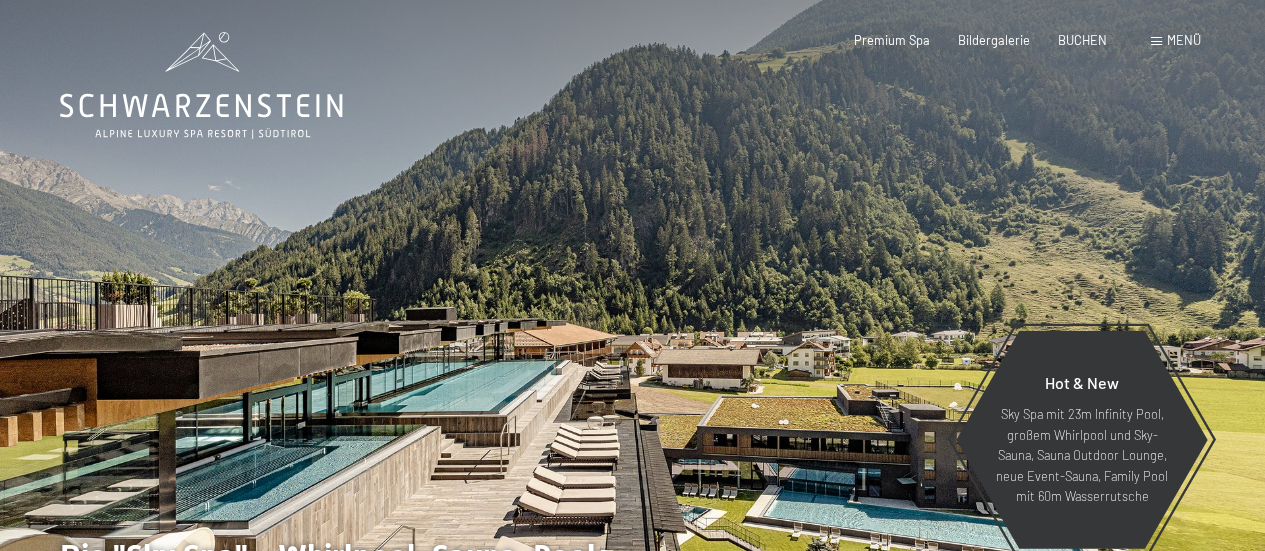 scroll, scrollTop: 0, scrollLeft: 0, axis: both 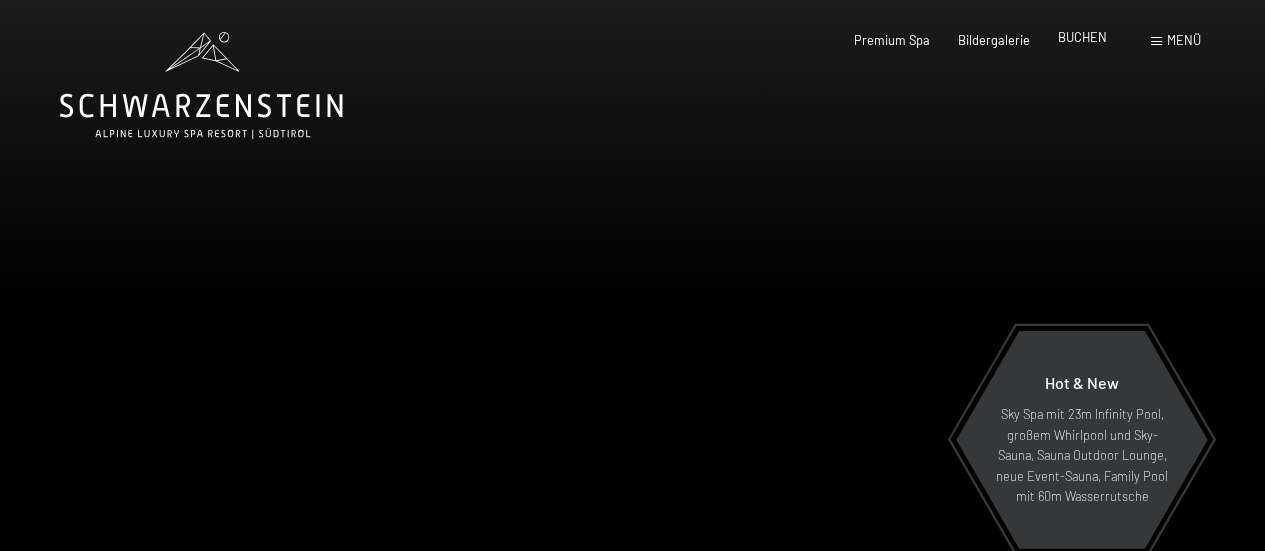click on "BUCHEN" at bounding box center [1082, 37] 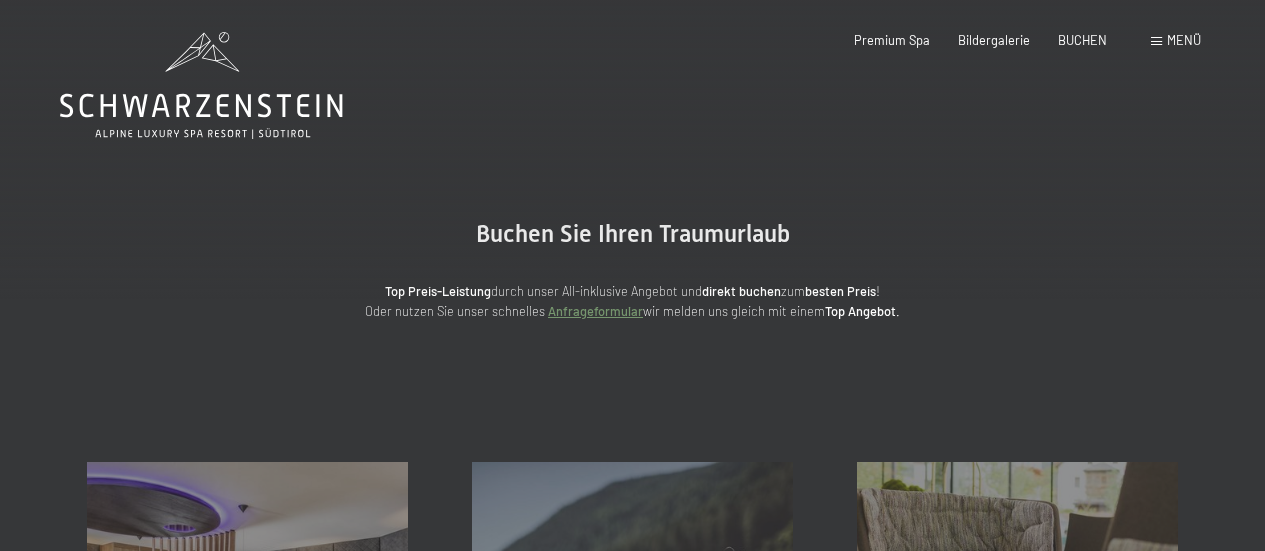 scroll, scrollTop: 0, scrollLeft: 0, axis: both 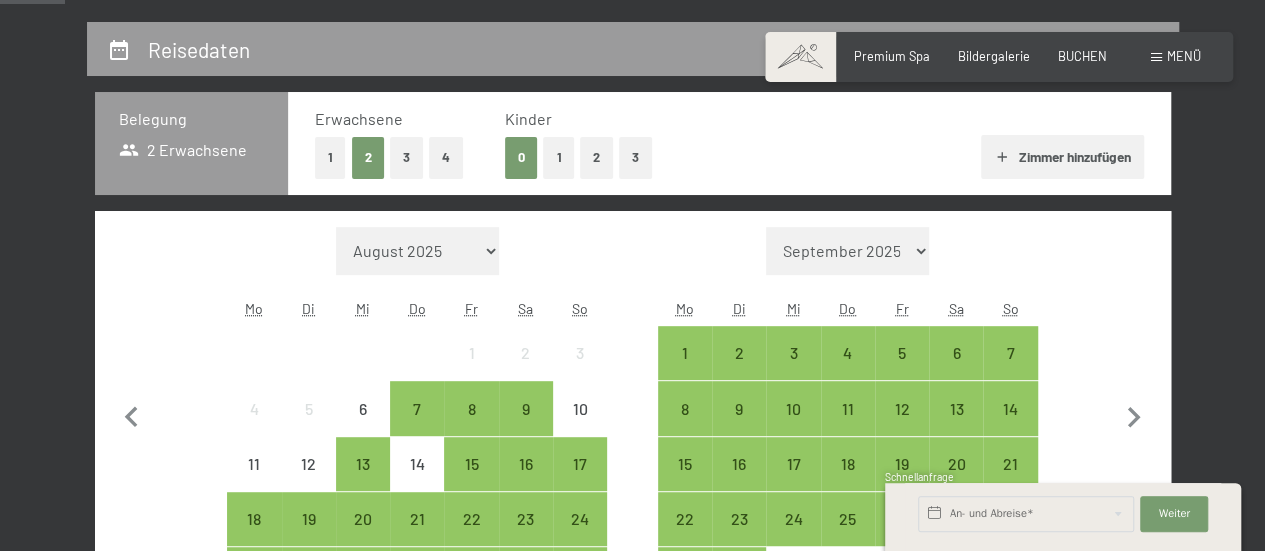 click on "2" at bounding box center [596, 157] 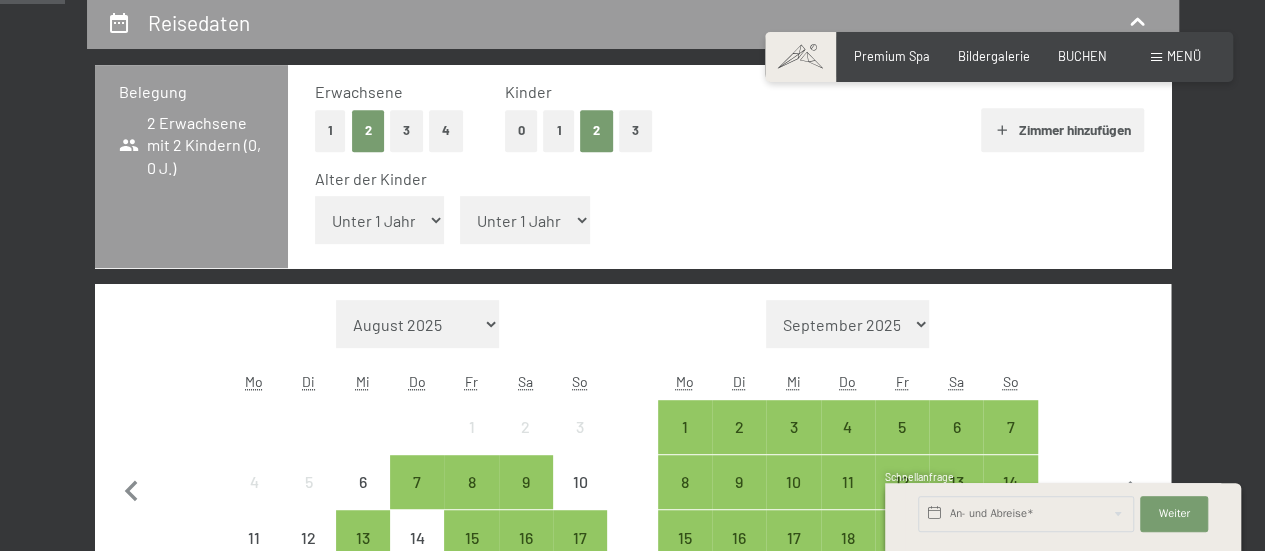 scroll, scrollTop: 400, scrollLeft: 0, axis: vertical 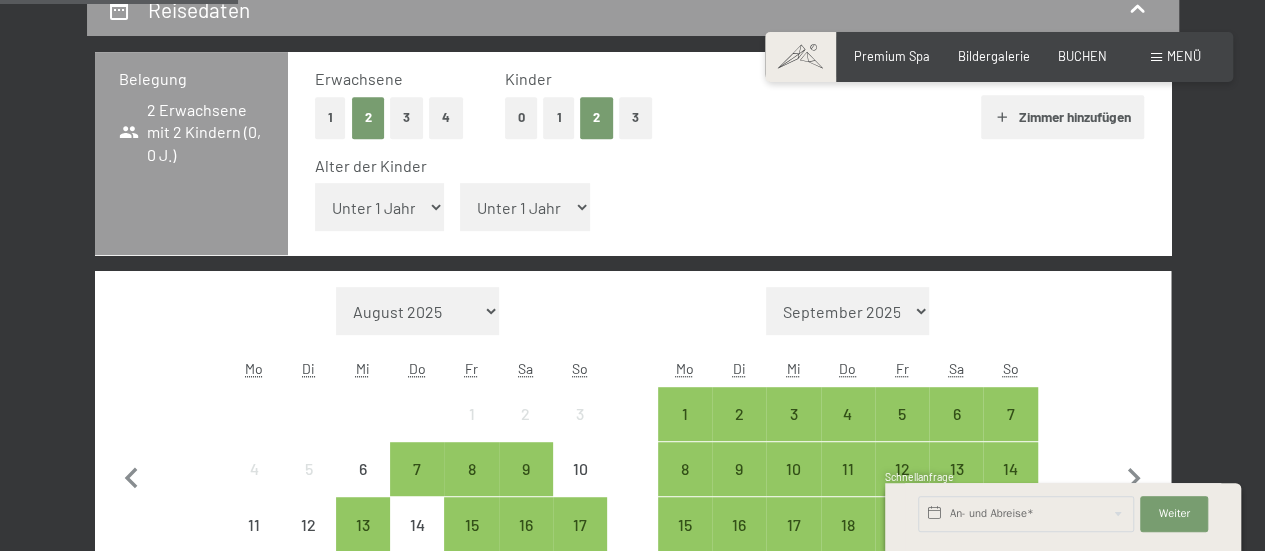 click on "Unter 1 Jahr 1 Jahr 2 Jahre 3 Jahre 4 Jahre 5 Jahre 6 Jahre 7 Jahre 8 Jahre 9 Jahre 10 Jahre 11 Jahre 12 Jahre 13 Jahre 14 Jahre 15 Jahre 16 Jahre 17 Jahre" at bounding box center [380, 207] 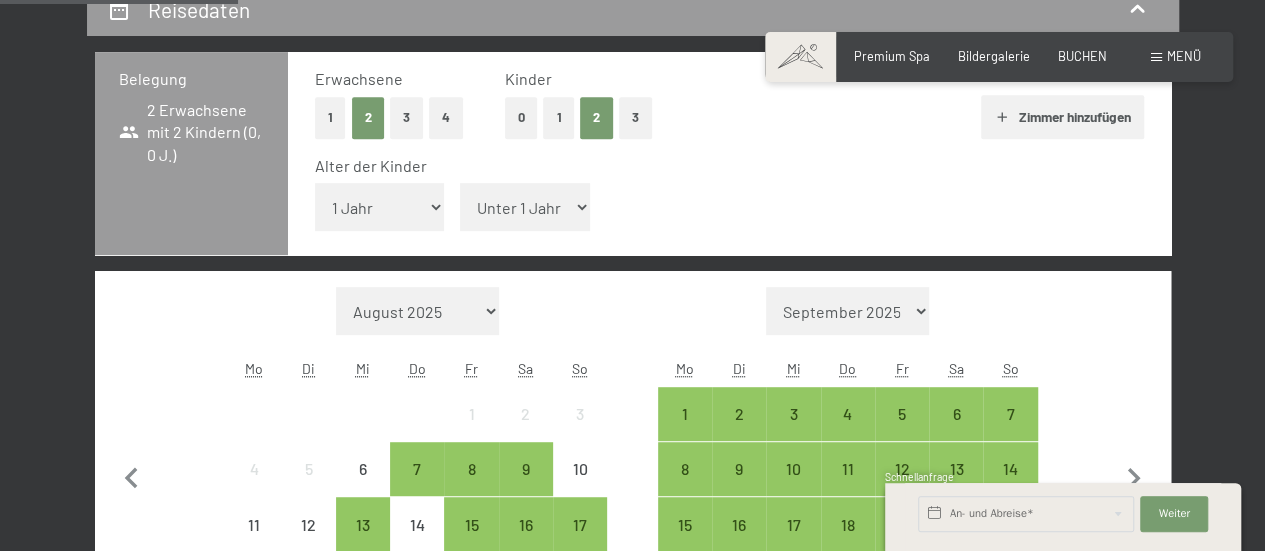 click on "Unter 1 Jahr 1 Jahr 2 Jahre 3 Jahre 4 Jahre 5 Jahre 6 Jahre 7 Jahre 8 Jahre 9 Jahre 10 Jahre 11 Jahre 12 Jahre 13 Jahre 14 Jahre 15 Jahre 16 Jahre 17 Jahre" at bounding box center (380, 207) 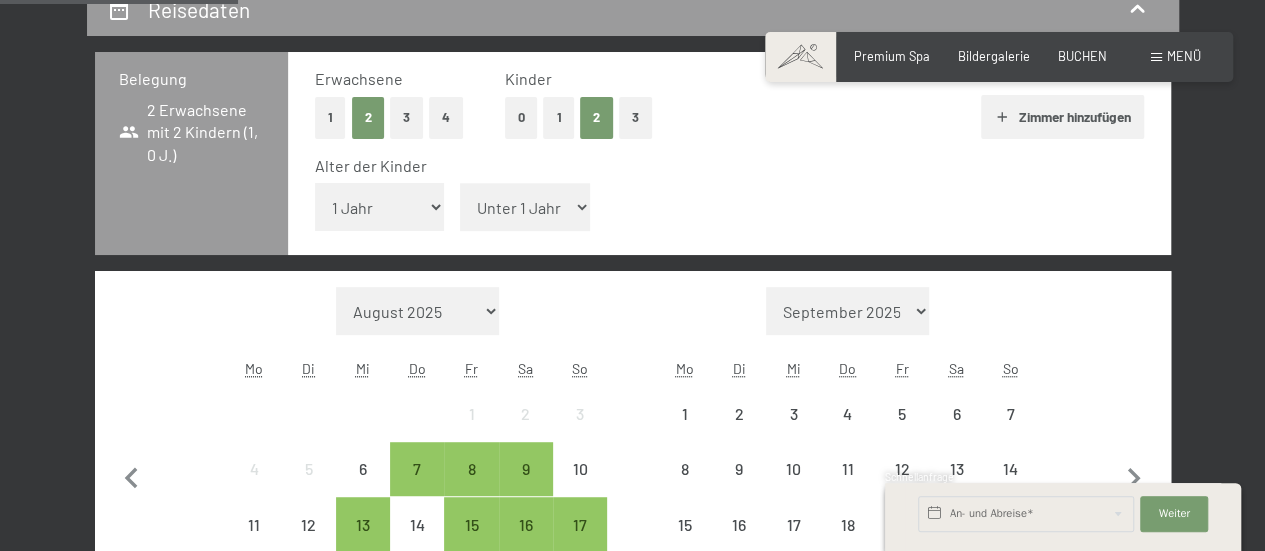 click on "Unter 1 Jahr 1 Jahr 2 Jahre 3 Jahre 4 Jahre 5 Jahre 6 Jahre 7 Jahre 8 Jahre 9 Jahre 10 Jahre 11 Jahre 12 Jahre 13 Jahre 14 Jahre 15 Jahre 16 Jahre 17 Jahre" at bounding box center [525, 207] 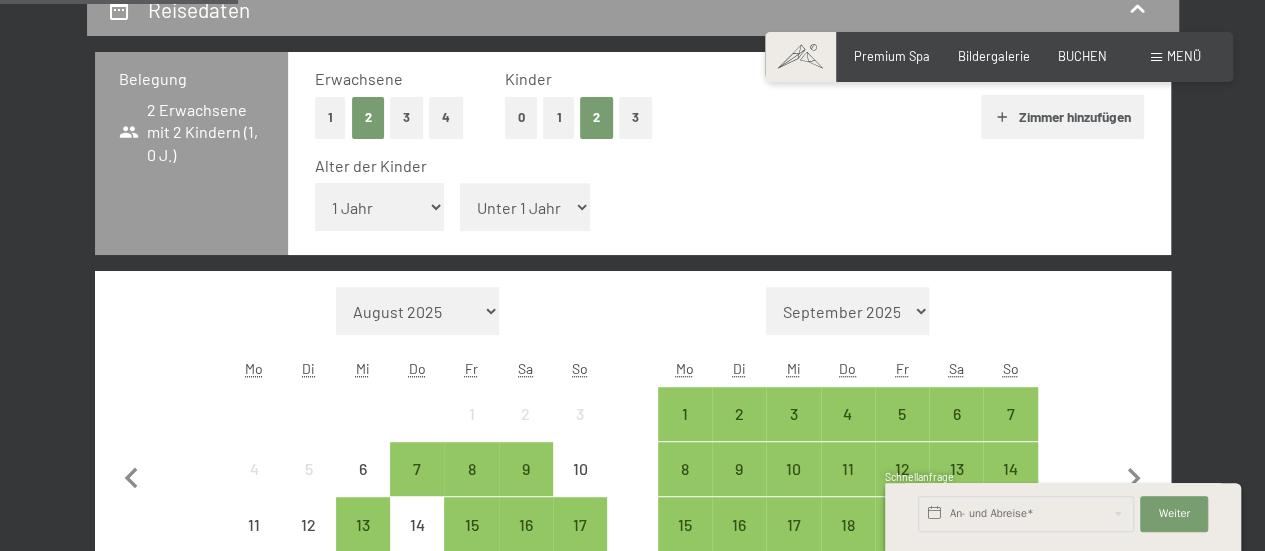 select on "4" 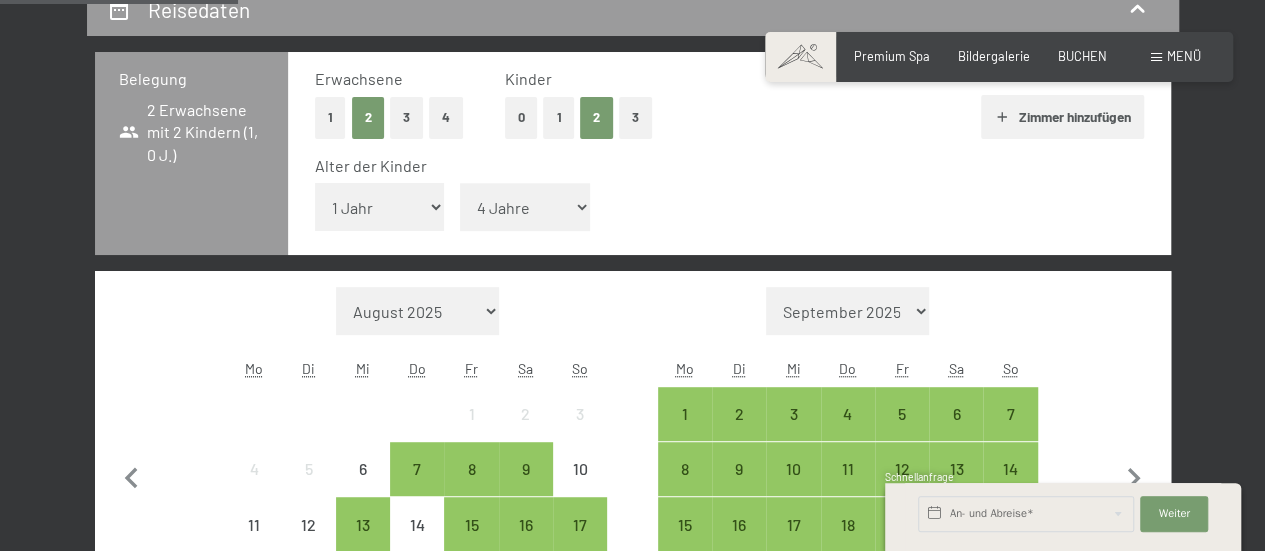 click on "Unter 1 Jahr 1 Jahr 2 Jahre 3 Jahre 4 Jahre 5 Jahre 6 Jahre 7 Jahre 8 Jahre 9 Jahre 10 Jahre 11 Jahre 12 Jahre 13 Jahre 14 Jahre 15 Jahre 16 Jahre 17 Jahre" at bounding box center [525, 207] 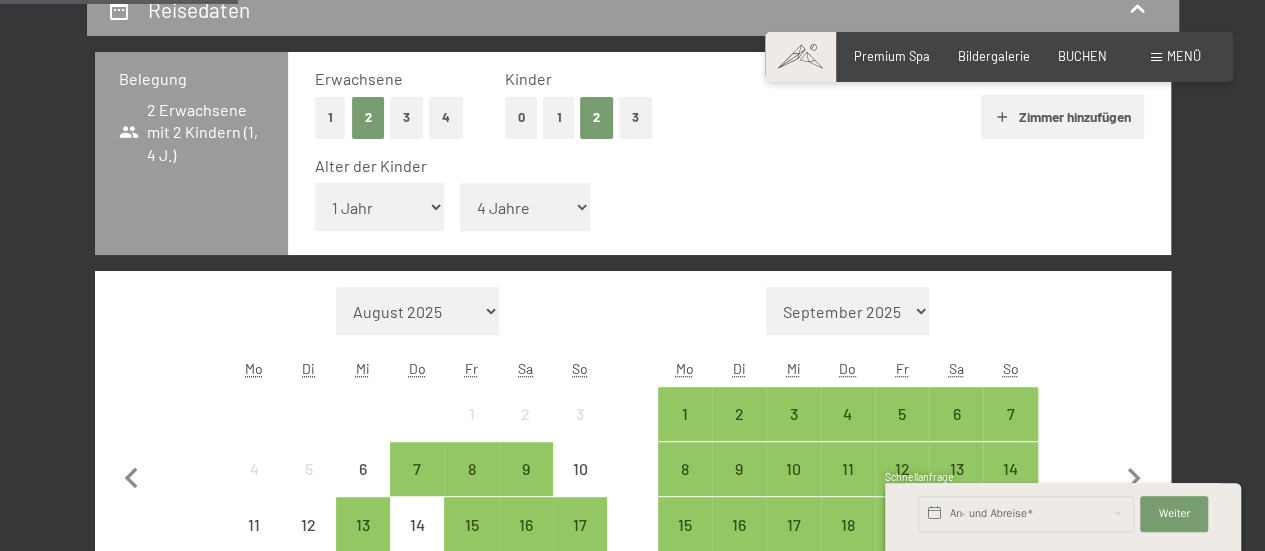 click on "Schnellanfrage" at bounding box center [1063, 478] 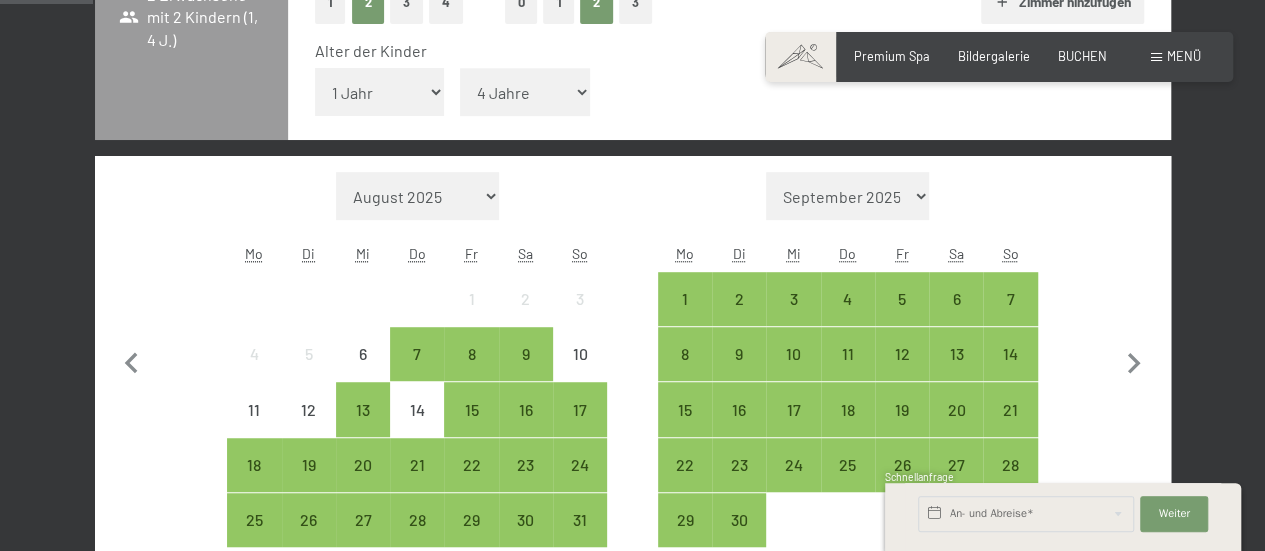 scroll, scrollTop: 520, scrollLeft: 0, axis: vertical 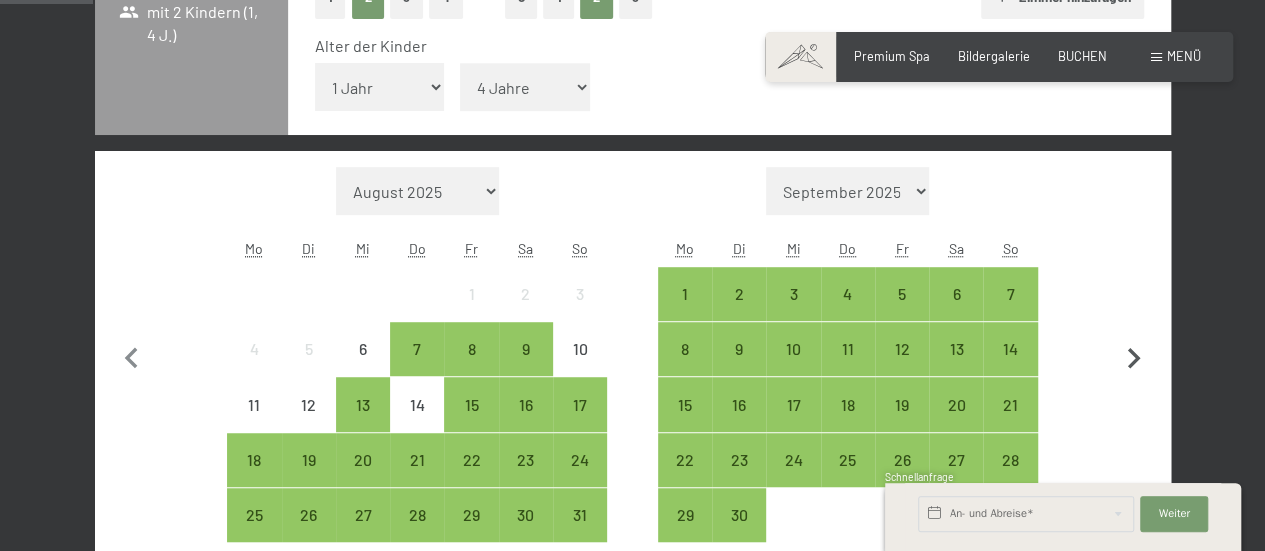 click 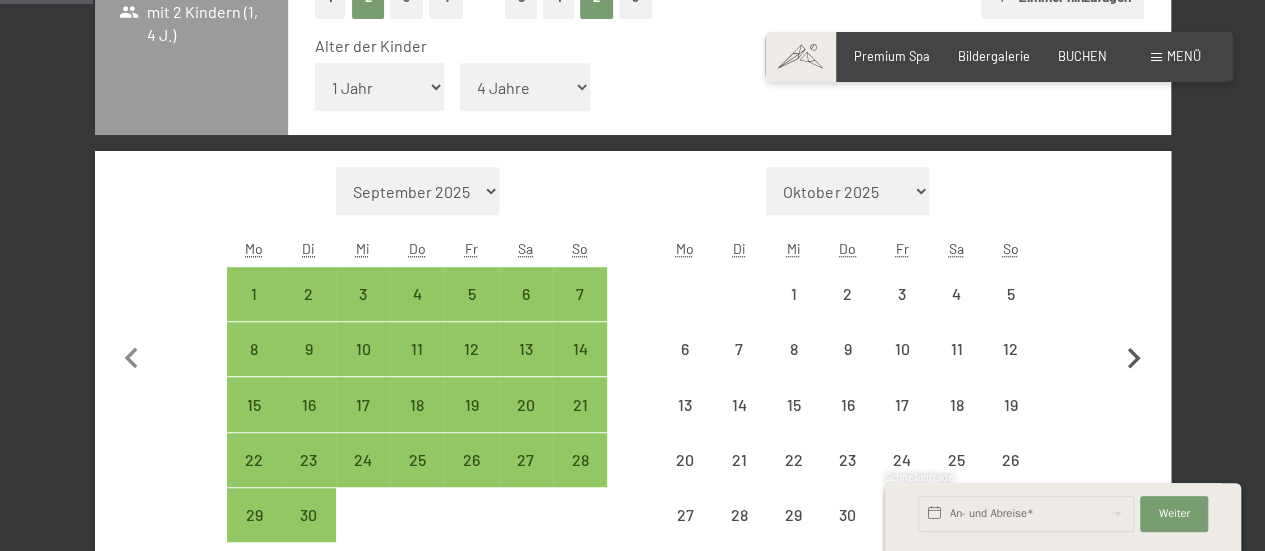 select on "2025-09-01" 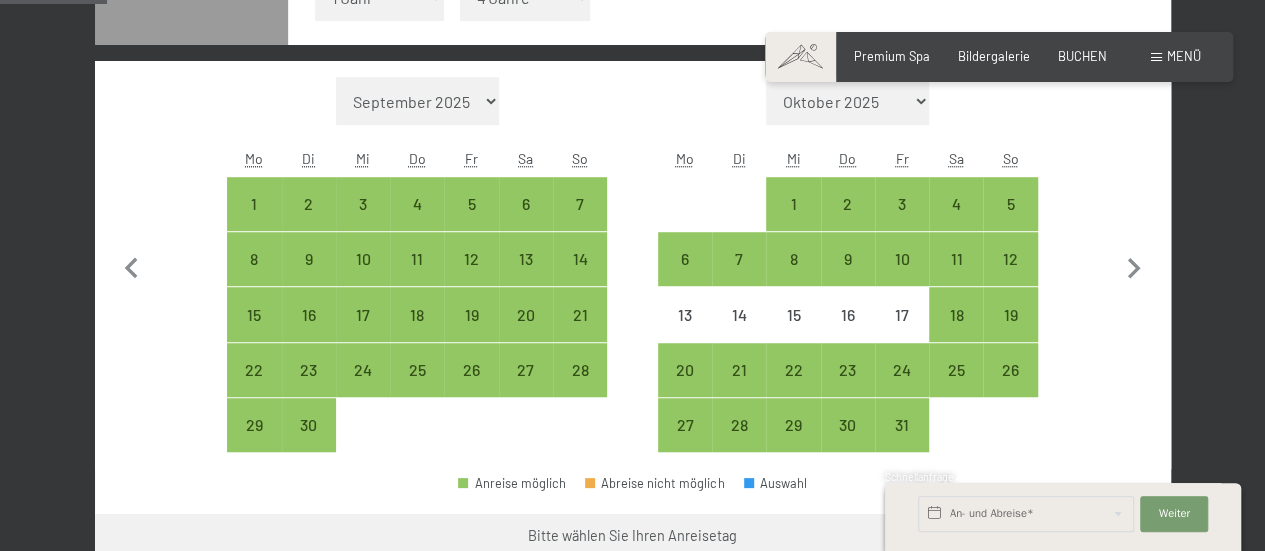 scroll, scrollTop: 640, scrollLeft: 0, axis: vertical 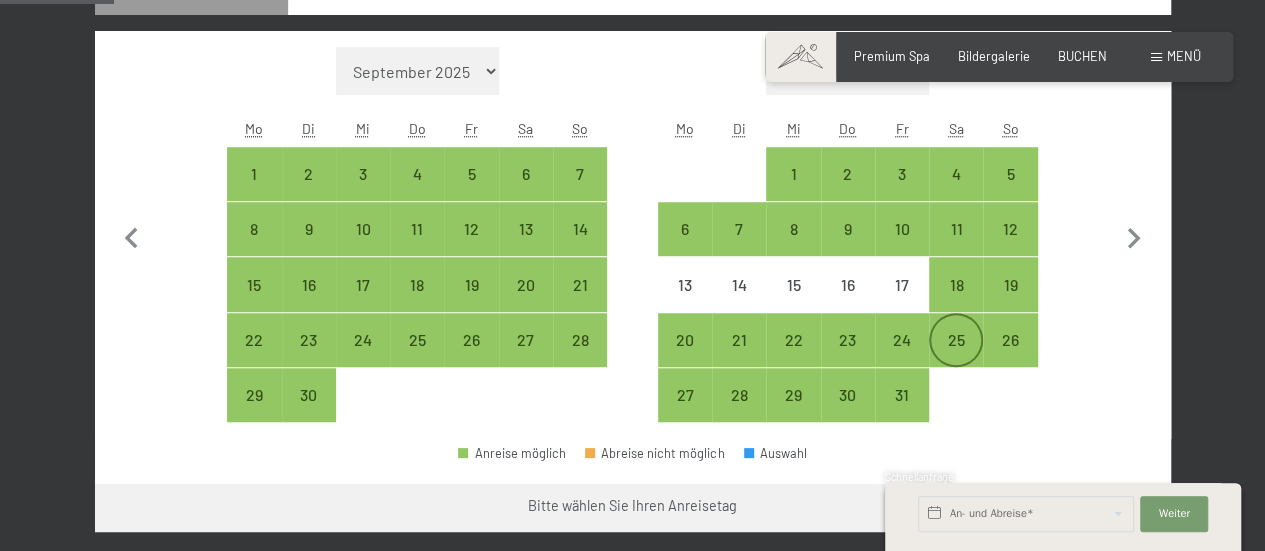 click on "25" at bounding box center (956, 357) 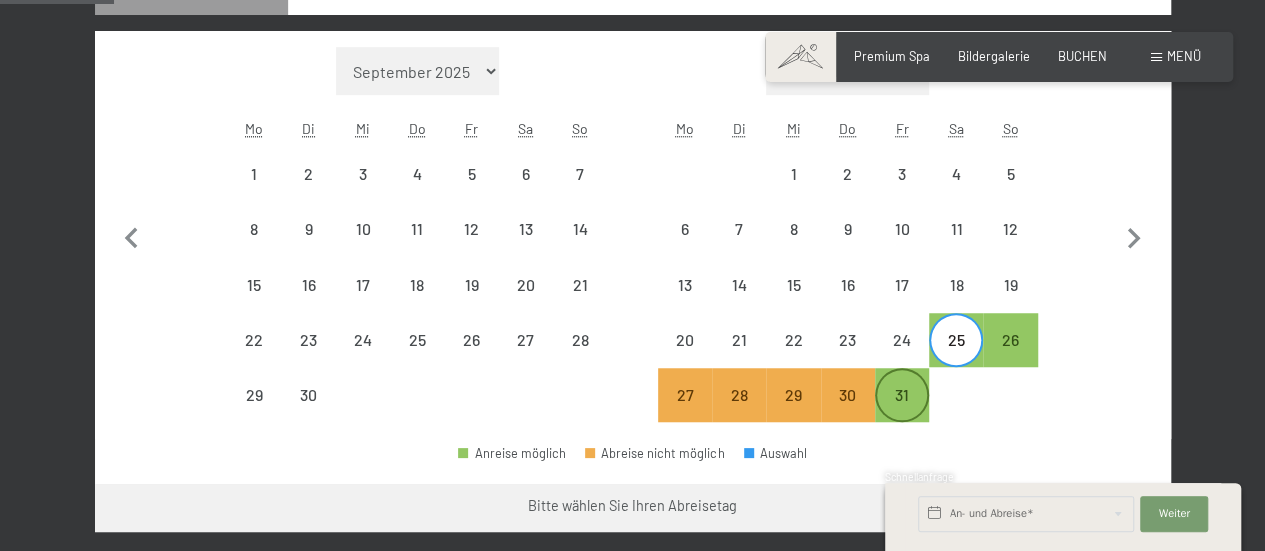 click on "31" at bounding box center [902, 412] 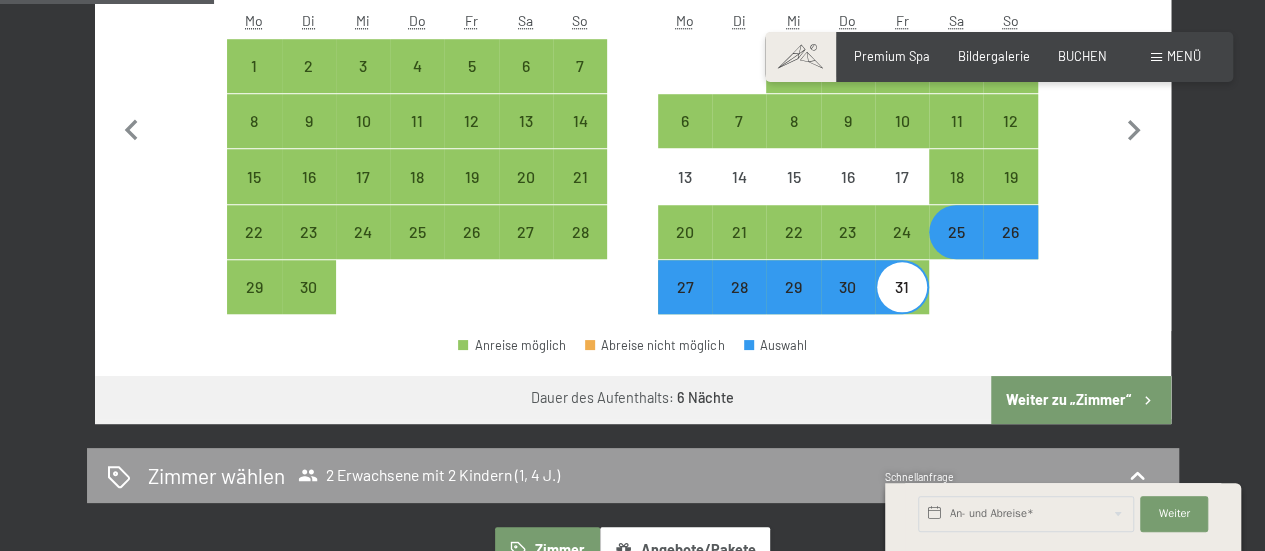 scroll, scrollTop: 760, scrollLeft: 0, axis: vertical 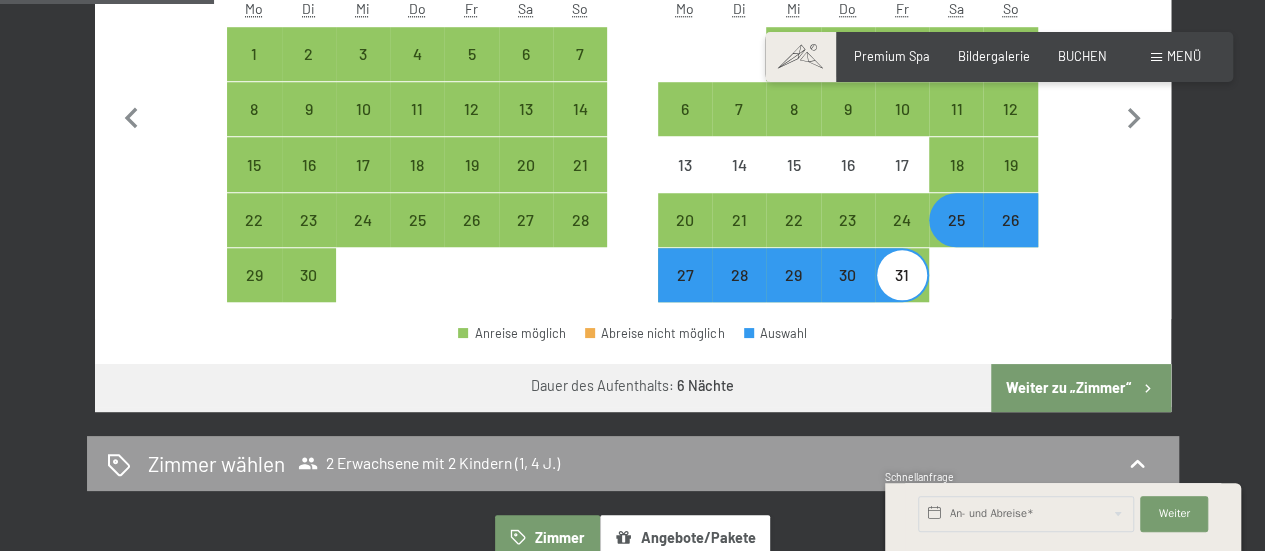 click on "Weiter zu „Zimmer“" at bounding box center [1080, 388] 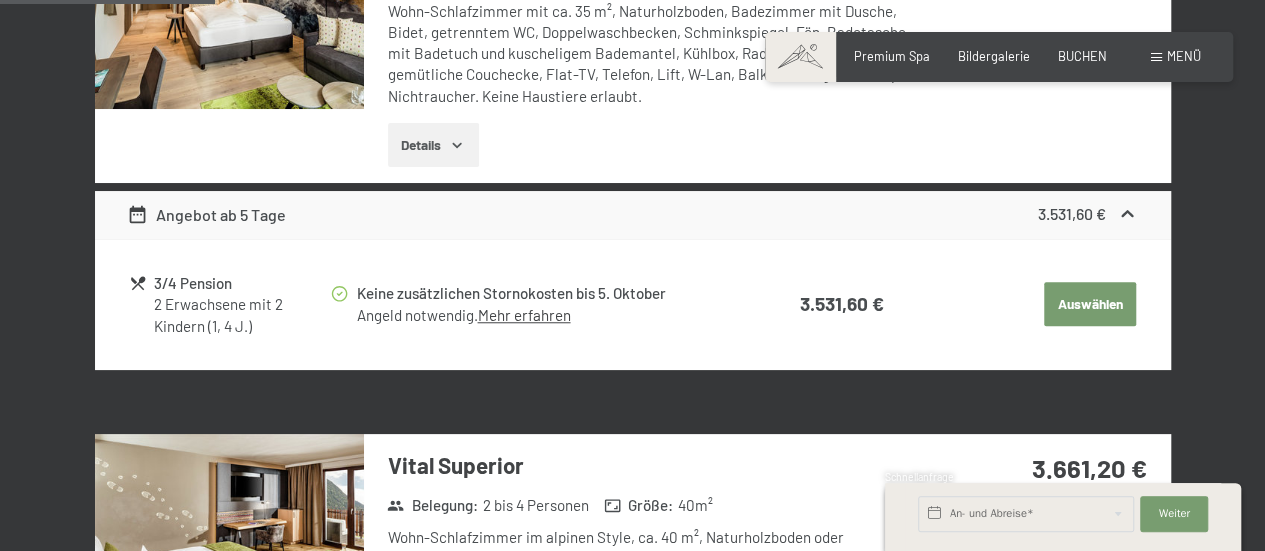 scroll, scrollTop: 0, scrollLeft: 0, axis: both 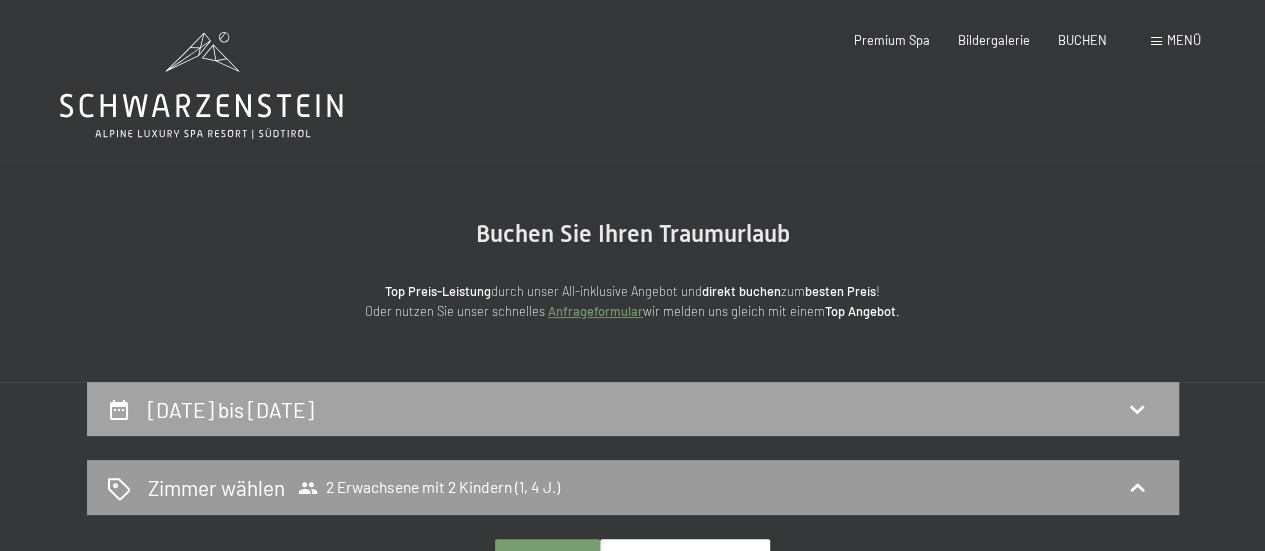 click on "25. Oktober bis 31. Oktober 2025" at bounding box center [633, 409] 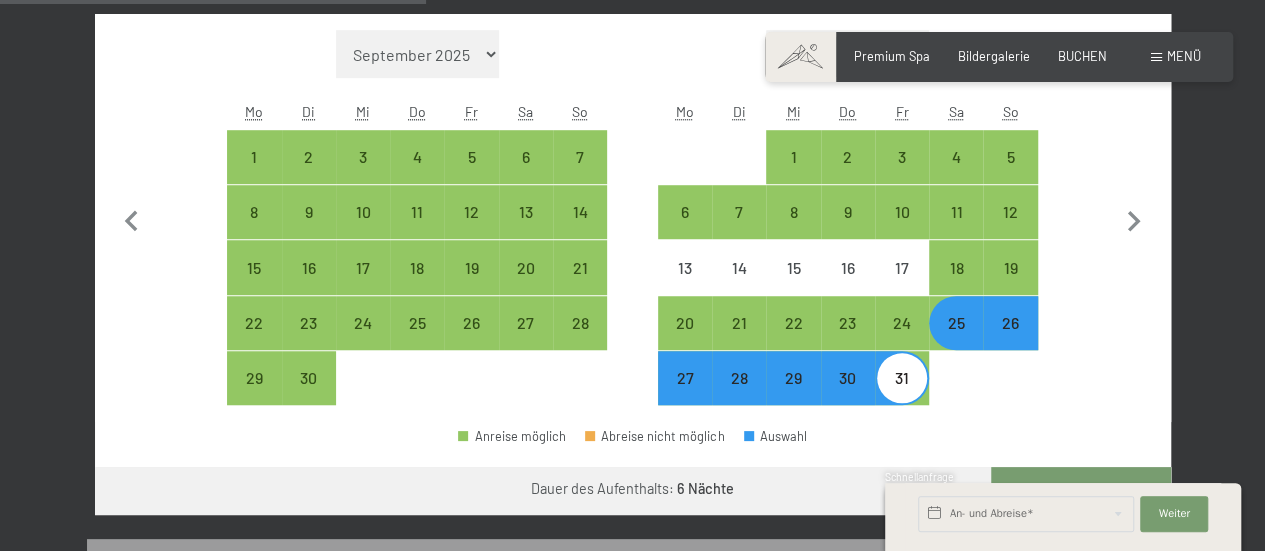 scroll, scrollTop: 662, scrollLeft: 0, axis: vertical 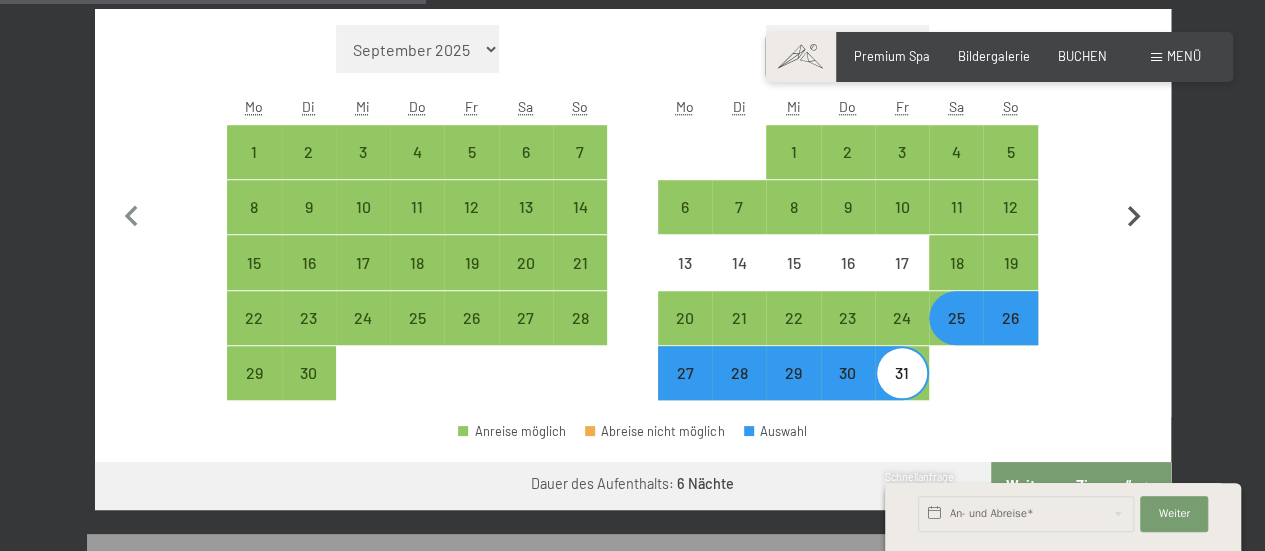 click 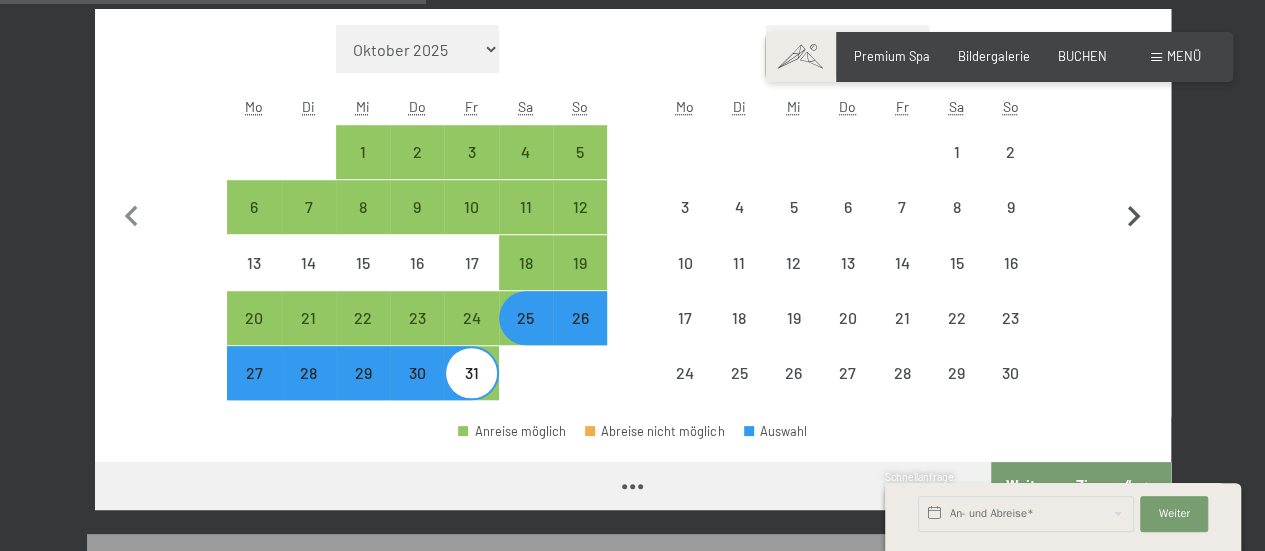 select on "2025-10-01" 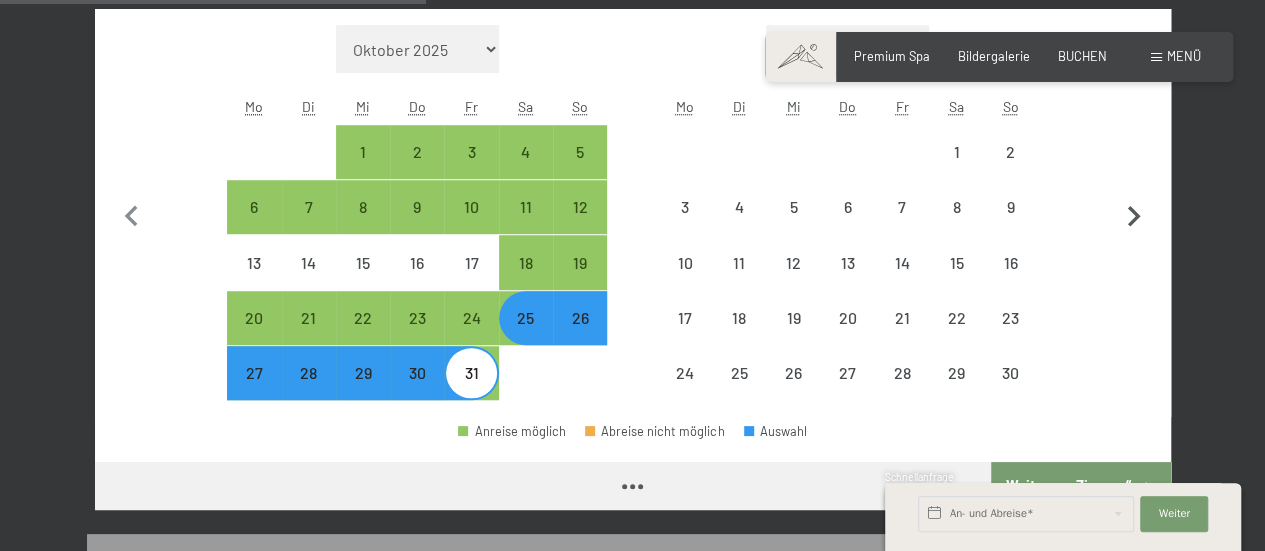 select on "2025-11-01" 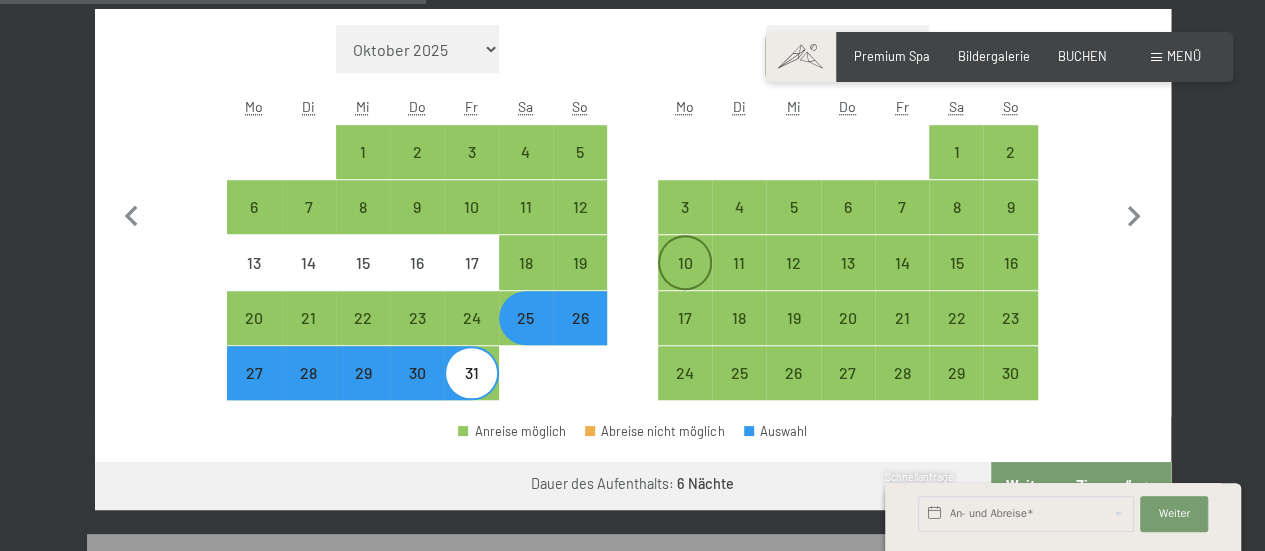 click on "10" at bounding box center [685, 280] 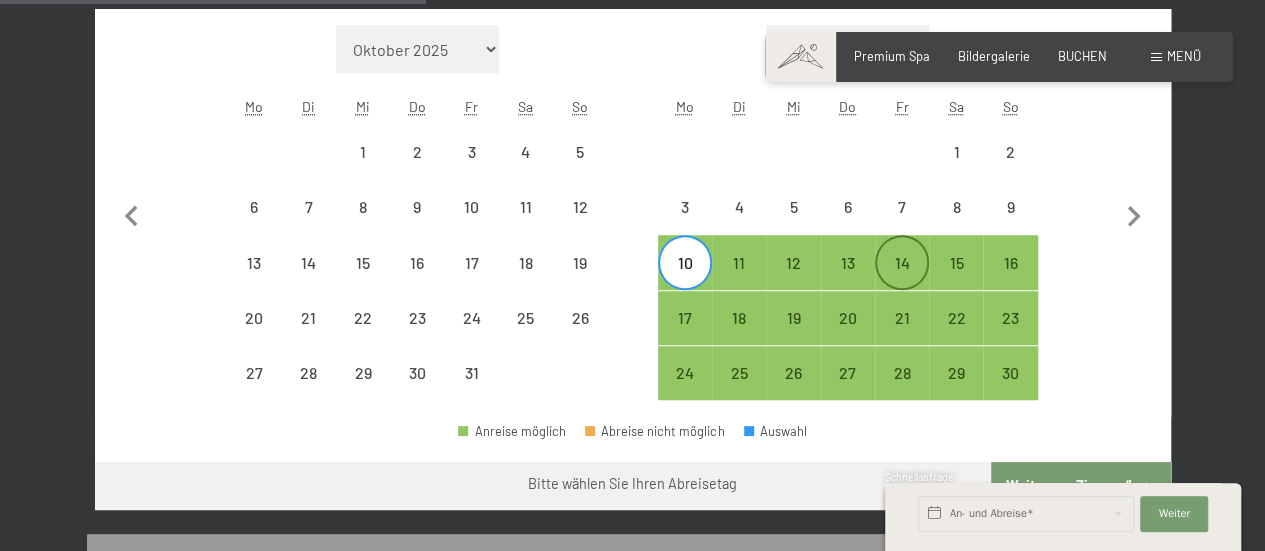 click on "14" at bounding box center (902, 280) 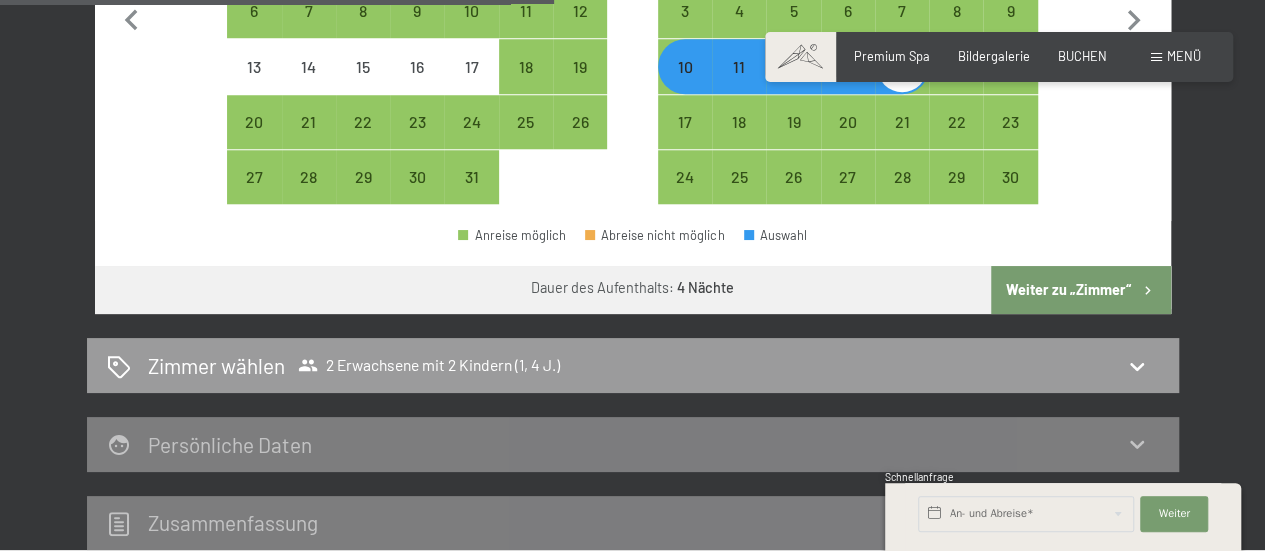 scroll, scrollTop: 862, scrollLeft: 0, axis: vertical 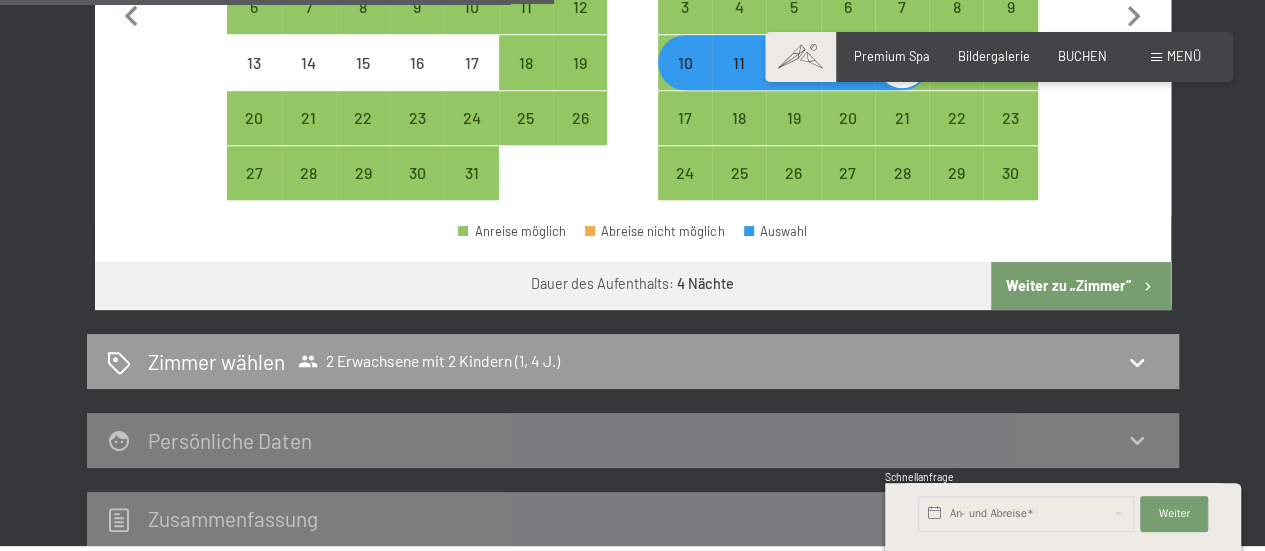 click on "Weiter zu „Zimmer“" at bounding box center (1080, 286) 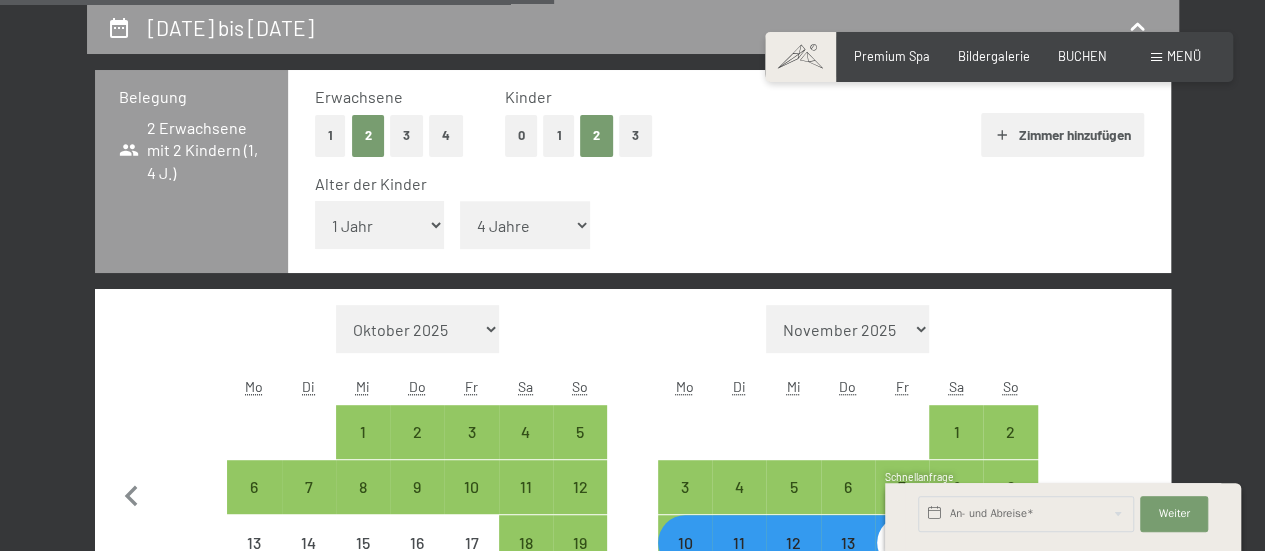 select on "2025-10-01" 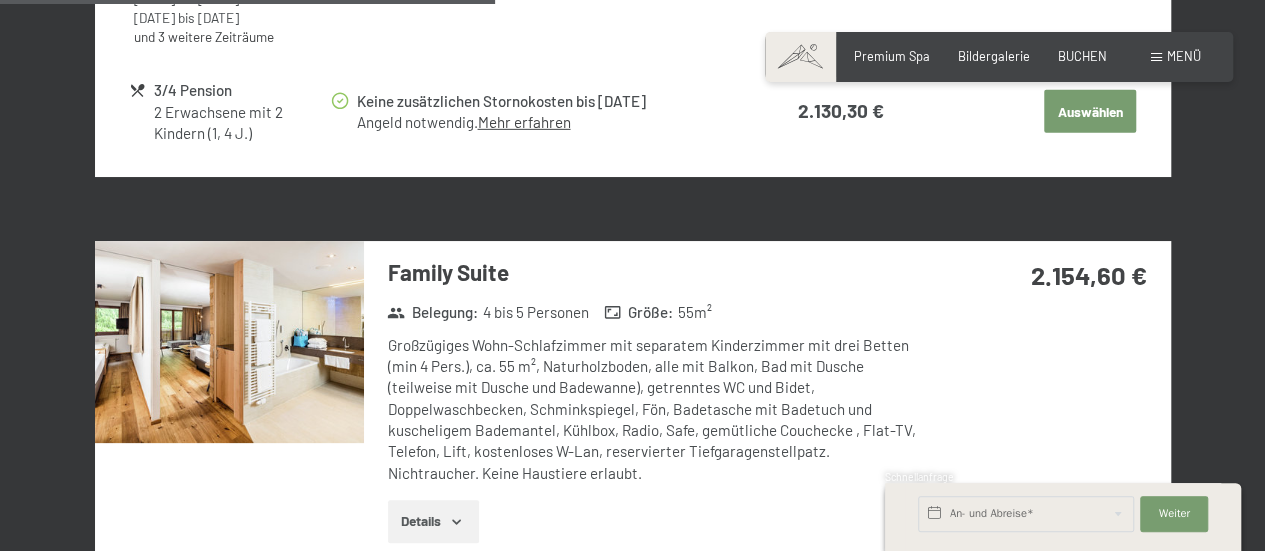scroll, scrollTop: 3152, scrollLeft: 0, axis: vertical 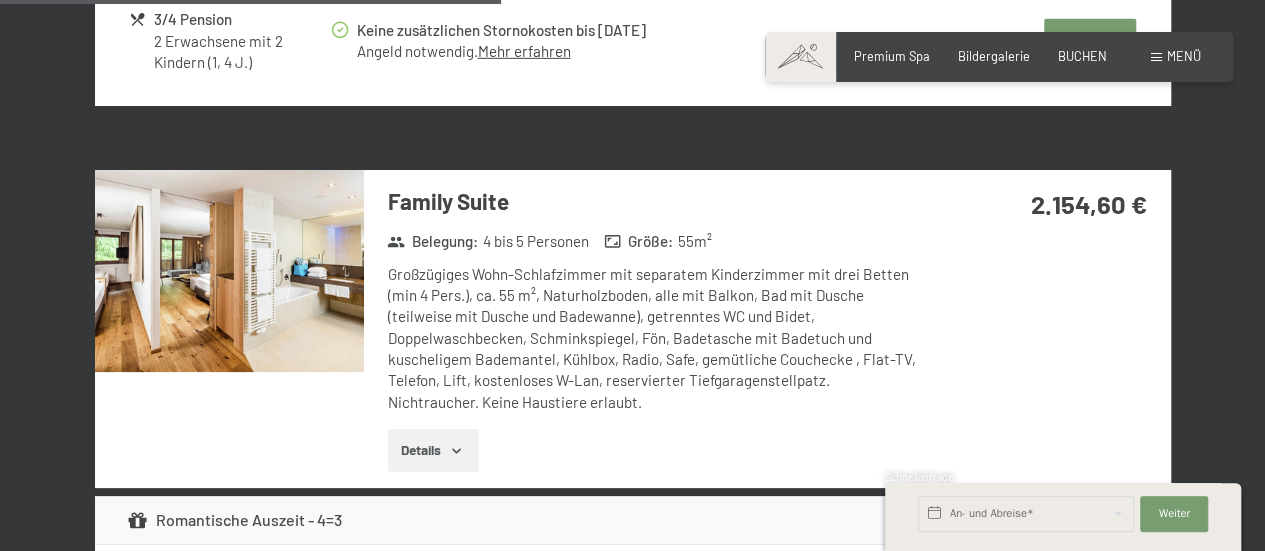 click on "Details" at bounding box center (433, 451) 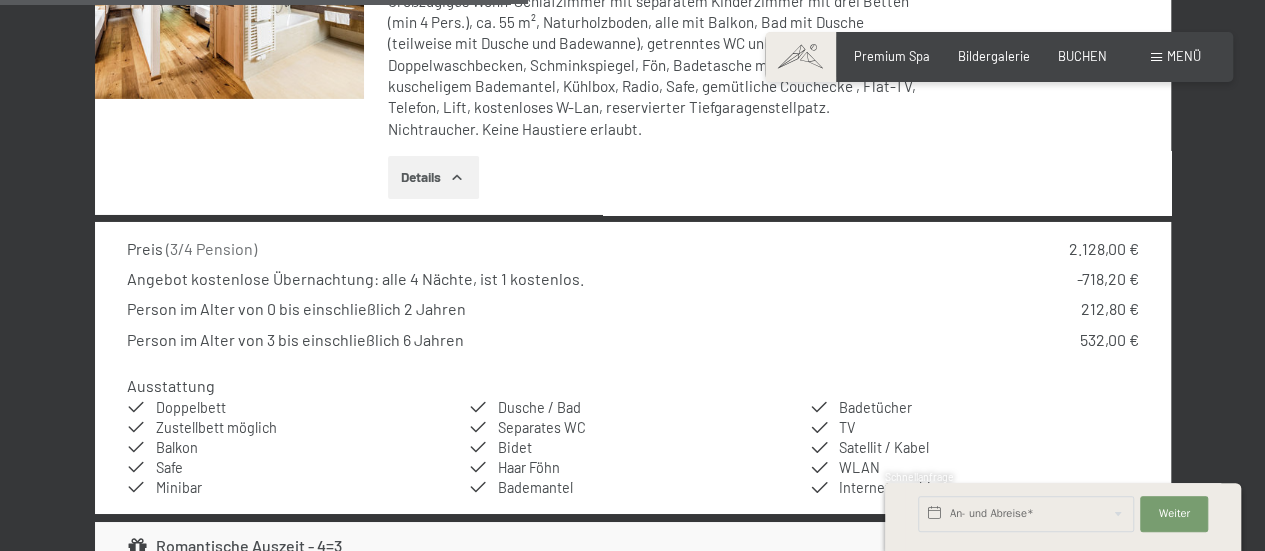 scroll, scrollTop: 3445, scrollLeft: 0, axis: vertical 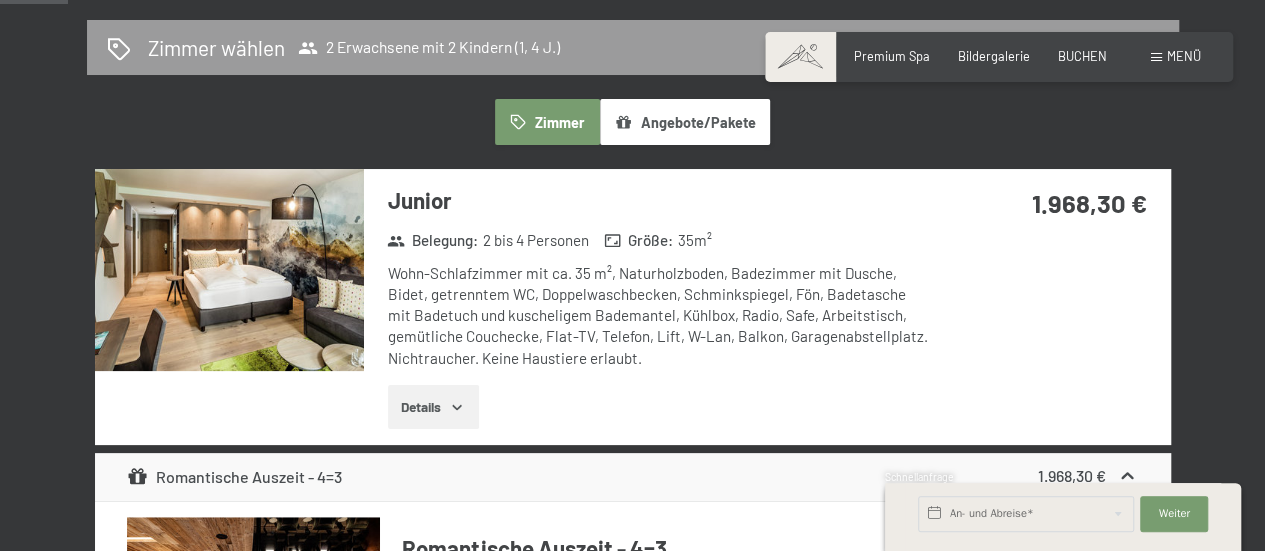 click on "Angebote/Pakete" at bounding box center (685, 122) 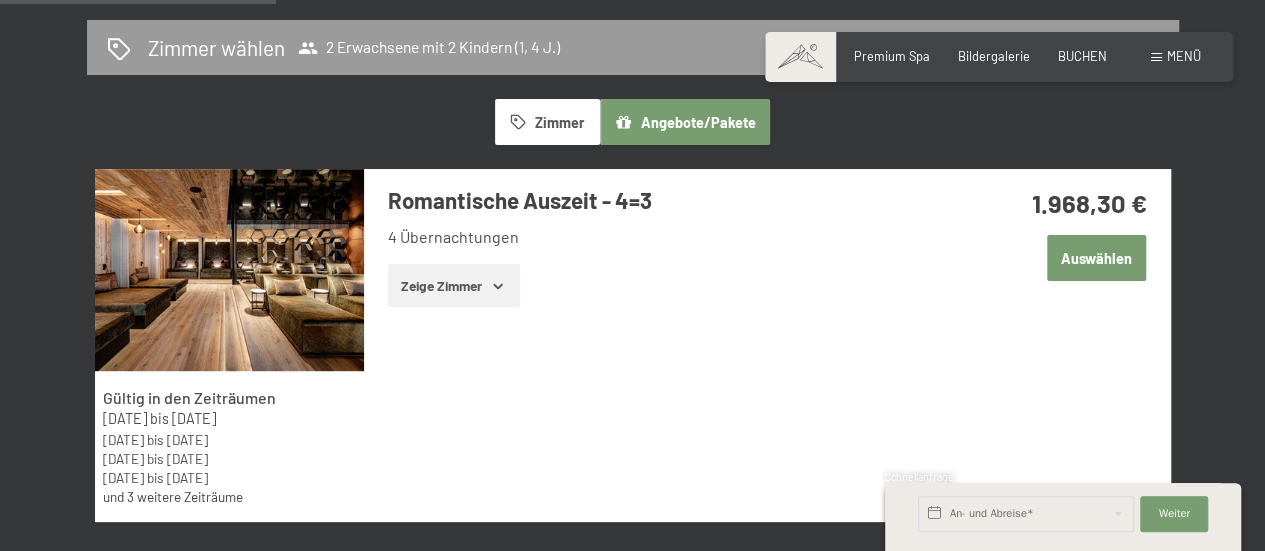 scroll, scrollTop: 0, scrollLeft: 0, axis: both 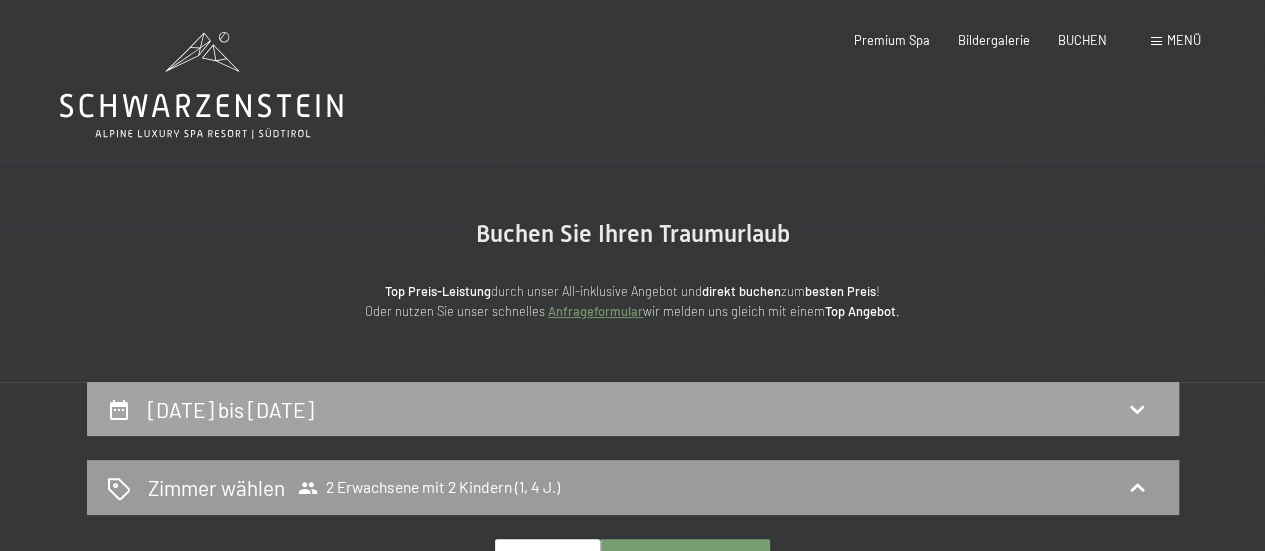 click on "10. November bis 14. November 2025" at bounding box center [633, 409] 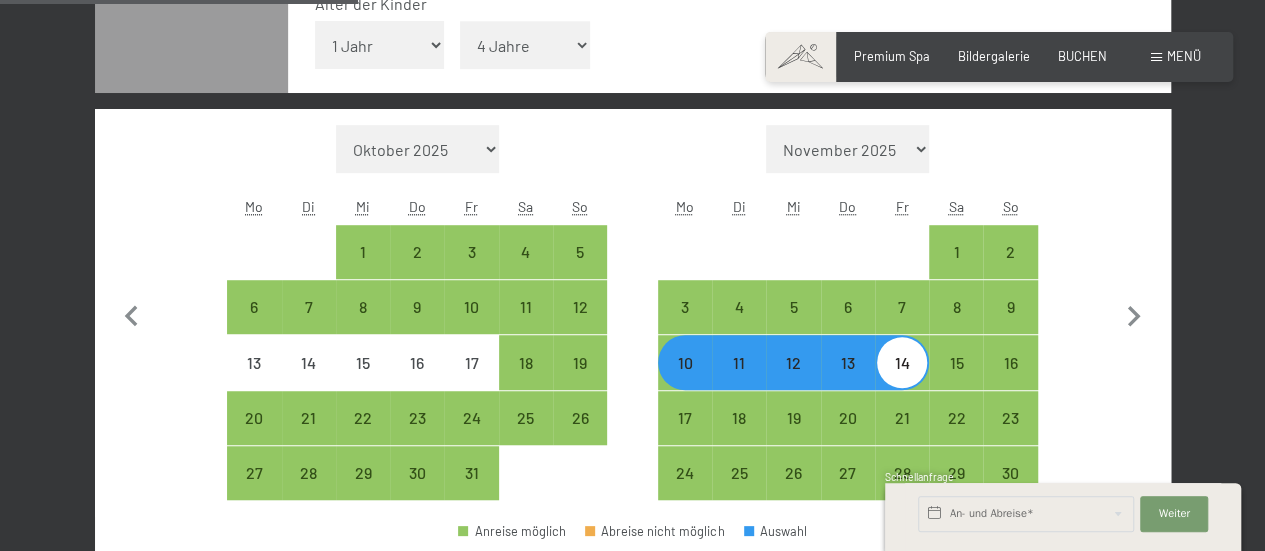 scroll, scrollTop: 576, scrollLeft: 0, axis: vertical 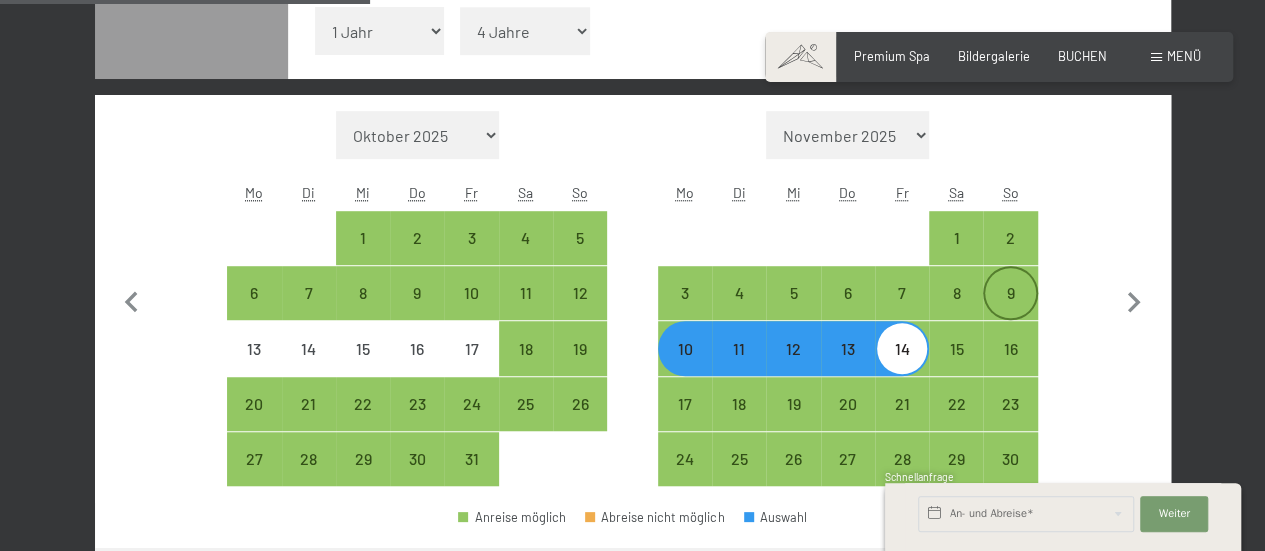 click on "9" at bounding box center (1010, 310) 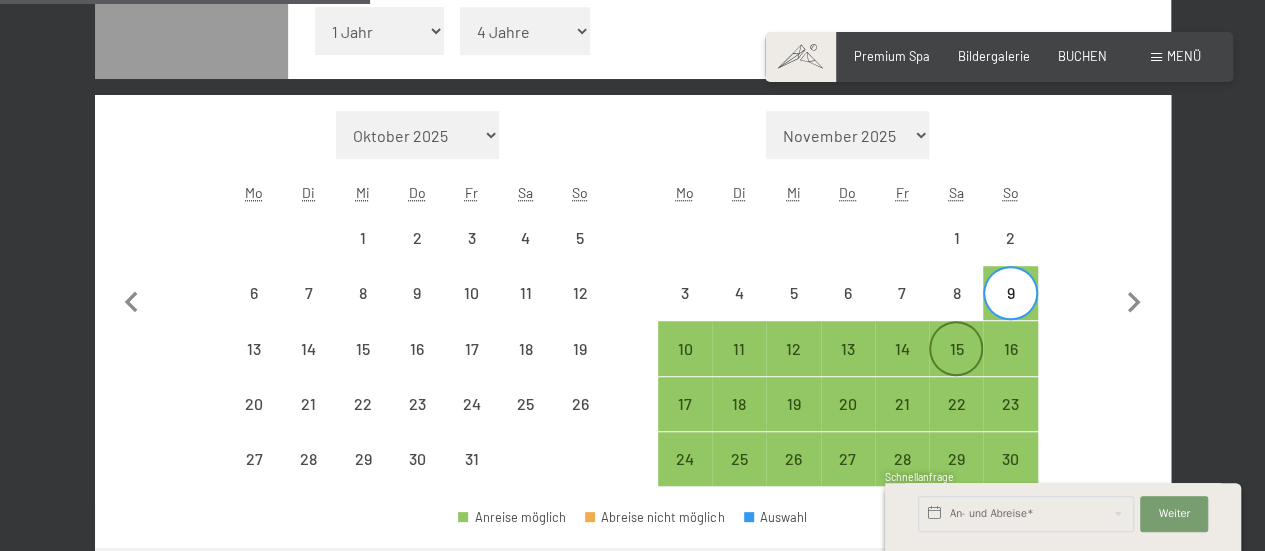 click on "15" at bounding box center [956, 366] 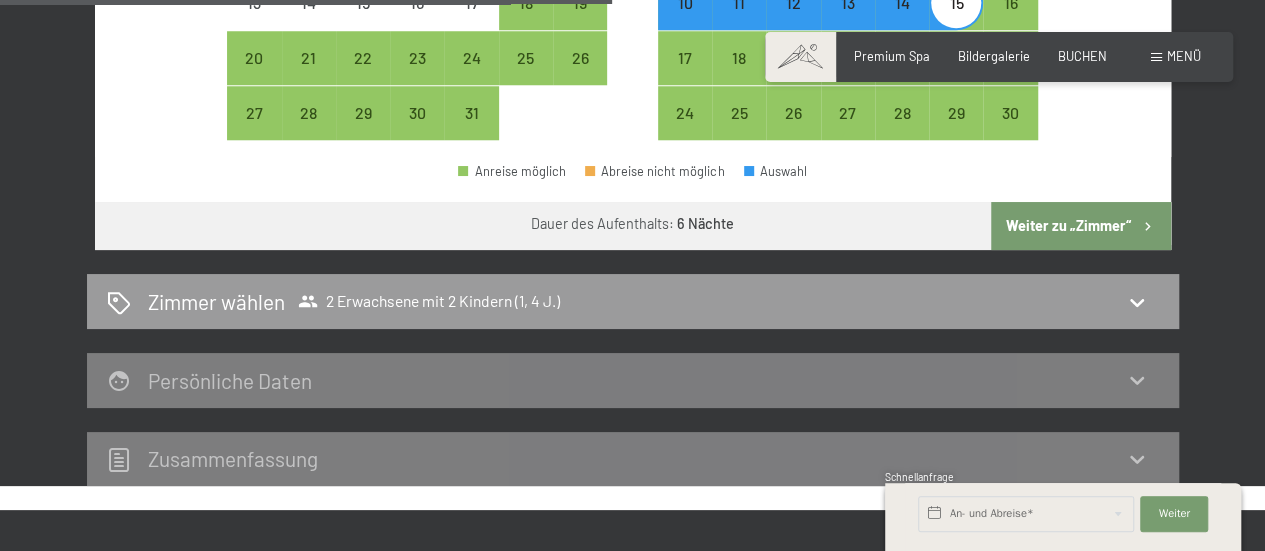 scroll, scrollTop: 952, scrollLeft: 0, axis: vertical 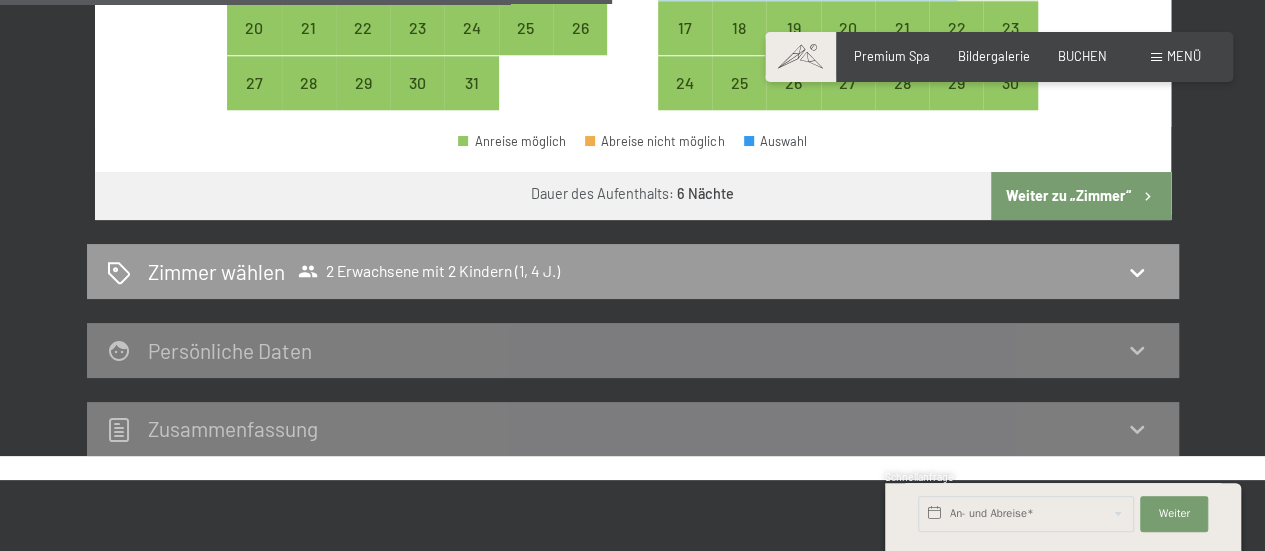 click on "Weiter zu „Zimmer“" at bounding box center [1080, 196] 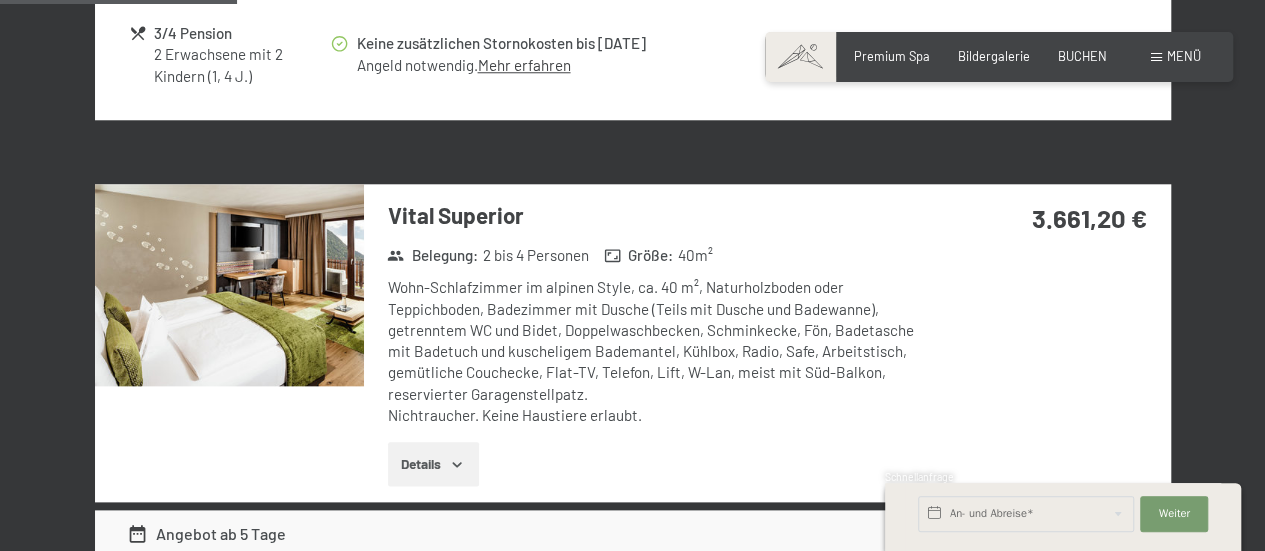 scroll, scrollTop: 382, scrollLeft: 0, axis: vertical 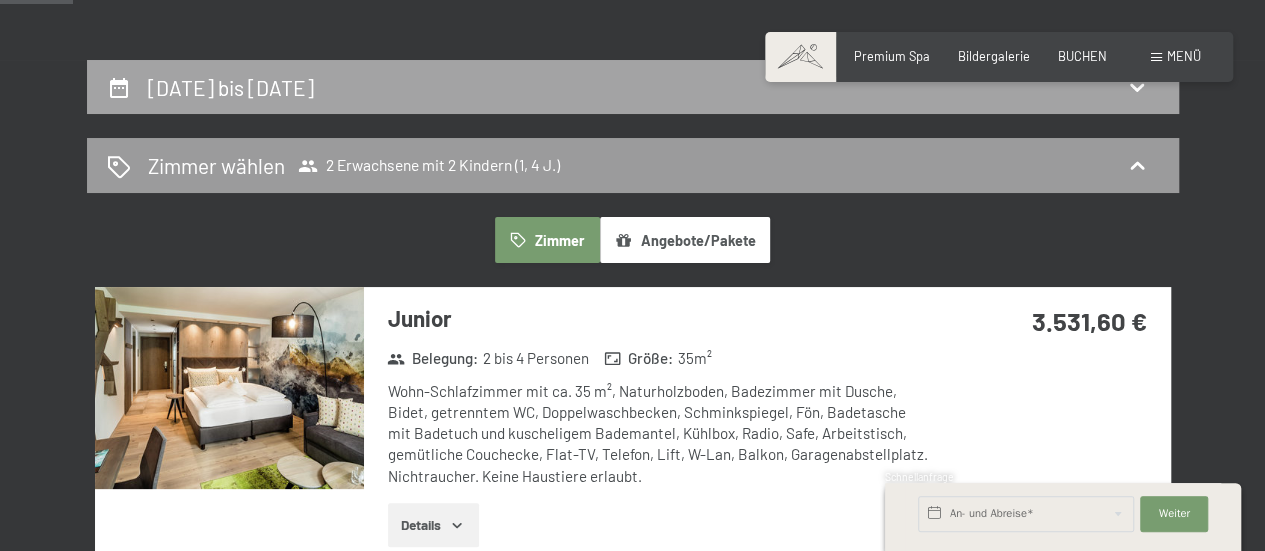click 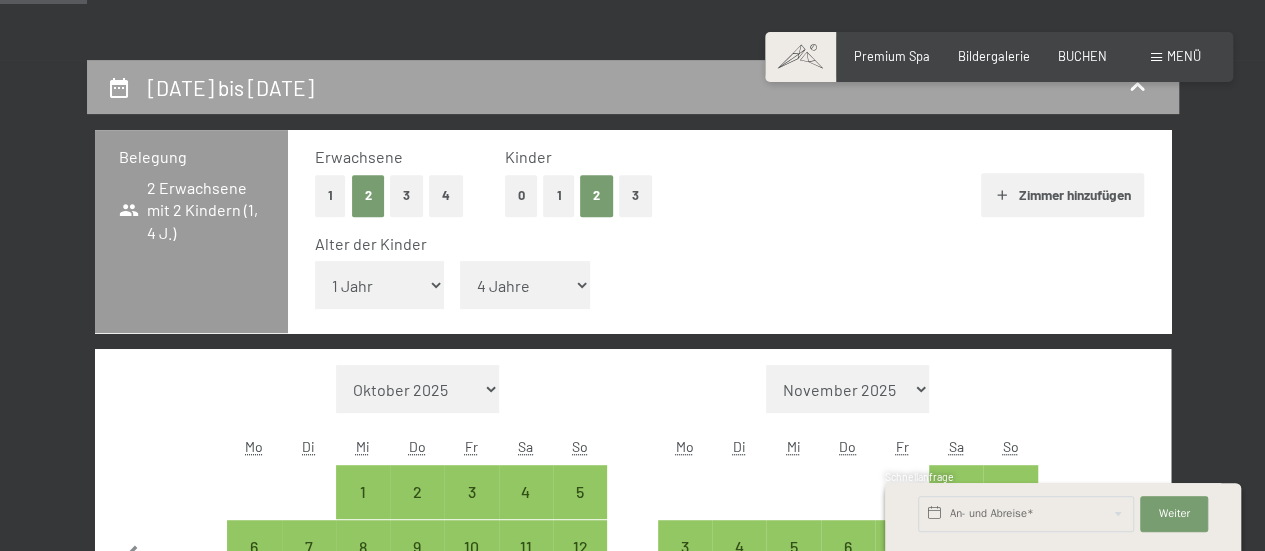 scroll, scrollTop: 382, scrollLeft: 0, axis: vertical 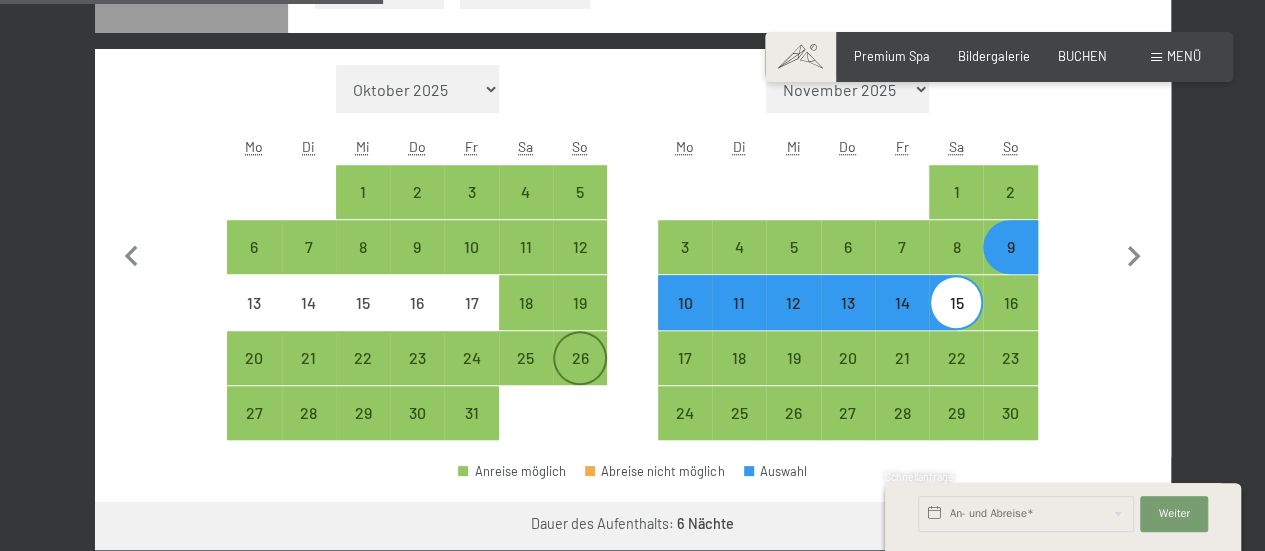 click on "26" at bounding box center (580, 375) 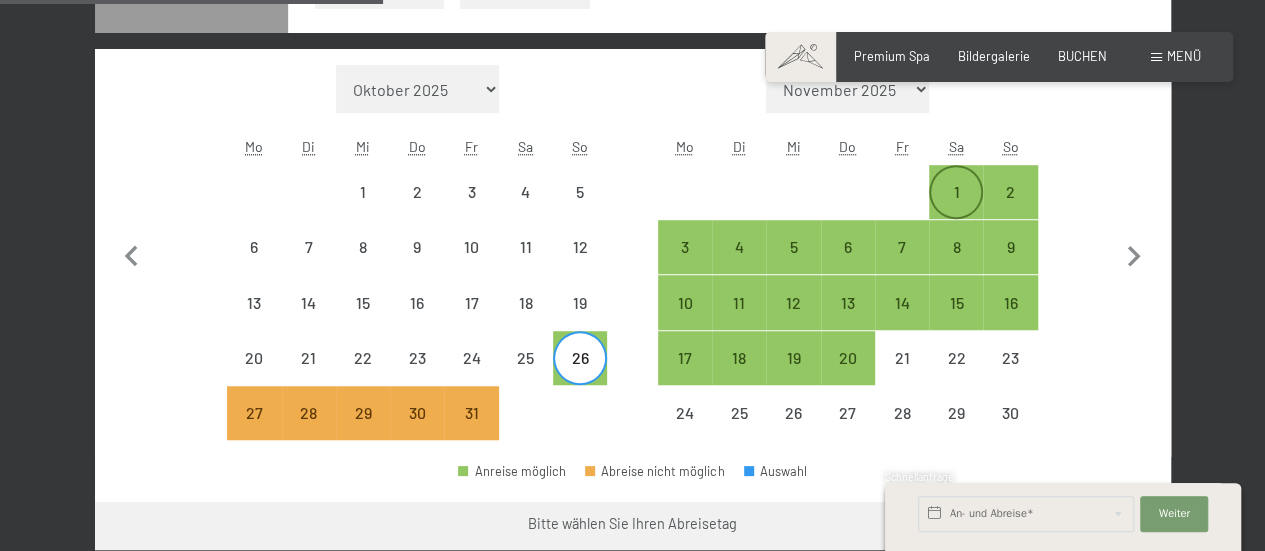 click on "1" at bounding box center [956, 192] 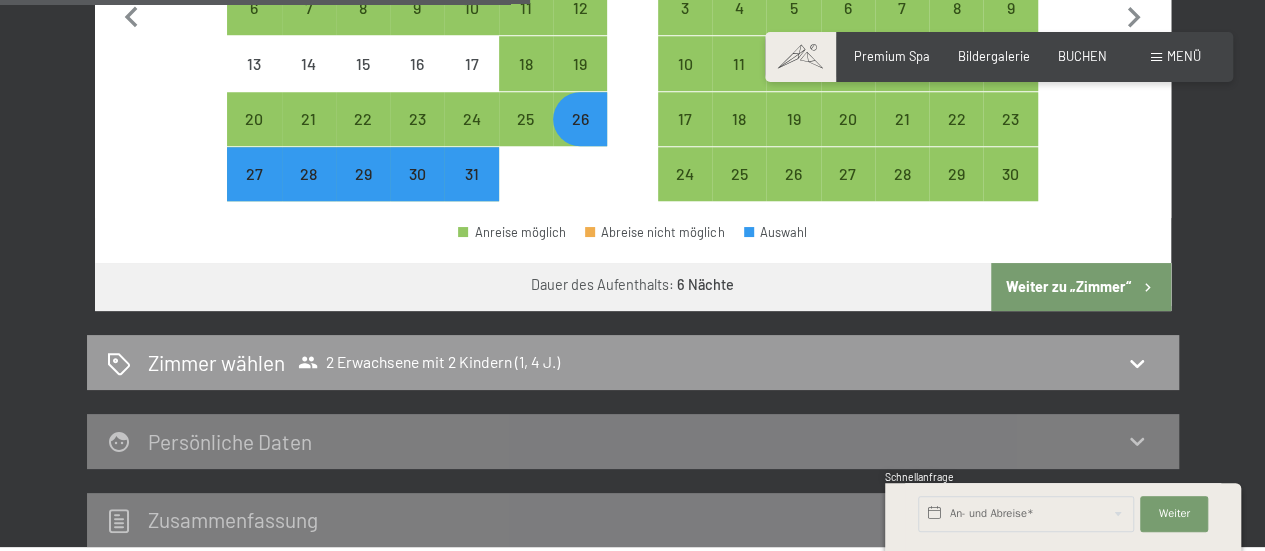 scroll, scrollTop: 862, scrollLeft: 0, axis: vertical 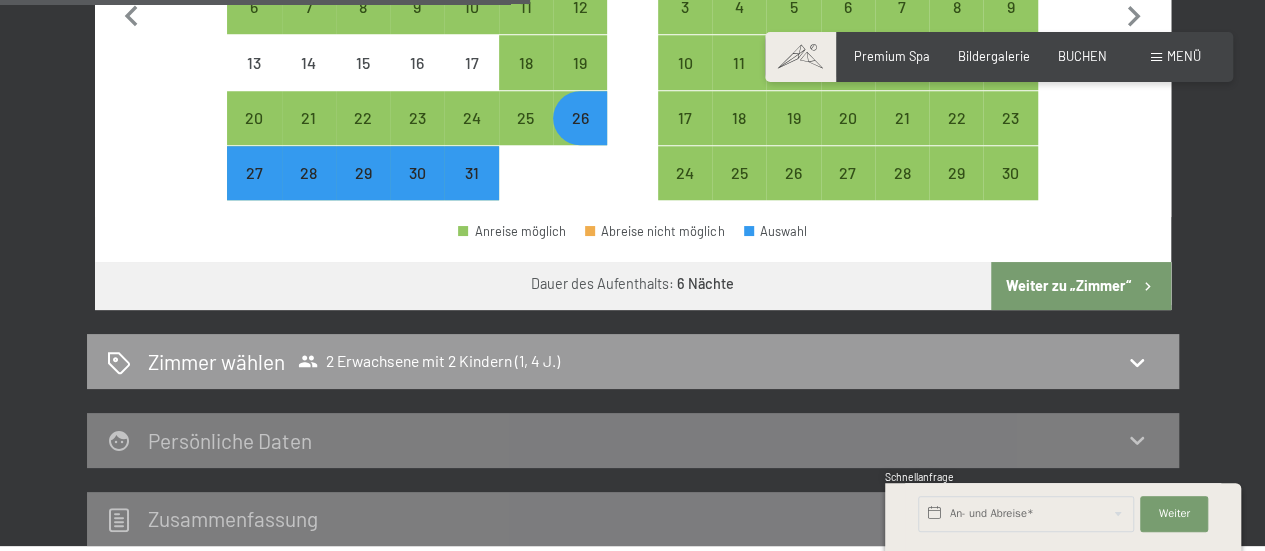 click on "Weiter zu „Zimmer“" at bounding box center [1080, 286] 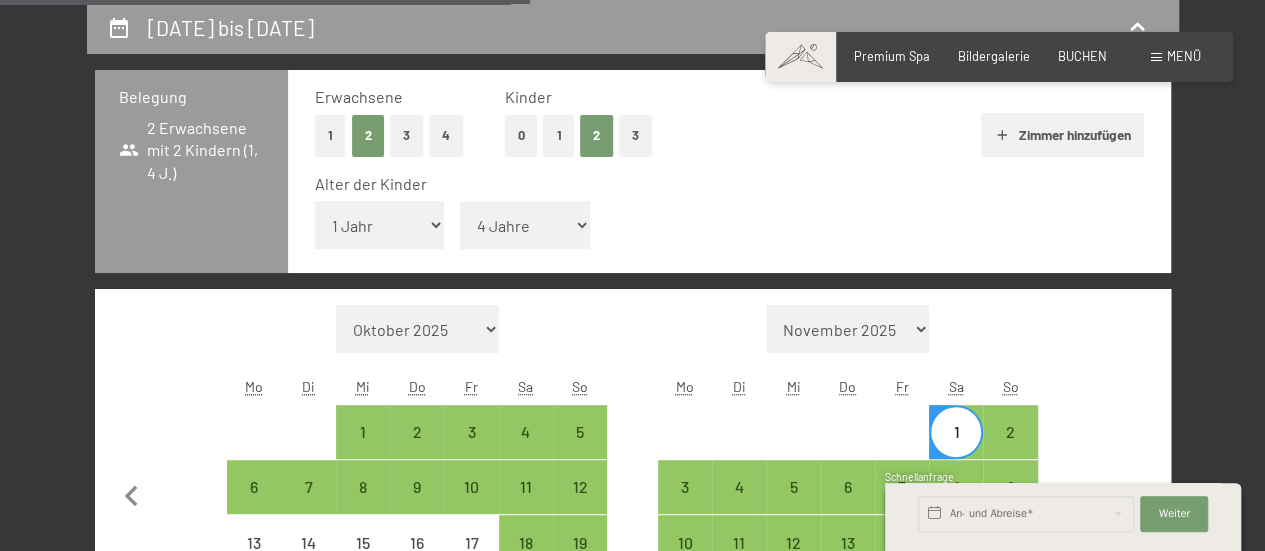 select on "2025-10-01" 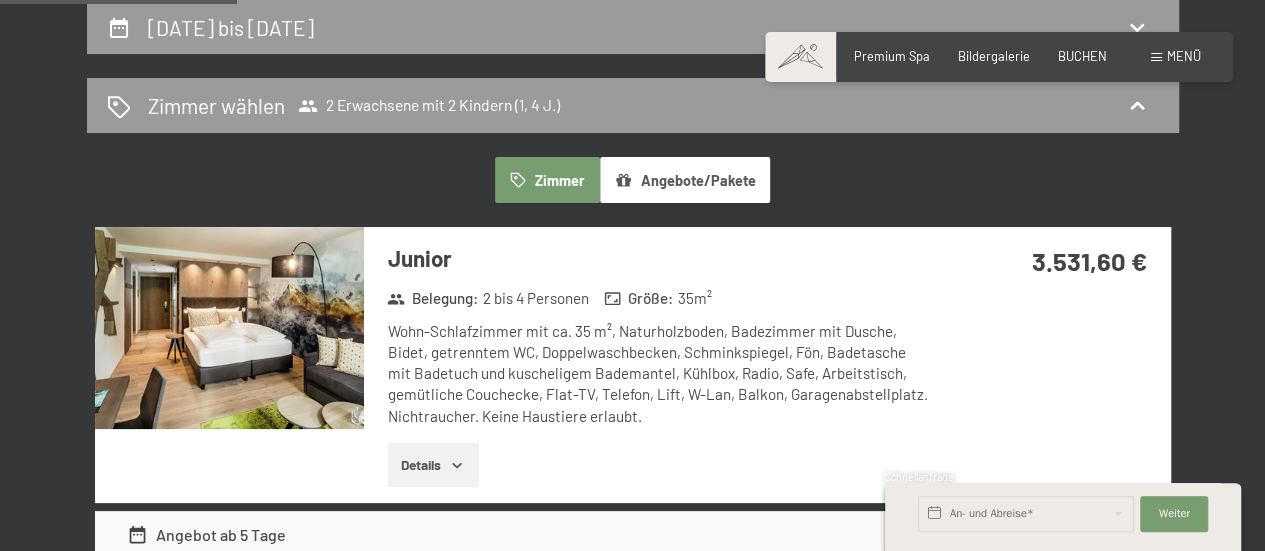 scroll, scrollTop: 0, scrollLeft: 0, axis: both 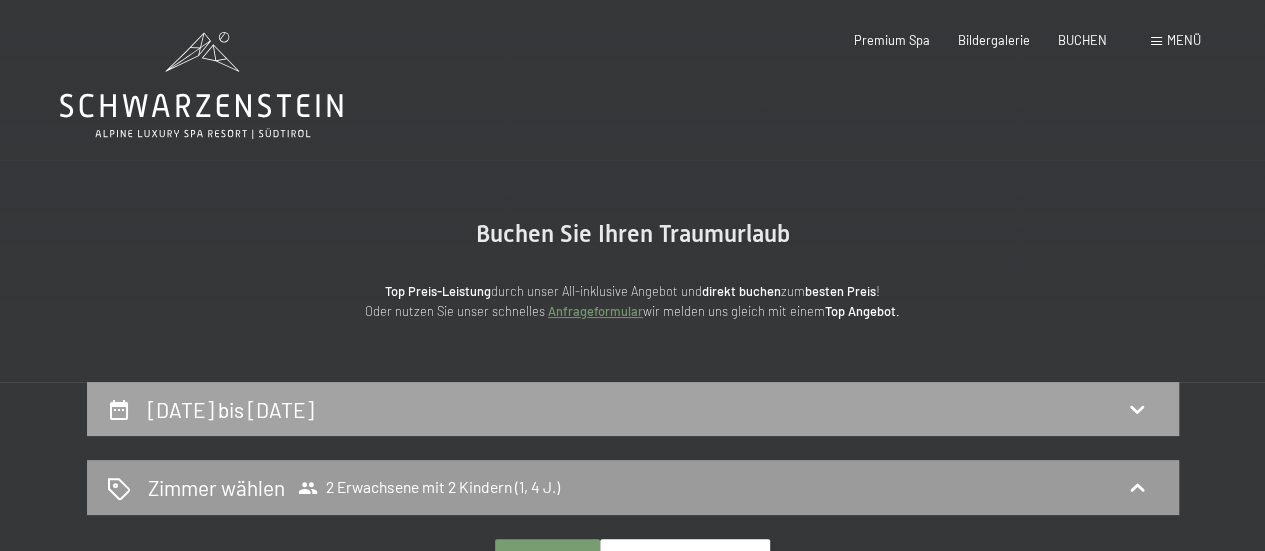 click on "26. Oktober bis 1. November 2025" at bounding box center (633, 409) 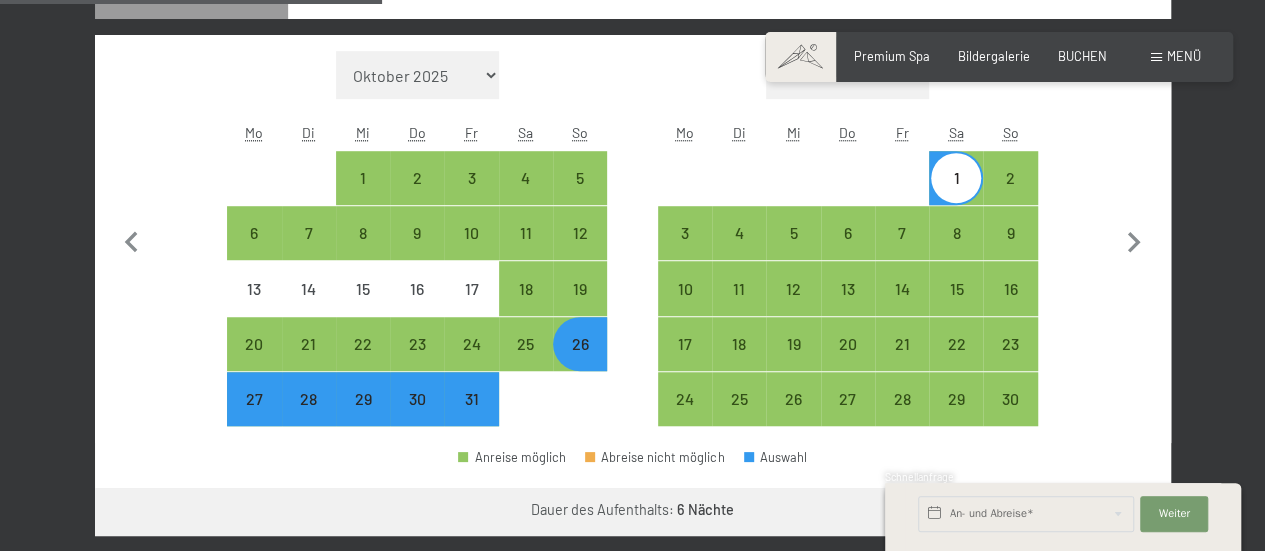 scroll, scrollTop: 662, scrollLeft: 0, axis: vertical 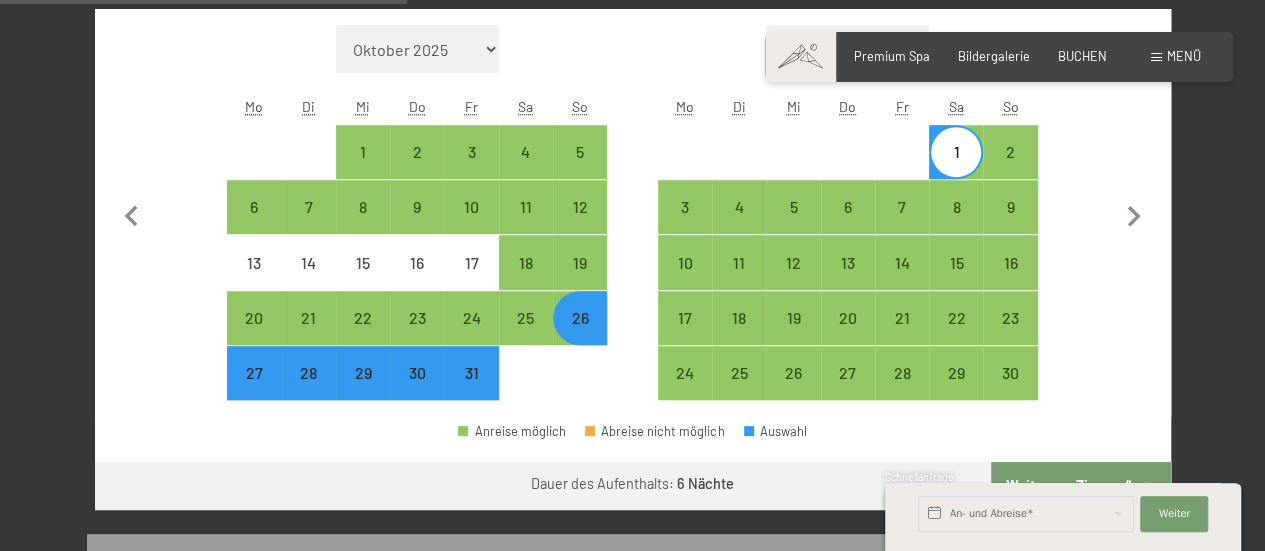 click on "27" at bounding box center (254, 390) 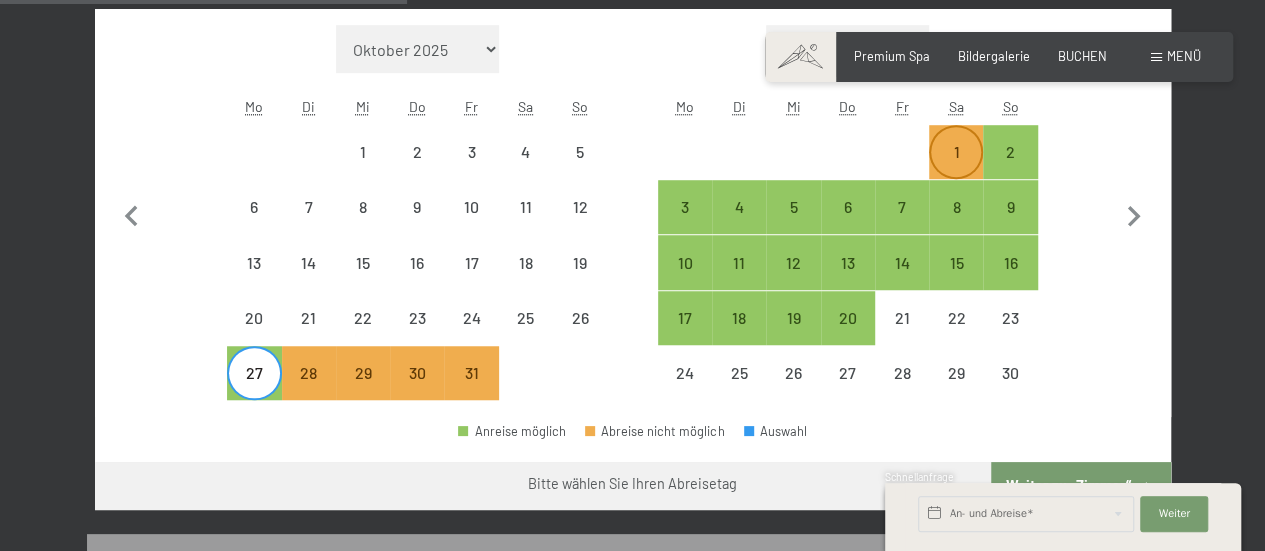 click on "1" at bounding box center (956, 169) 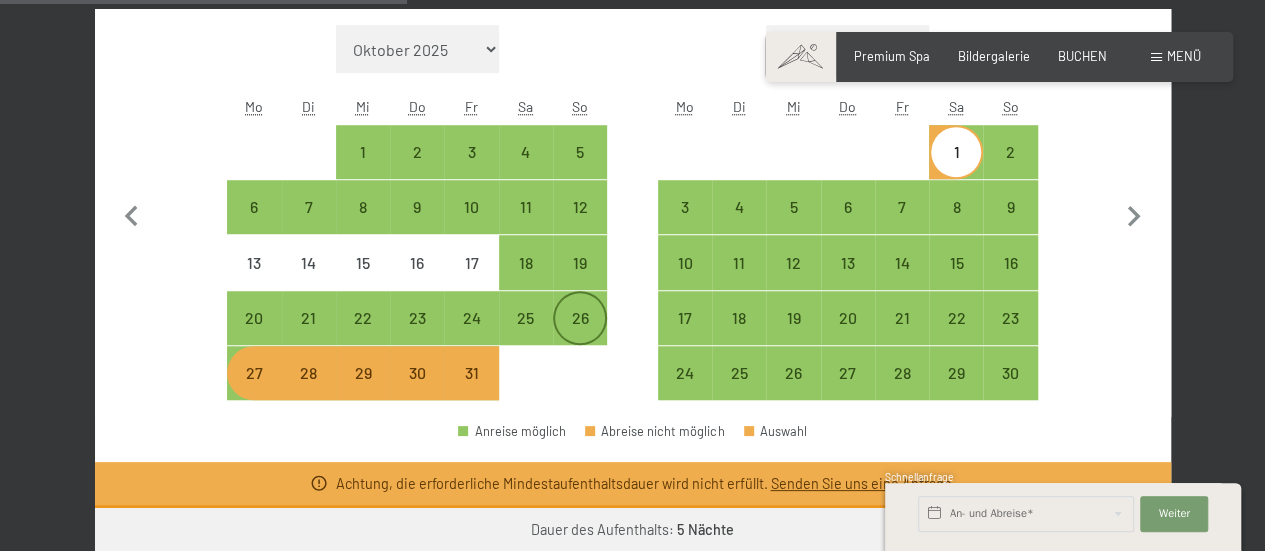 click on "26" at bounding box center [580, 335] 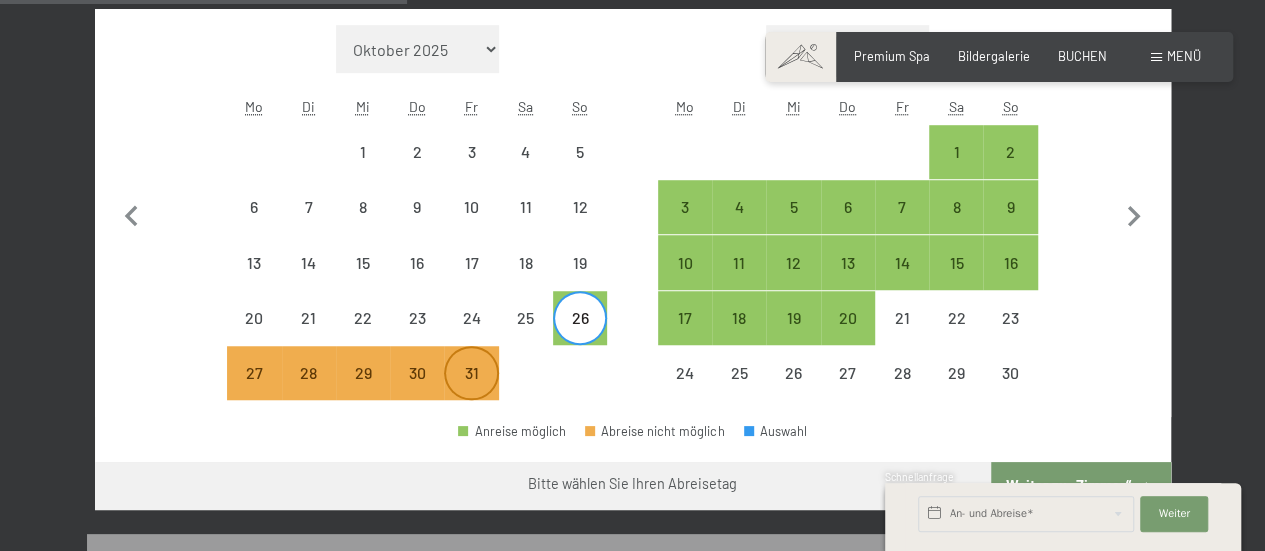click on "31" at bounding box center (471, 390) 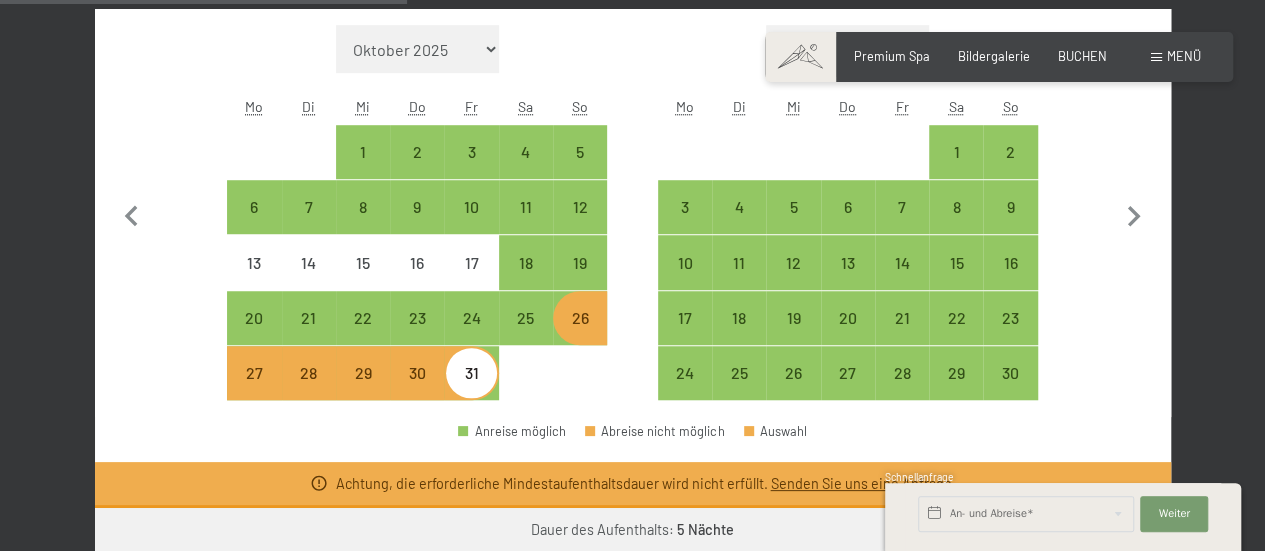 click on "Einwilligung Marketing*" at bounding box center [510, 338] 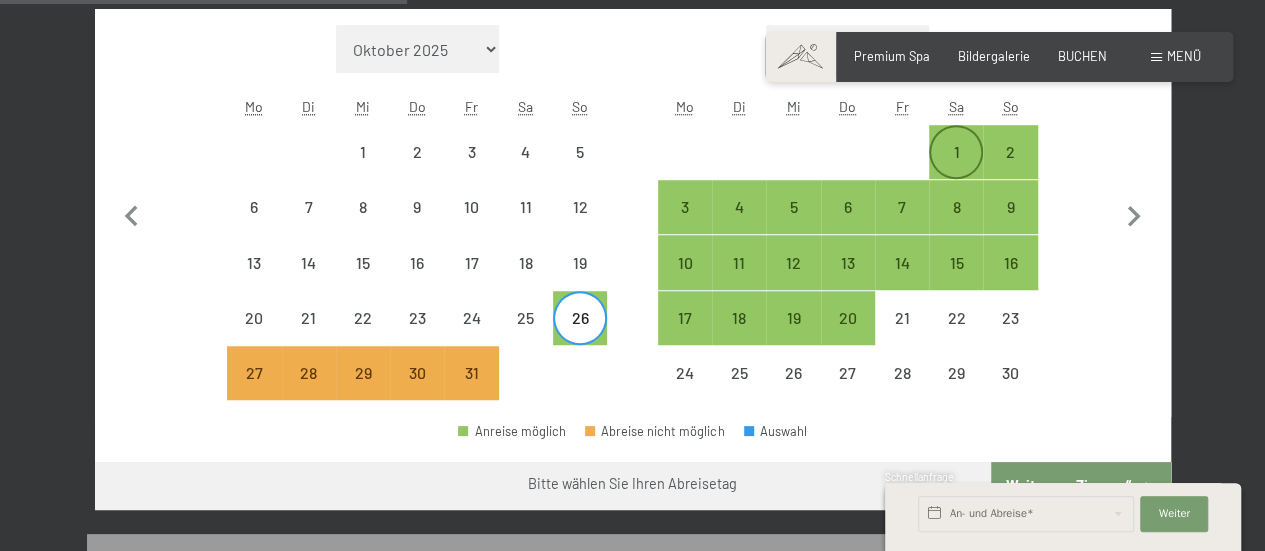 click on "1" at bounding box center (956, 169) 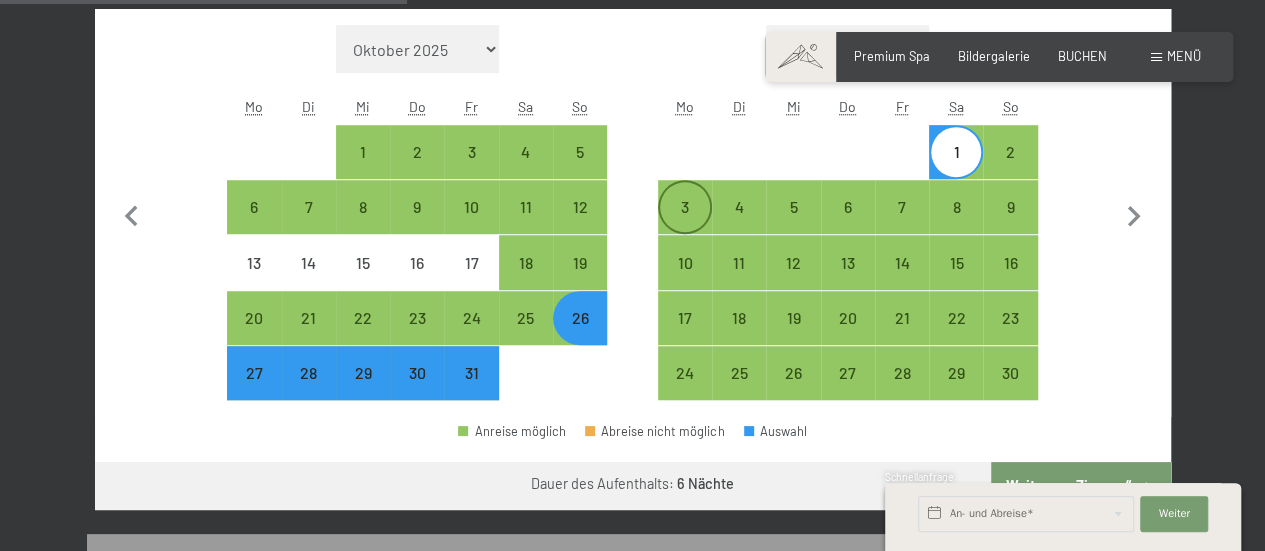 click on "3" at bounding box center (685, 224) 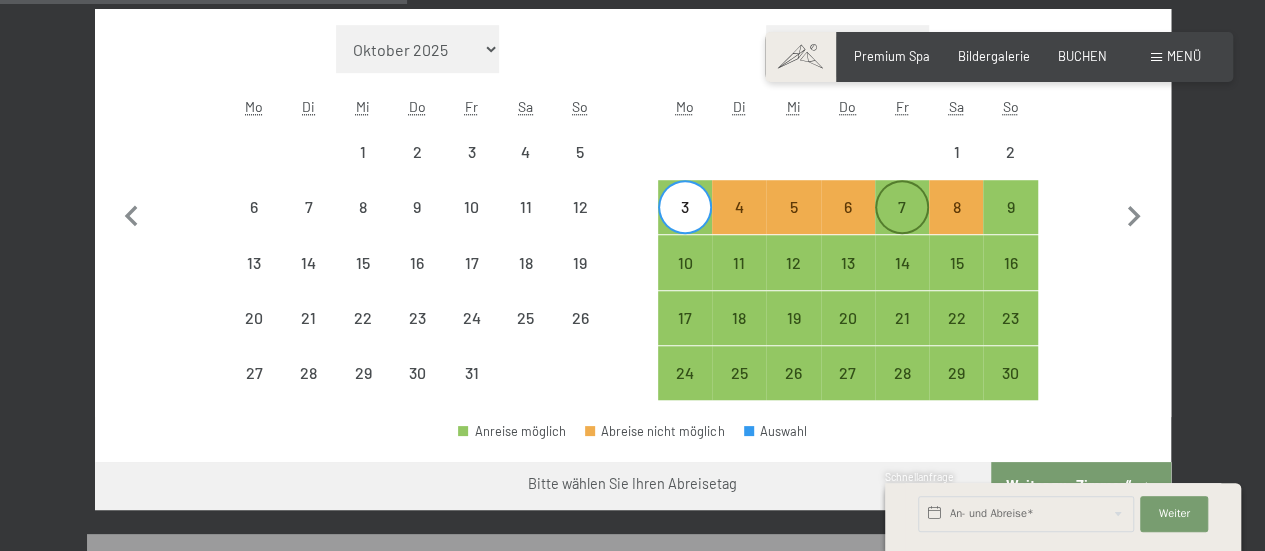 click on "7" at bounding box center (902, 224) 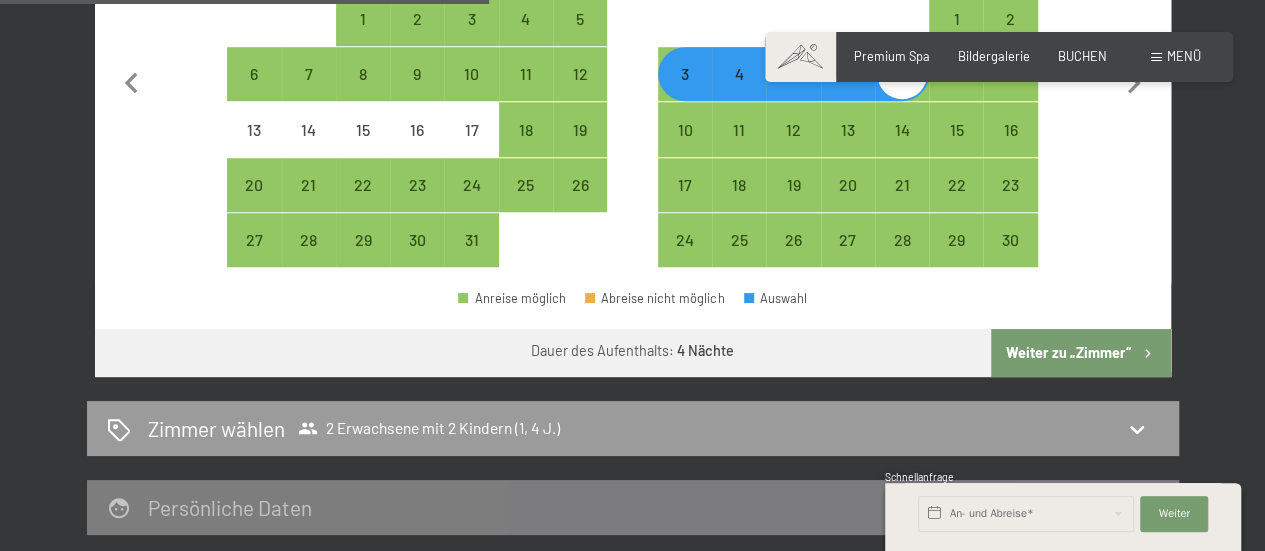 click on "Weiter zu „Zimmer“" at bounding box center [1080, 353] 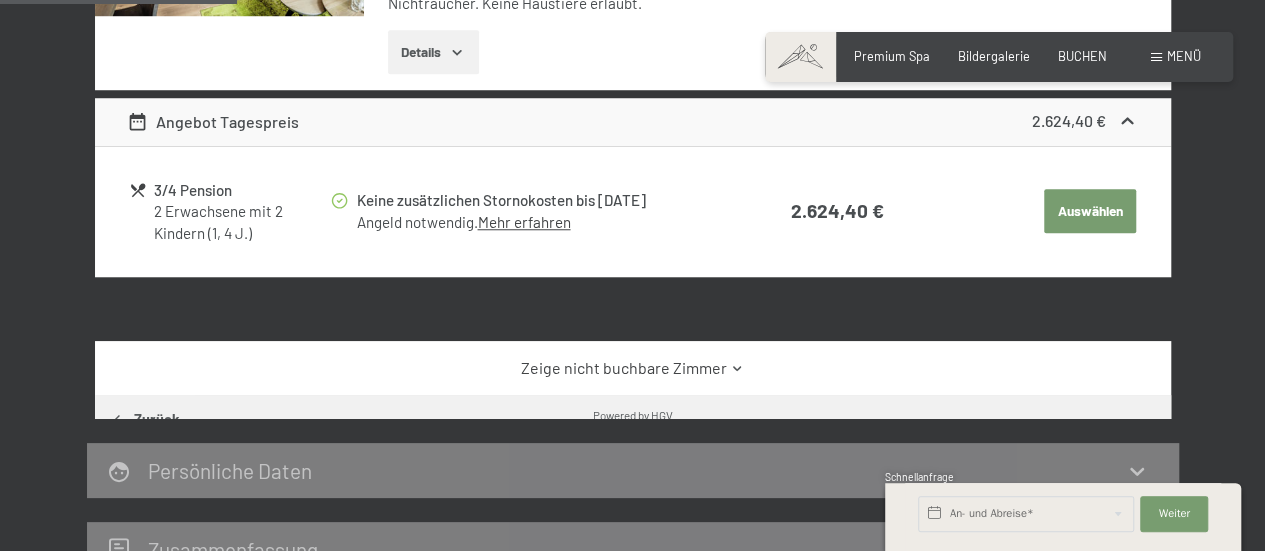 scroll, scrollTop: 382, scrollLeft: 0, axis: vertical 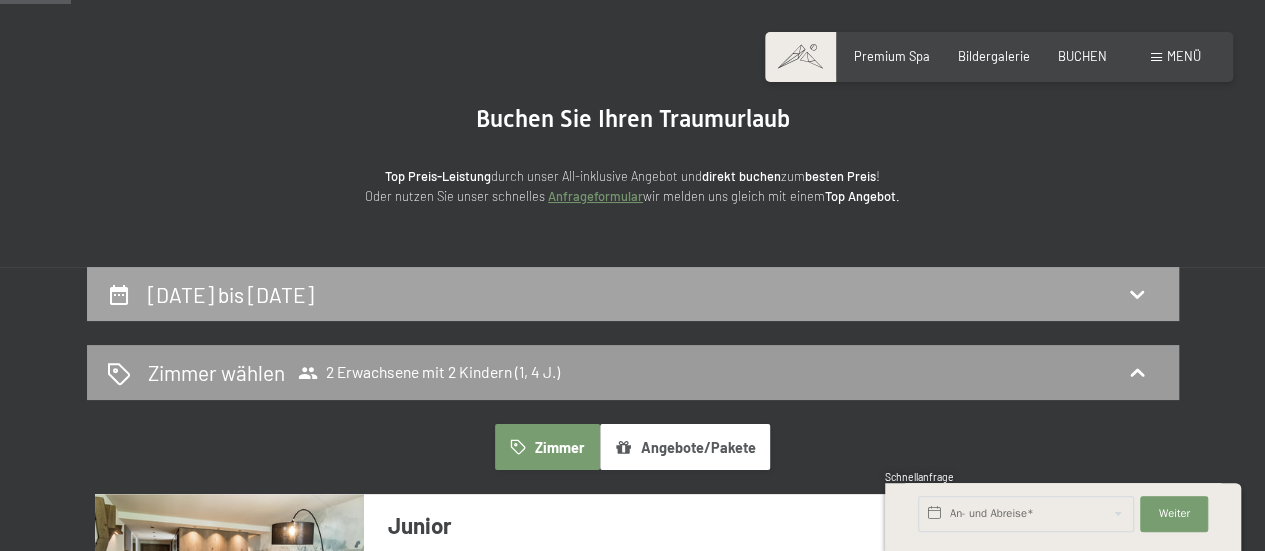 click 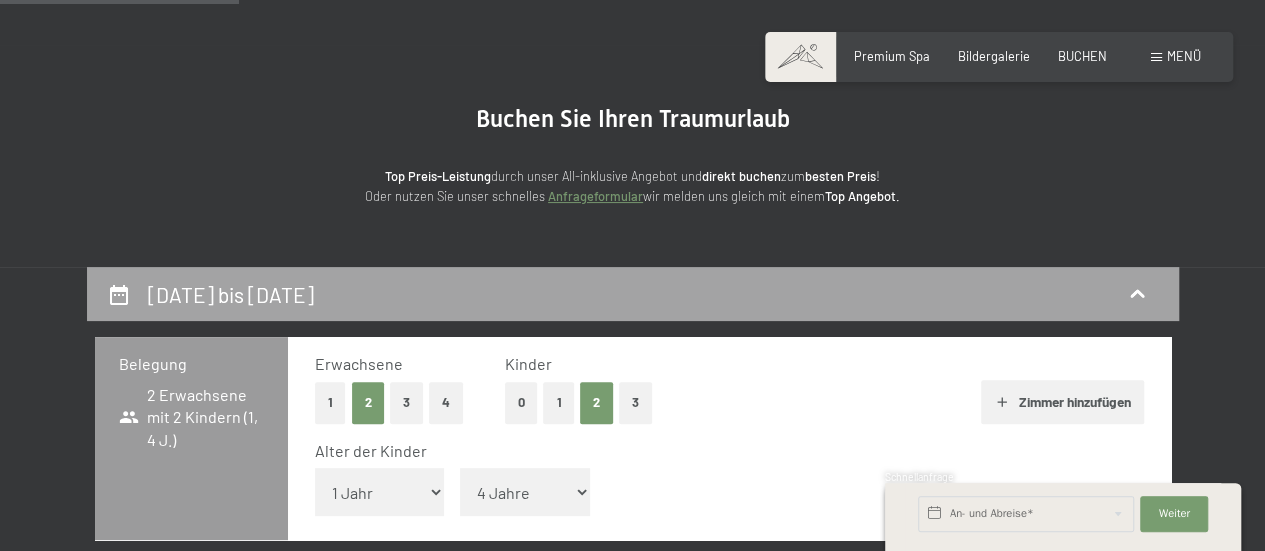 scroll, scrollTop: 382, scrollLeft: 0, axis: vertical 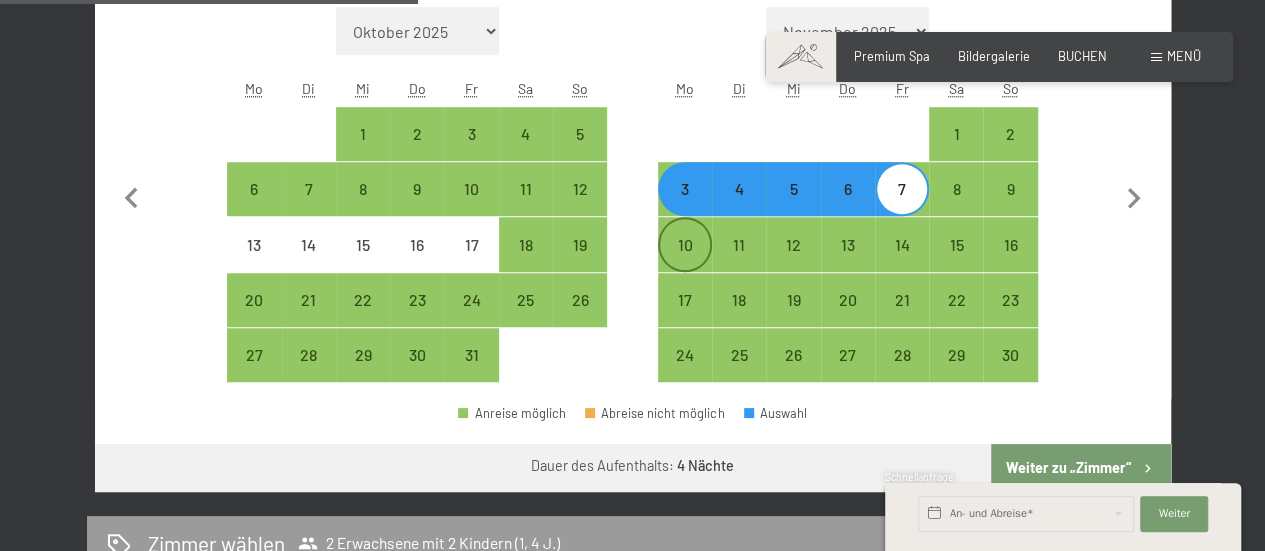 click on "10" at bounding box center (685, 262) 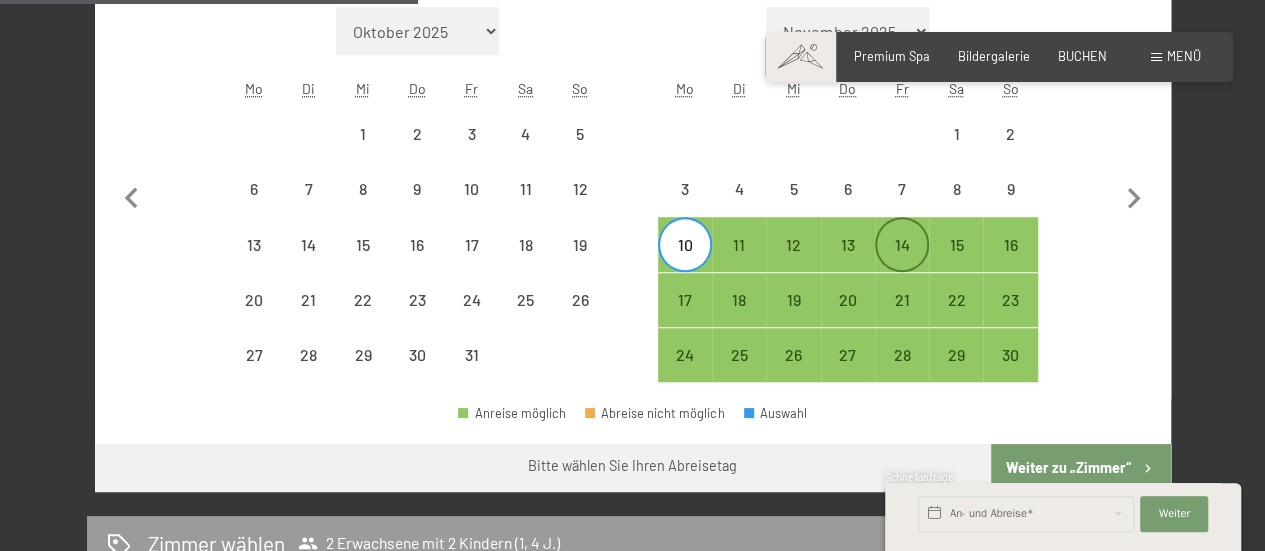 click on "14" at bounding box center (902, 262) 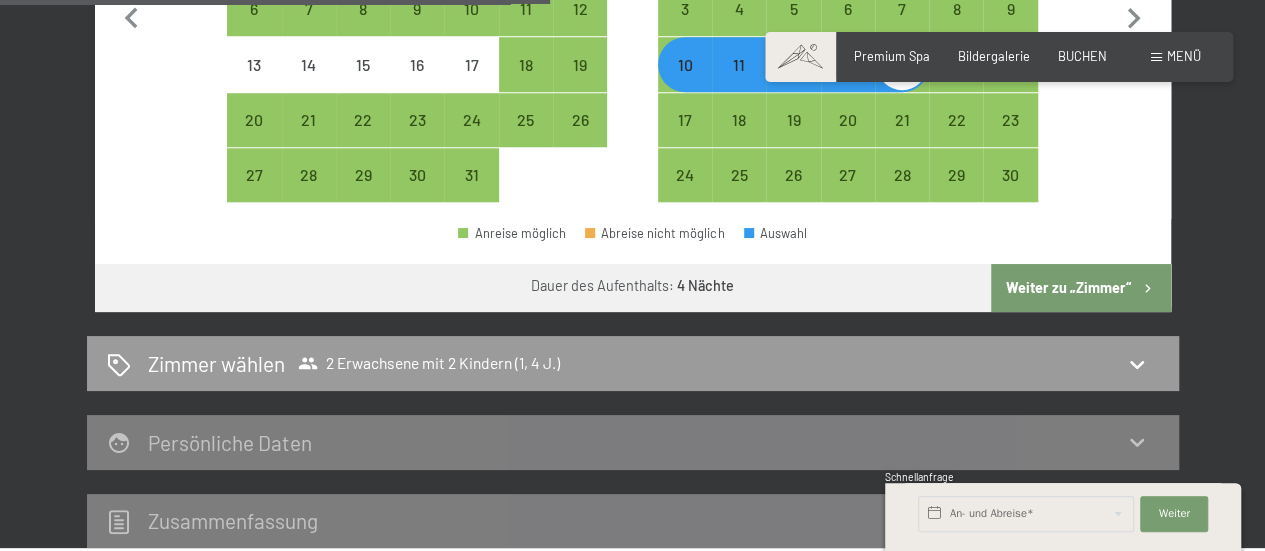 scroll, scrollTop: 941, scrollLeft: 0, axis: vertical 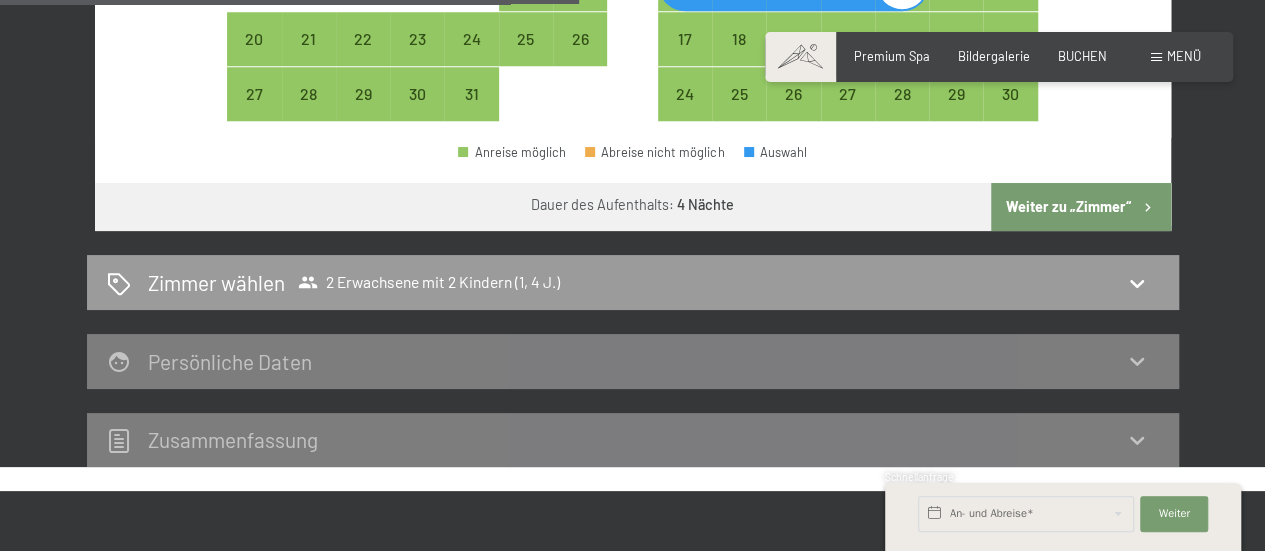 click on "Weiter zu „Zimmer“" at bounding box center [1080, 207] 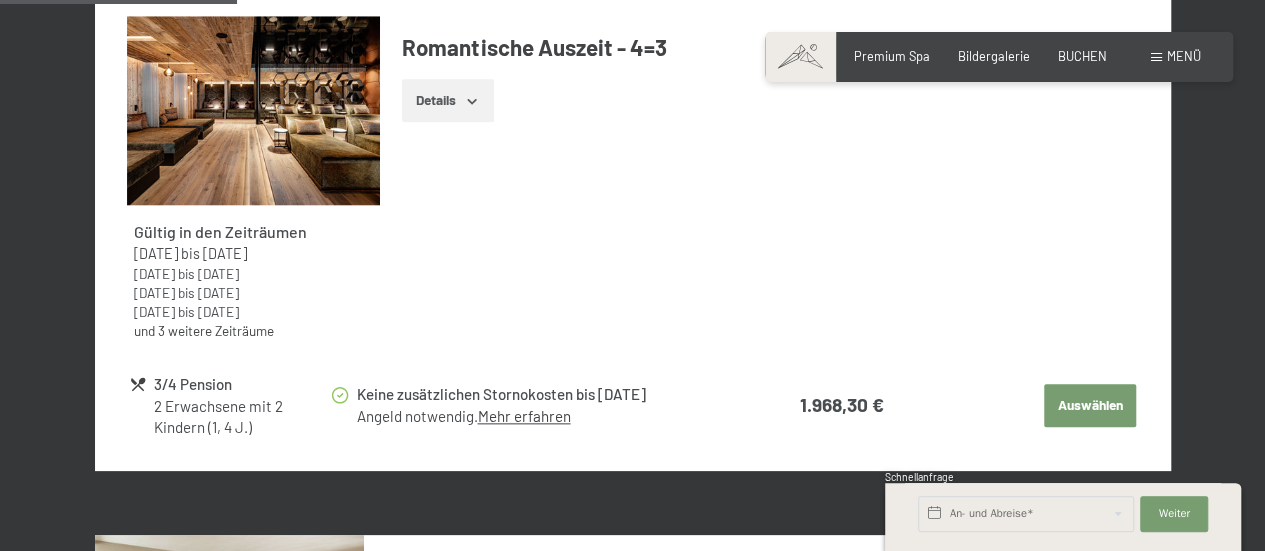 scroll, scrollTop: 382, scrollLeft: 0, axis: vertical 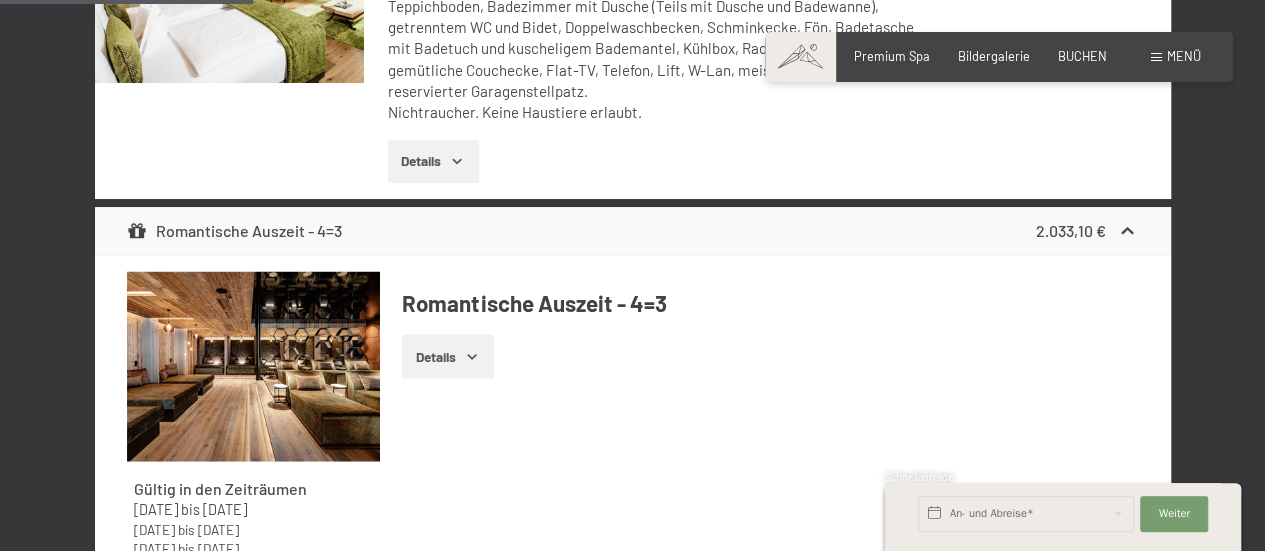click on "Menü" at bounding box center [1176, 57] 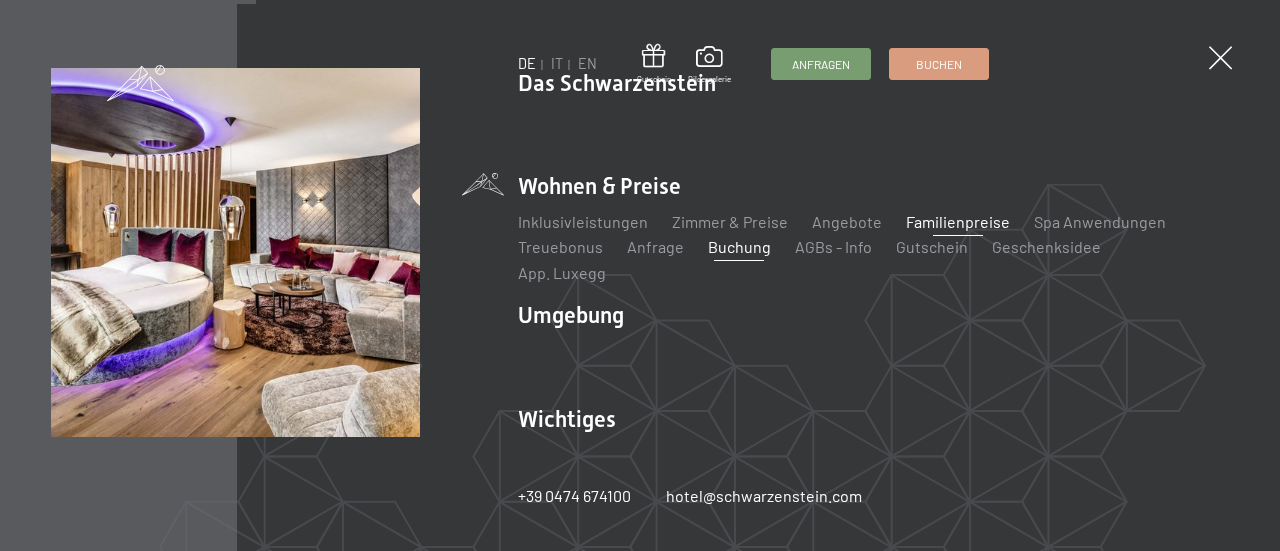 click on "Familienpreise" at bounding box center (958, 221) 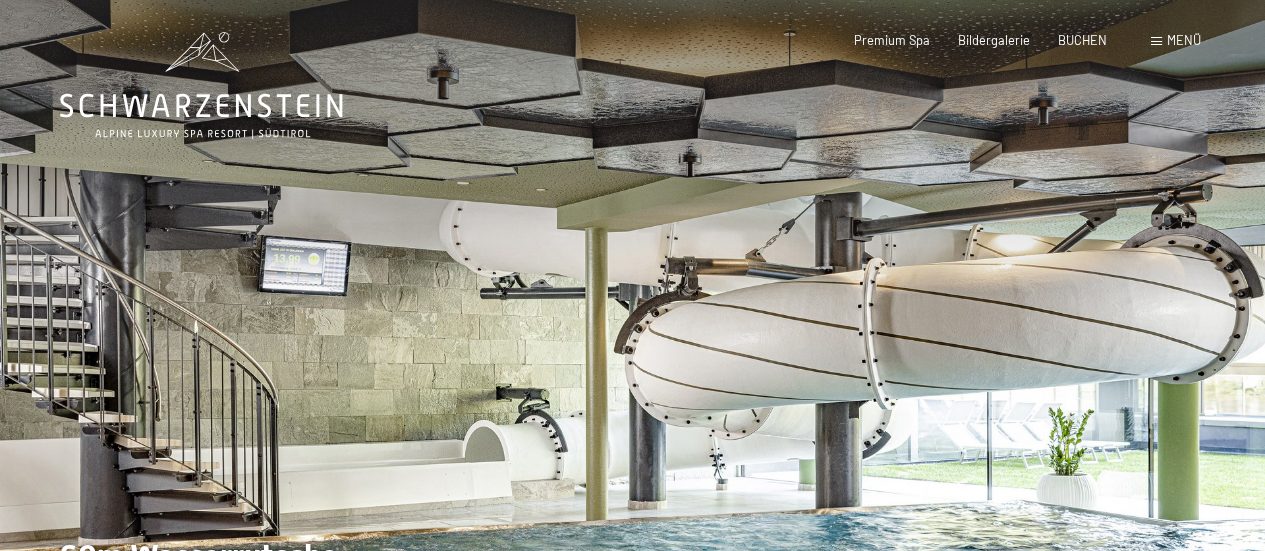 scroll, scrollTop: 0, scrollLeft: 0, axis: both 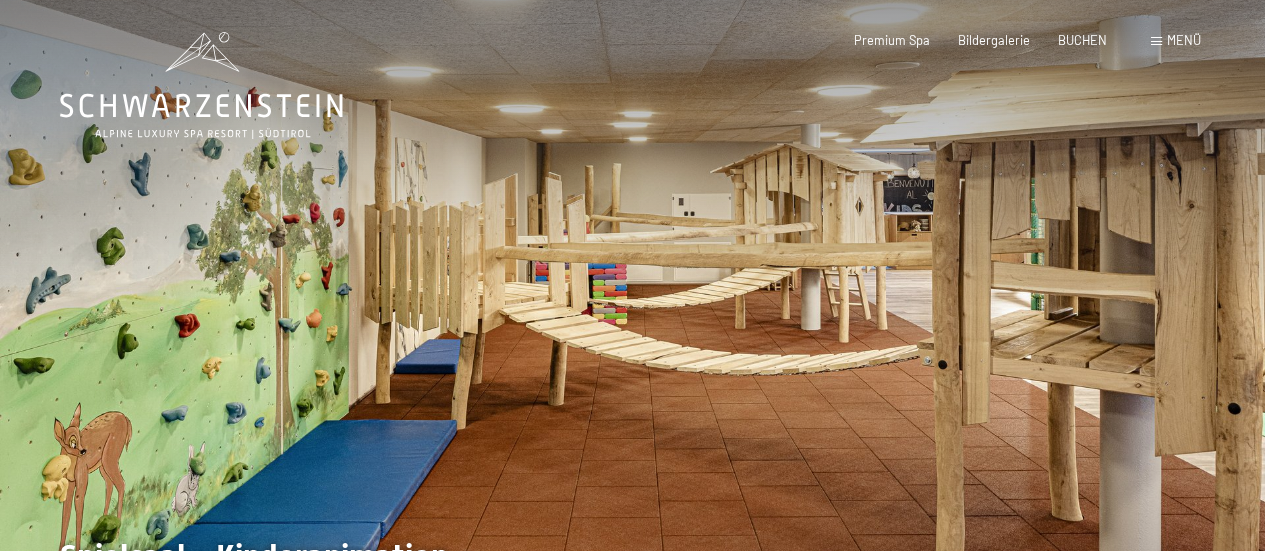 click at bounding box center (949, 325) 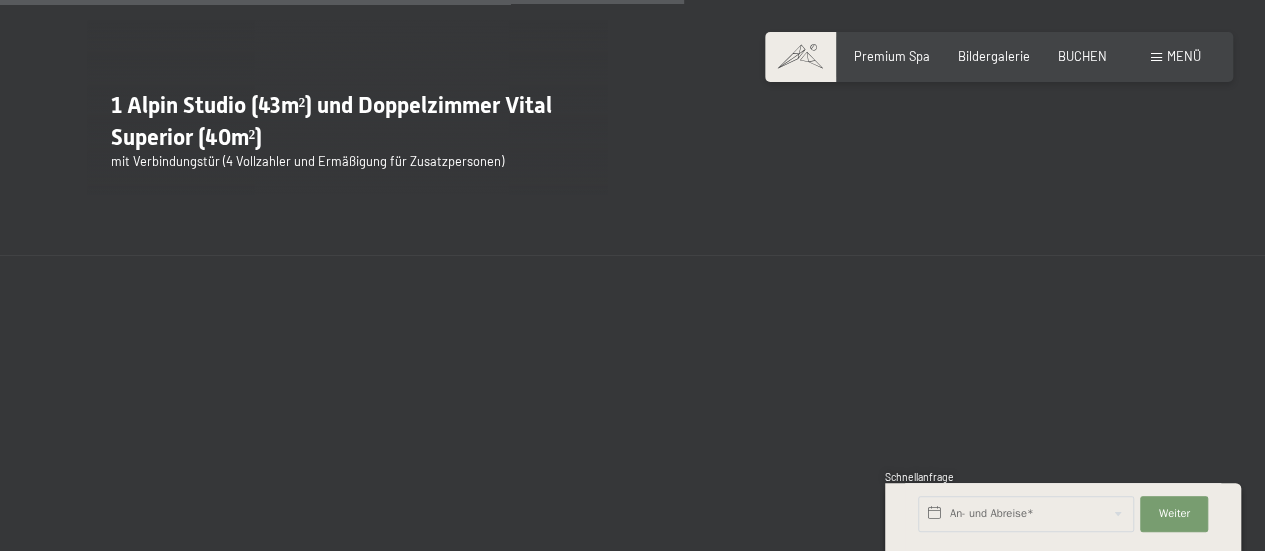 scroll, scrollTop: 3720, scrollLeft: 0, axis: vertical 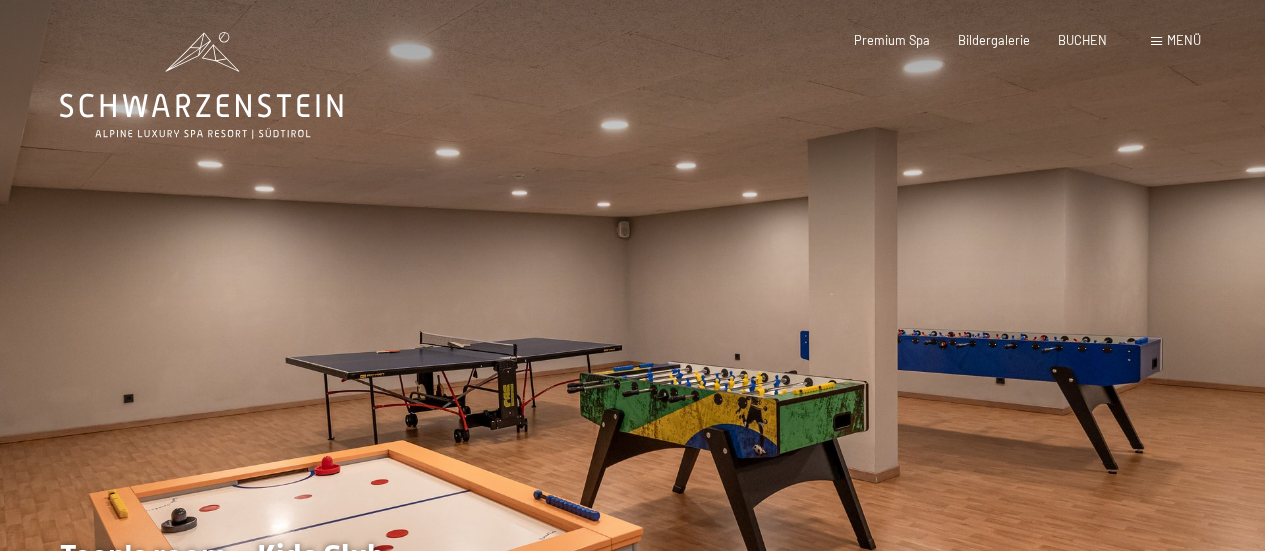 click on "Menü" at bounding box center [1176, 41] 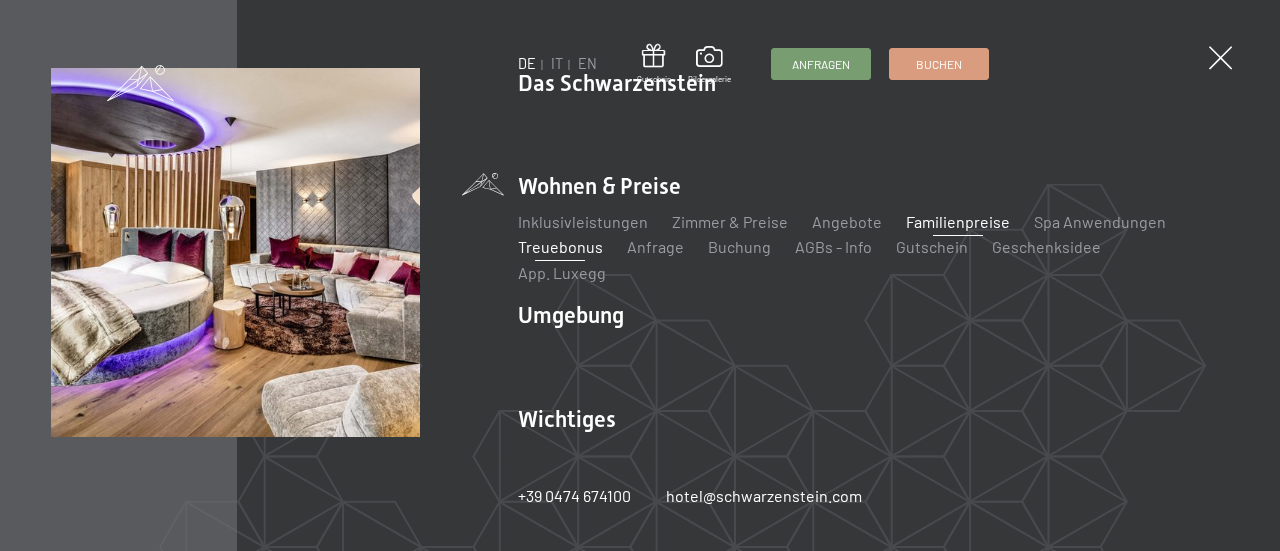 click on "Treuebonus" at bounding box center [560, 246] 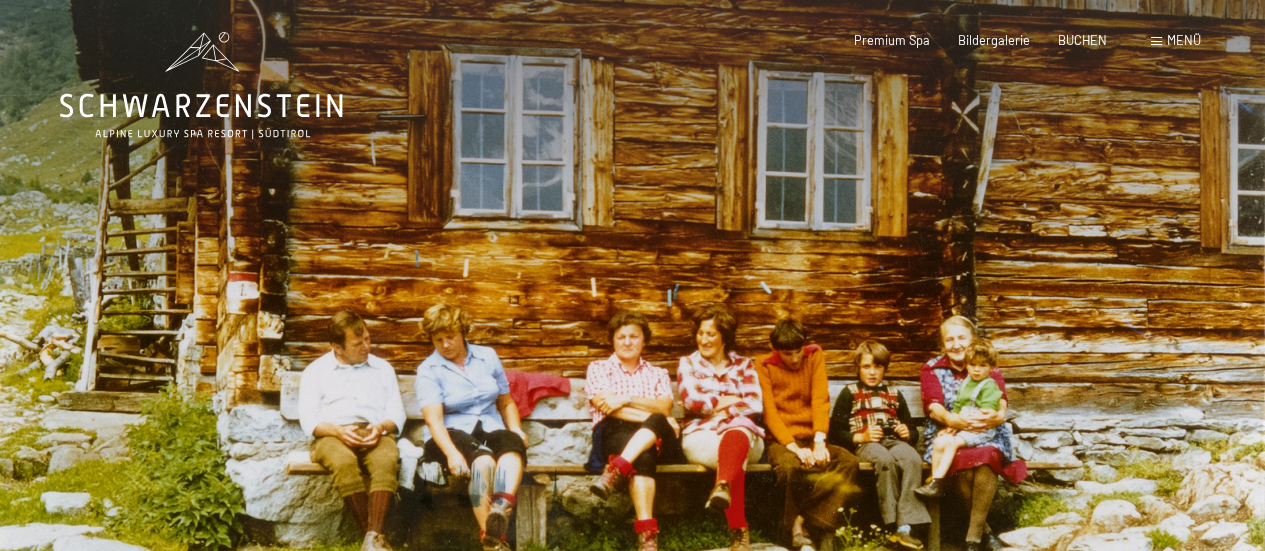 scroll, scrollTop: 0, scrollLeft: 0, axis: both 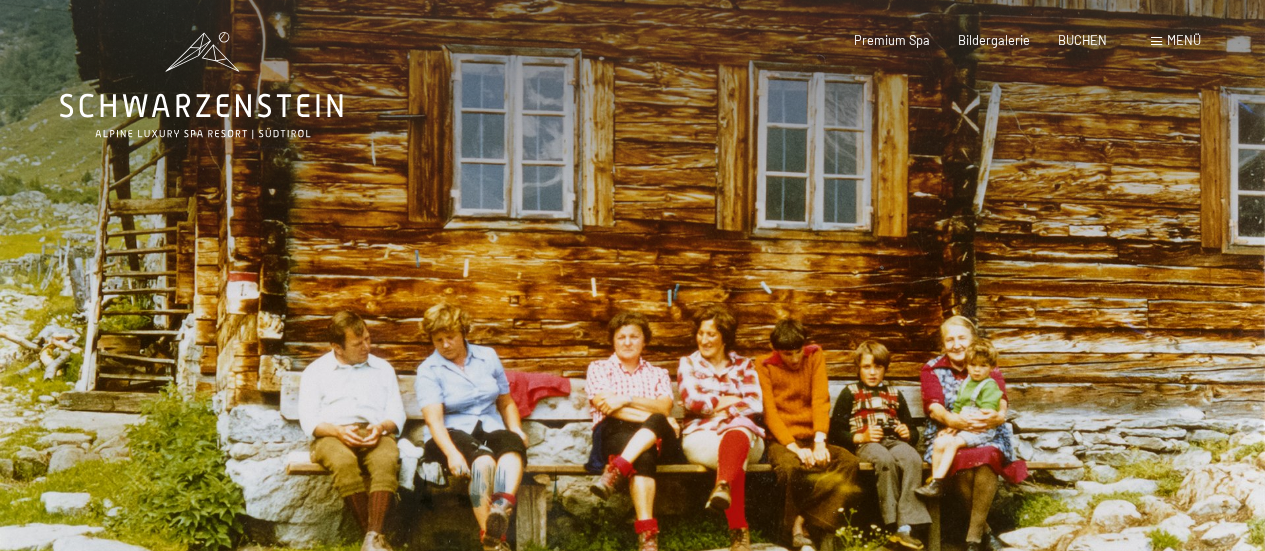 click at bounding box center (1156, 41) 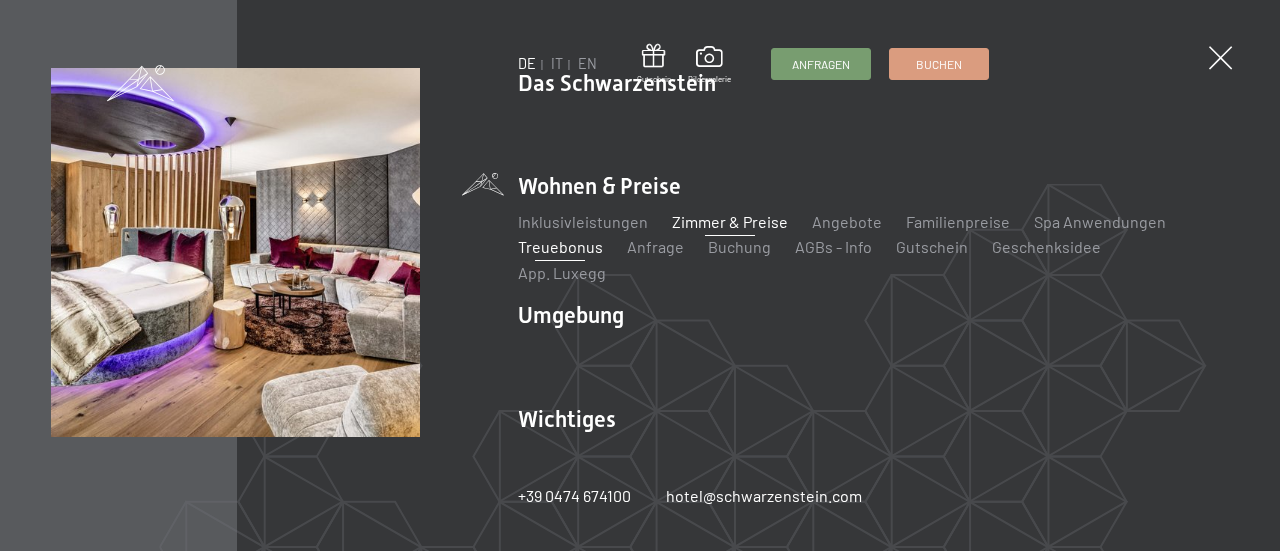 click on "Zimmer & Preise" at bounding box center [730, 221] 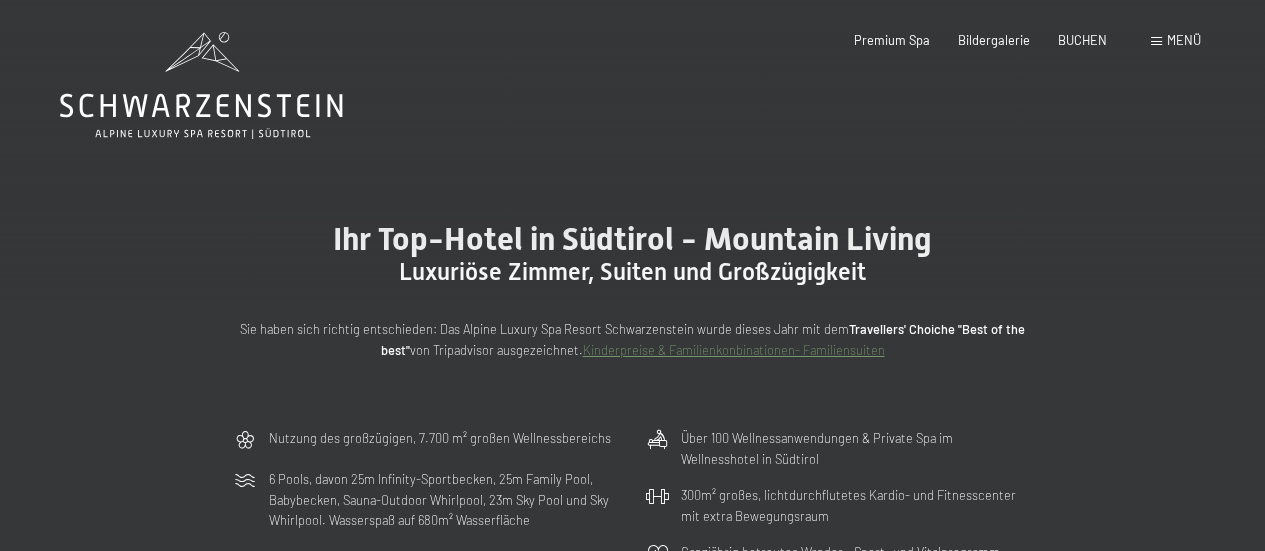 scroll, scrollTop: 0, scrollLeft: 0, axis: both 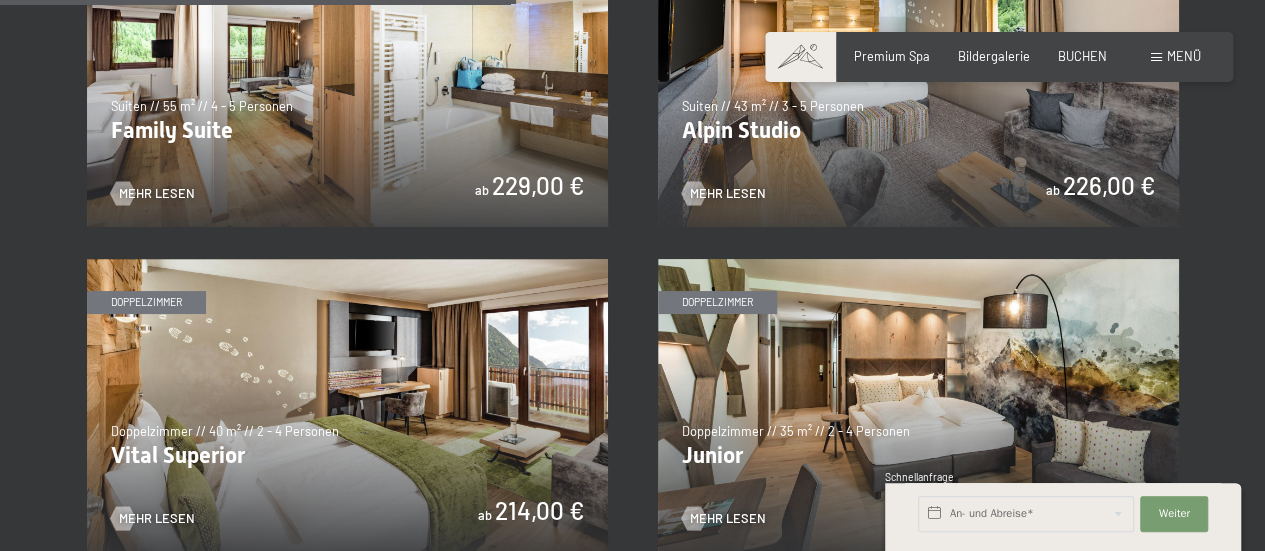click at bounding box center (347, 80) 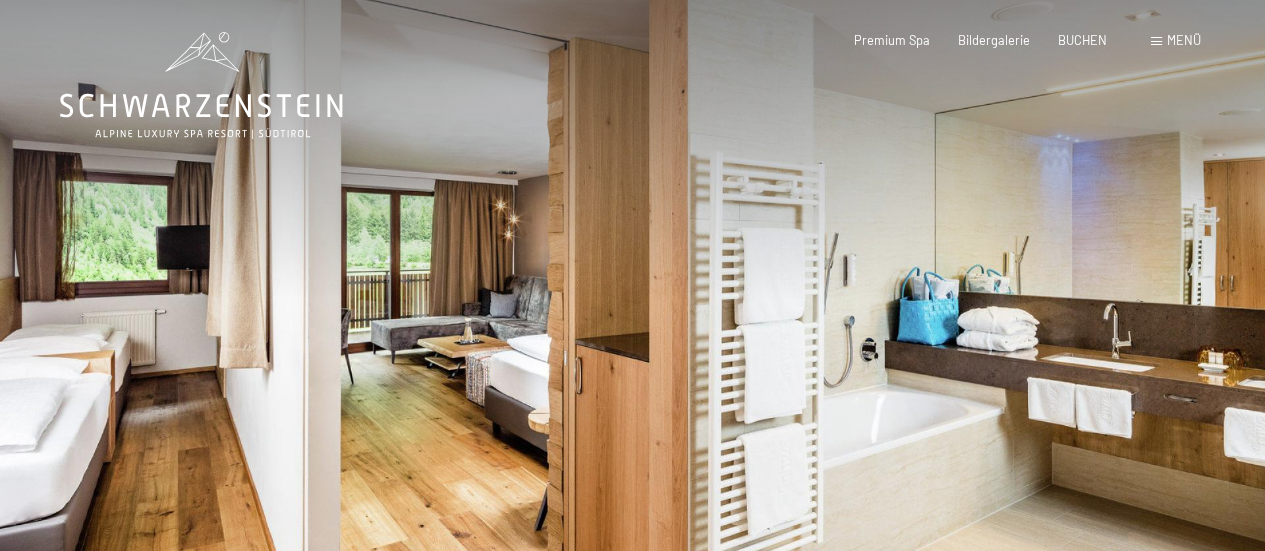 scroll, scrollTop: 0, scrollLeft: 0, axis: both 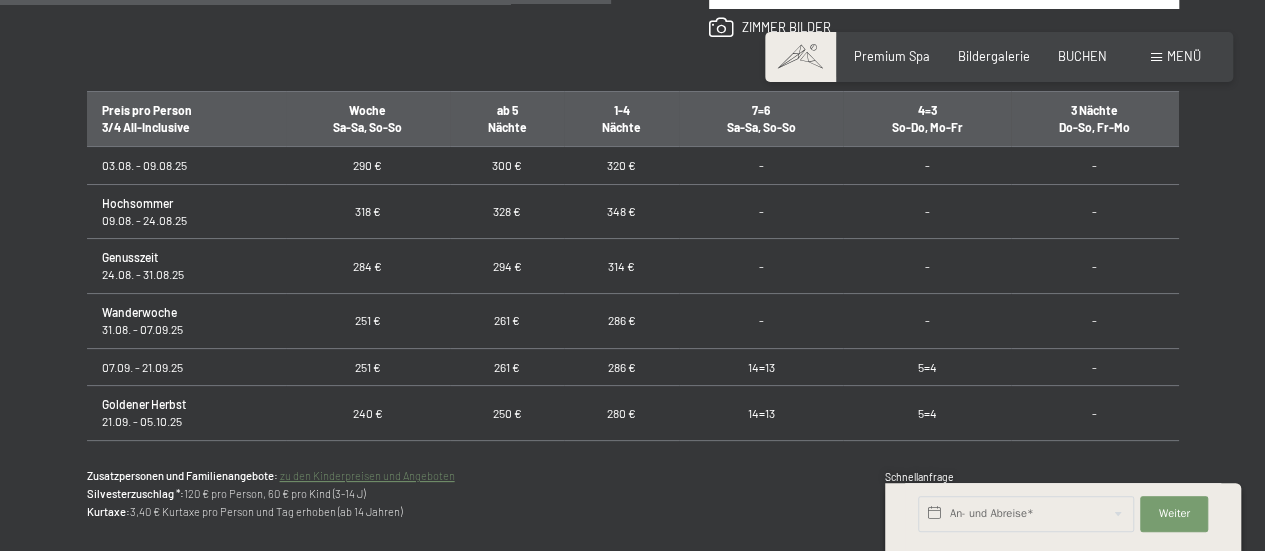 click on "zu den Kinderpreisen und Angeboten" at bounding box center [367, 475] 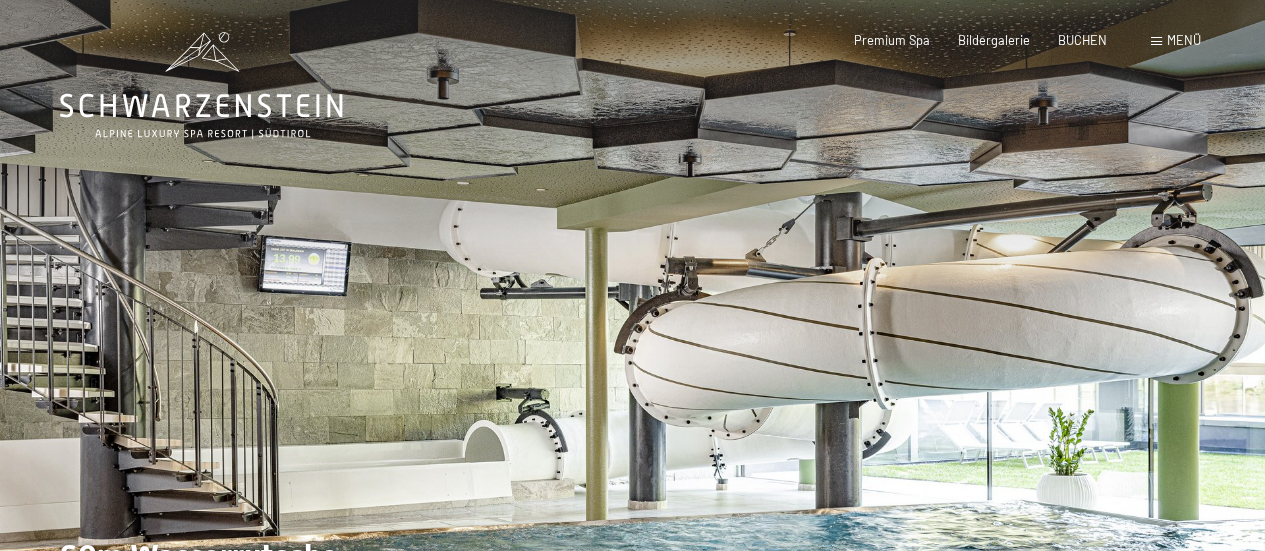 scroll, scrollTop: 0, scrollLeft: 0, axis: both 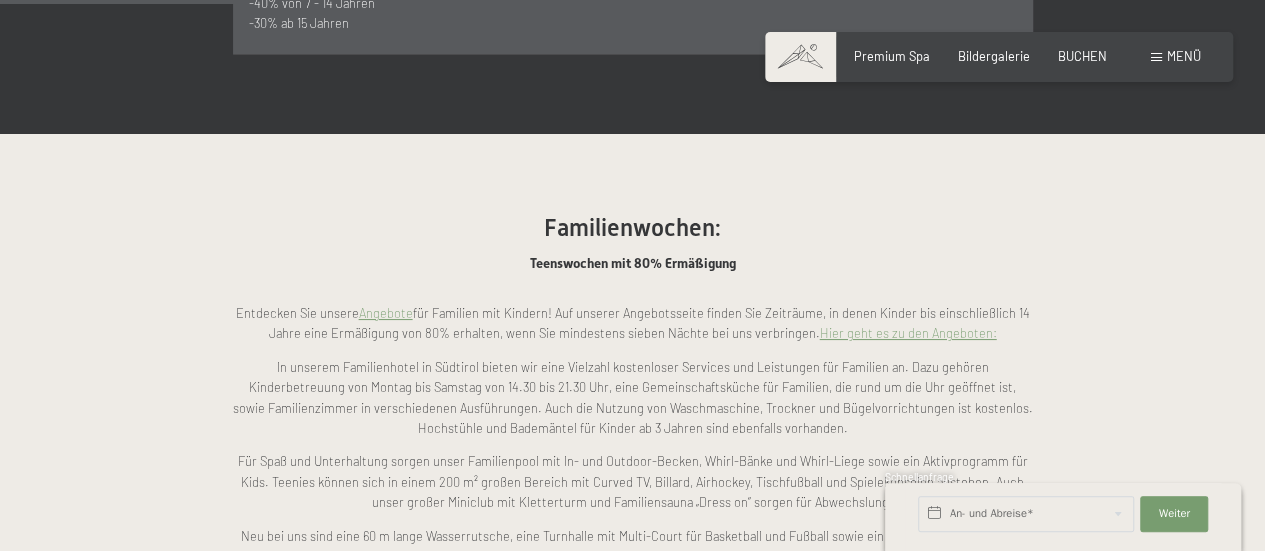 click on "Hier geht es zu den Angeboten:" at bounding box center [908, 333] 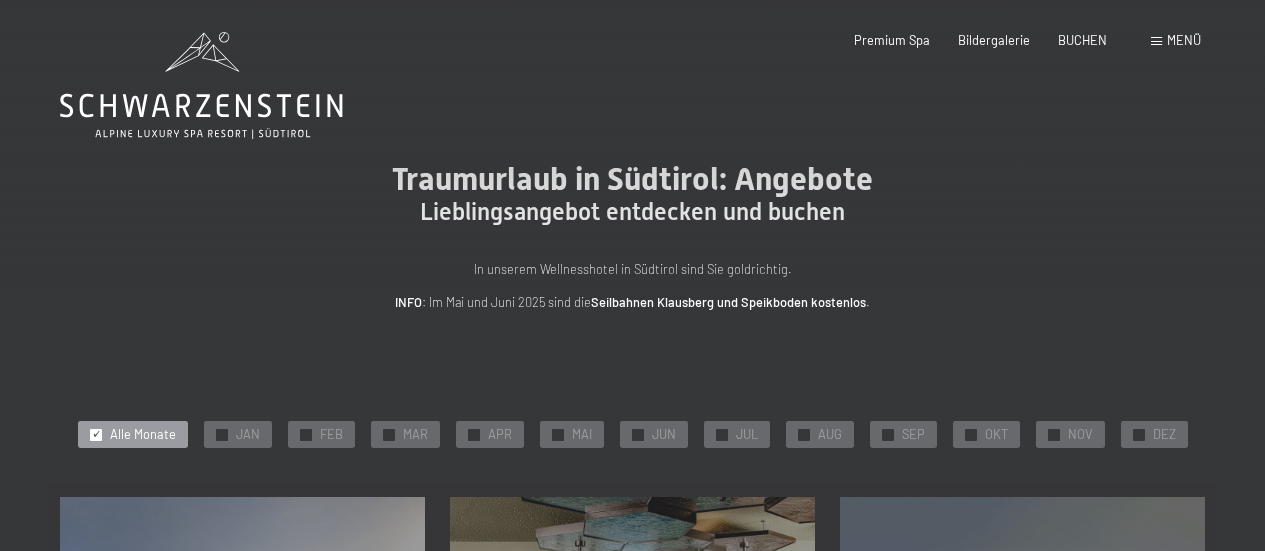 scroll, scrollTop: 0, scrollLeft: 0, axis: both 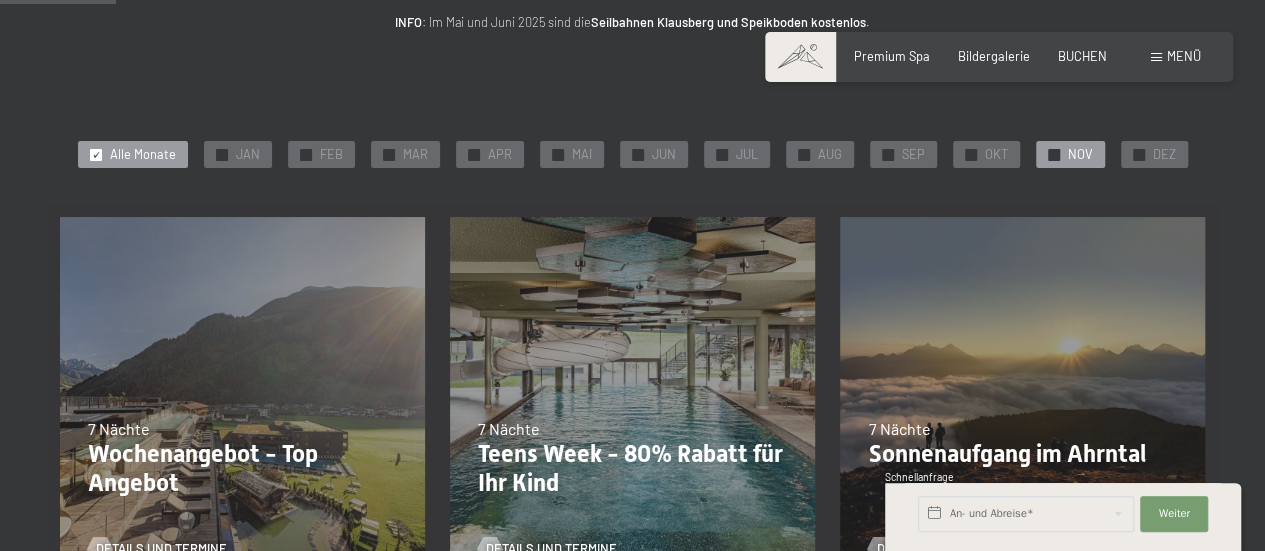 click on "✓" at bounding box center [1054, 154] 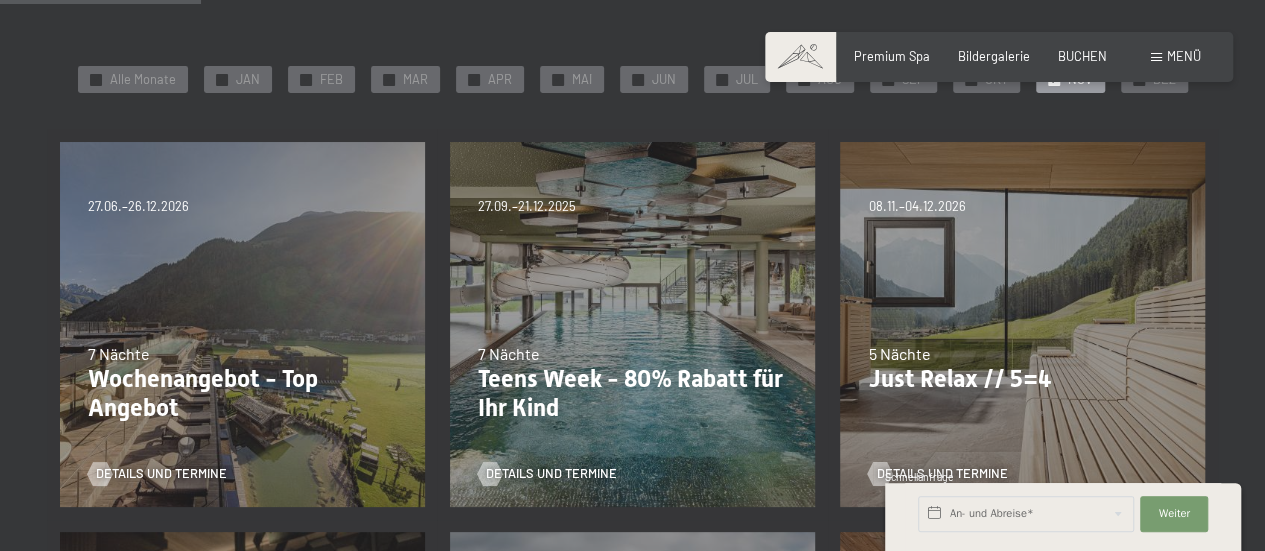 scroll, scrollTop: 360, scrollLeft: 0, axis: vertical 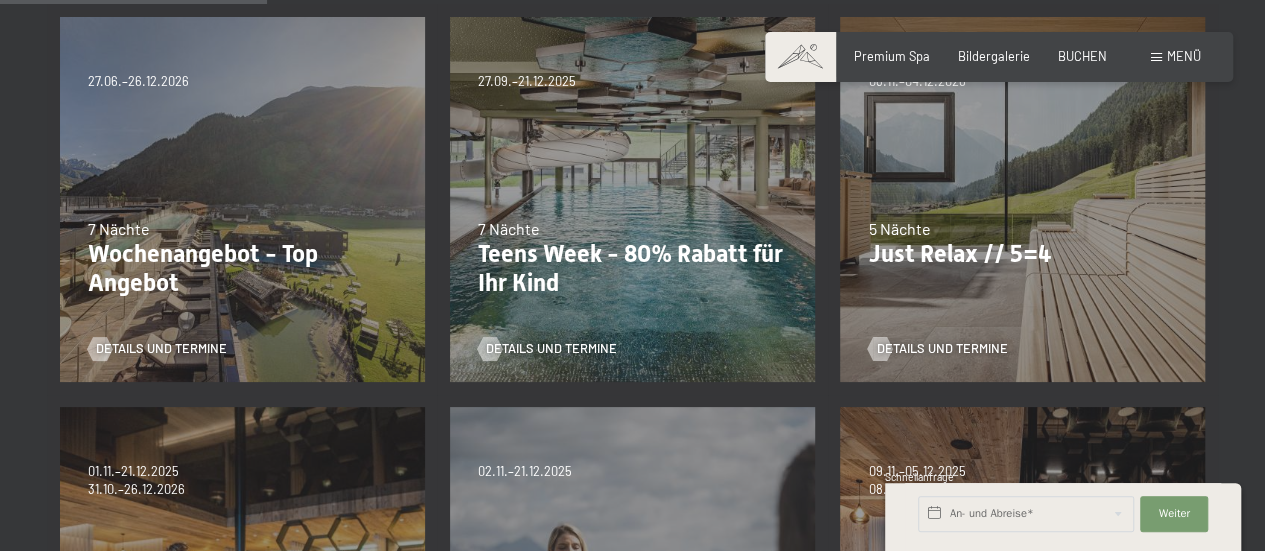 click on "Just Relax // 5=4" at bounding box center [1022, 254] 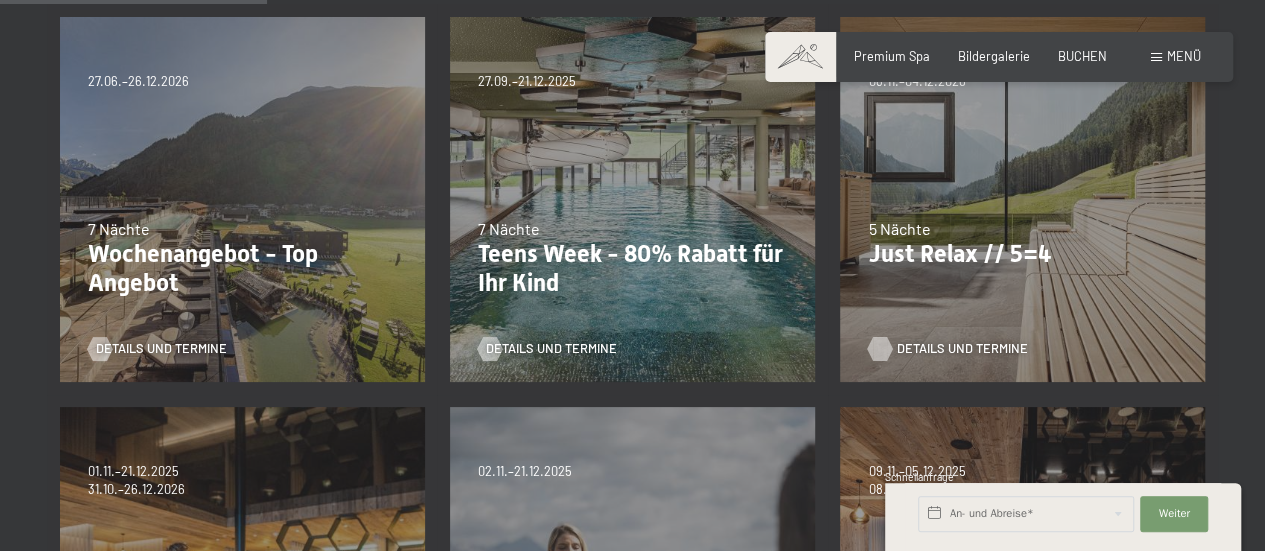 click on "Details und Termine" at bounding box center (961, 349) 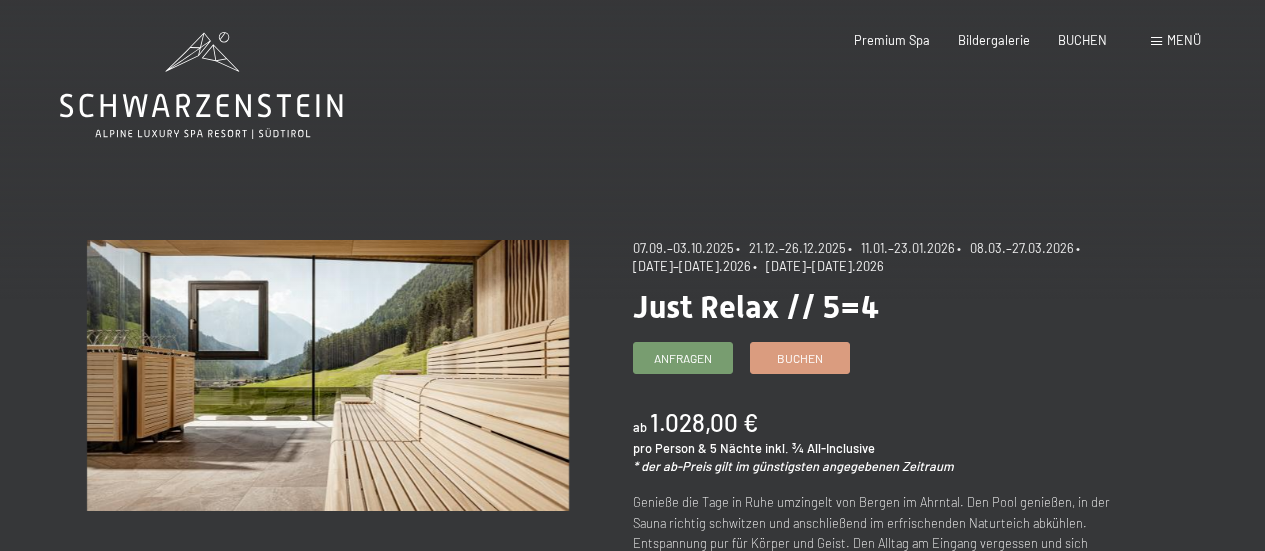 scroll, scrollTop: 0, scrollLeft: 0, axis: both 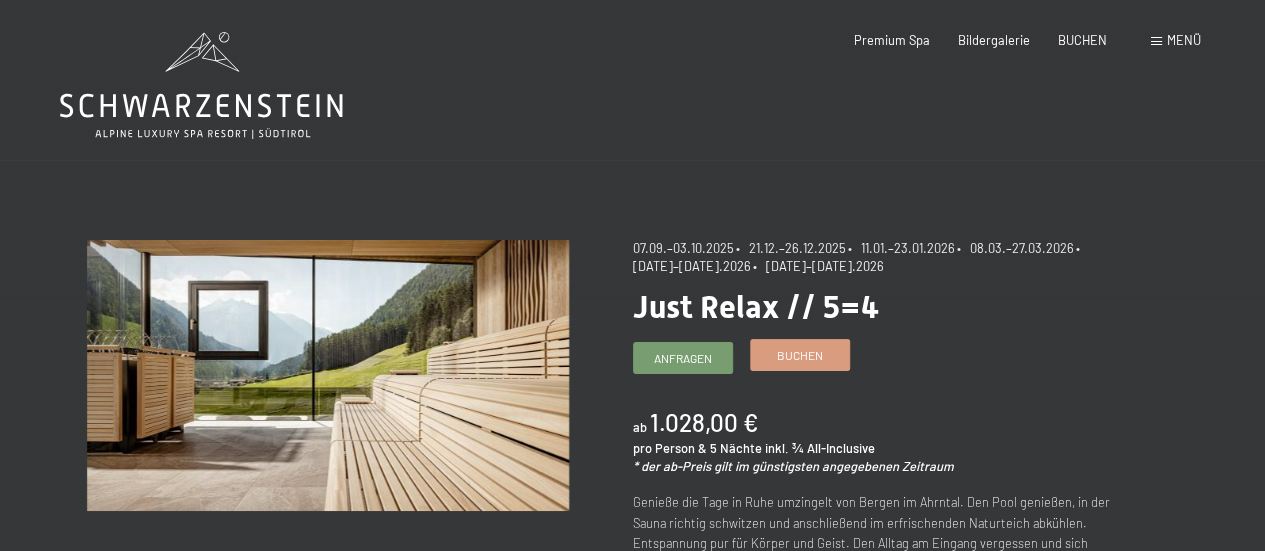 click on "Buchen" at bounding box center (800, 355) 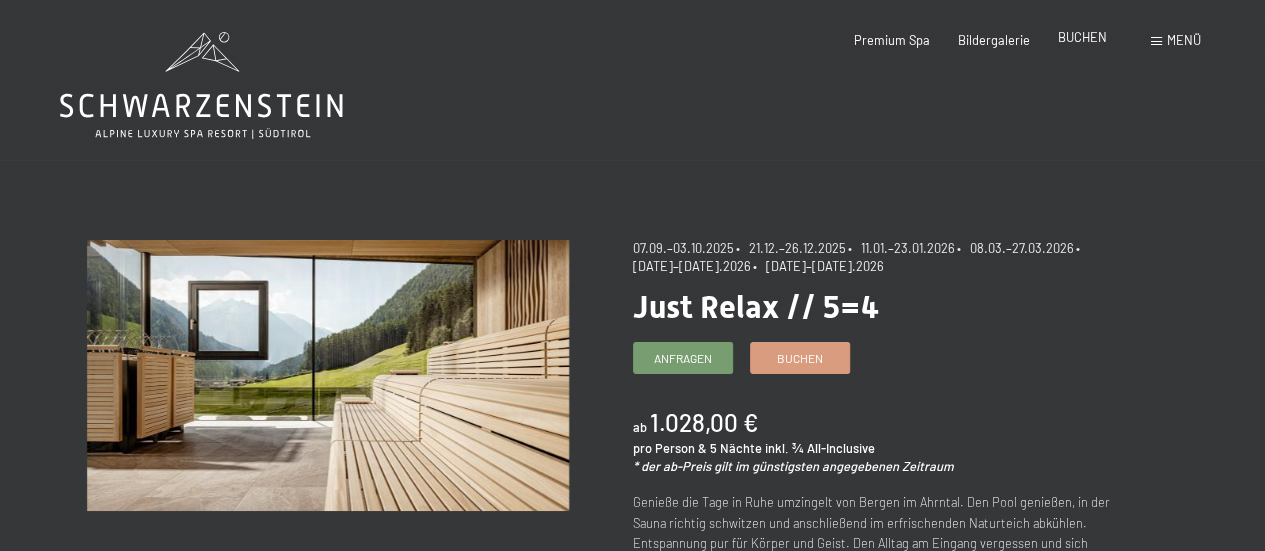 click on "BUCHEN" at bounding box center (1082, 37) 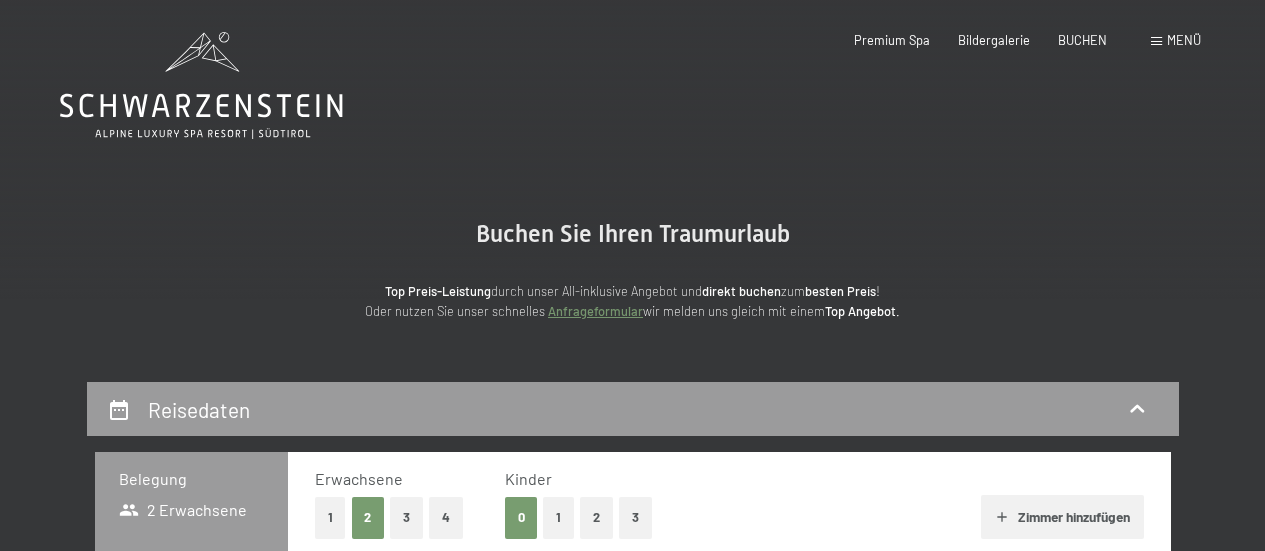 scroll, scrollTop: 0, scrollLeft: 0, axis: both 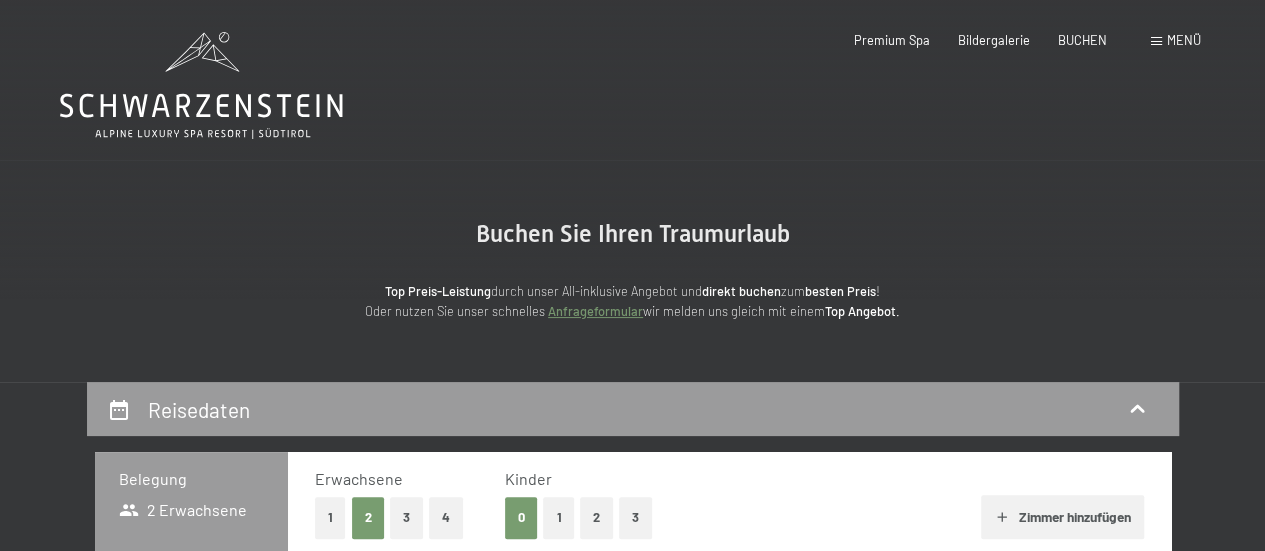 select on "2025-09-01" 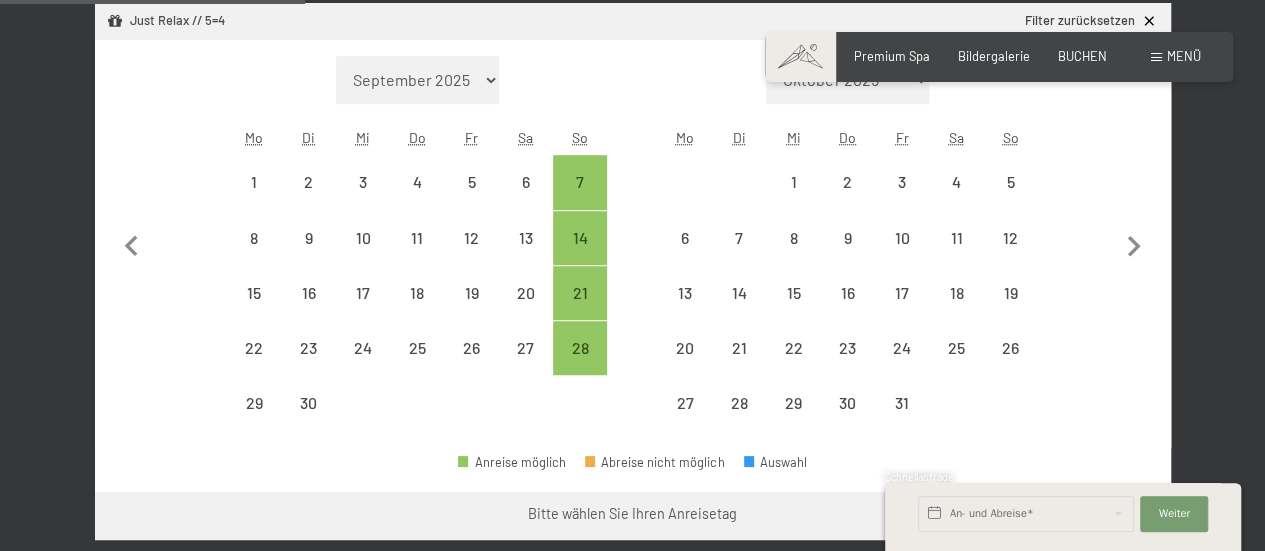 scroll, scrollTop: 600, scrollLeft: 0, axis: vertical 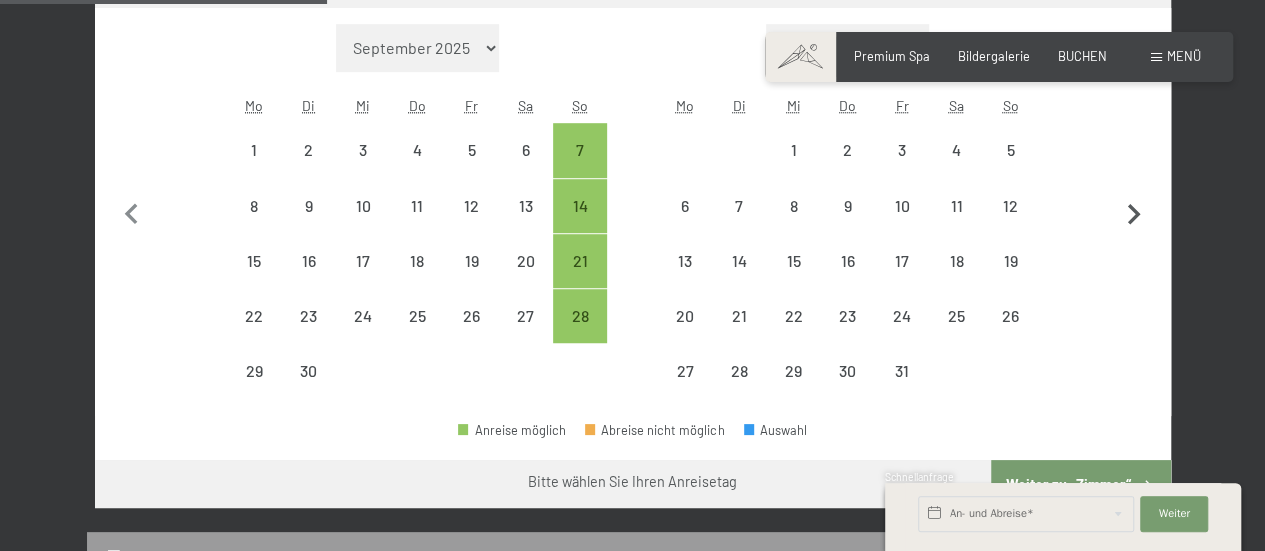 click 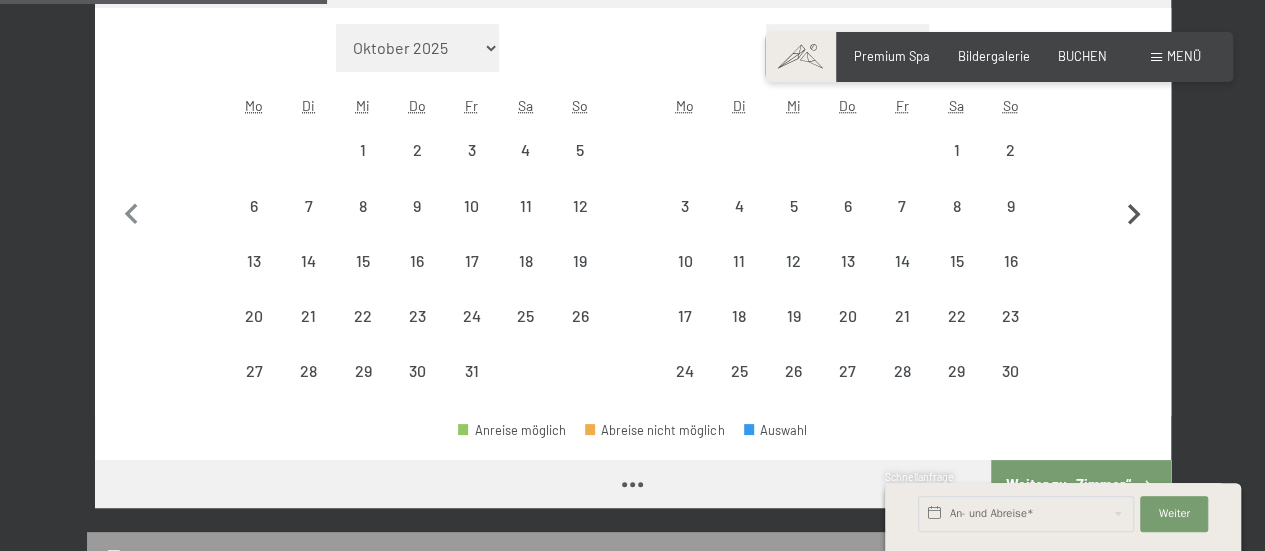 select on "2025-10-01" 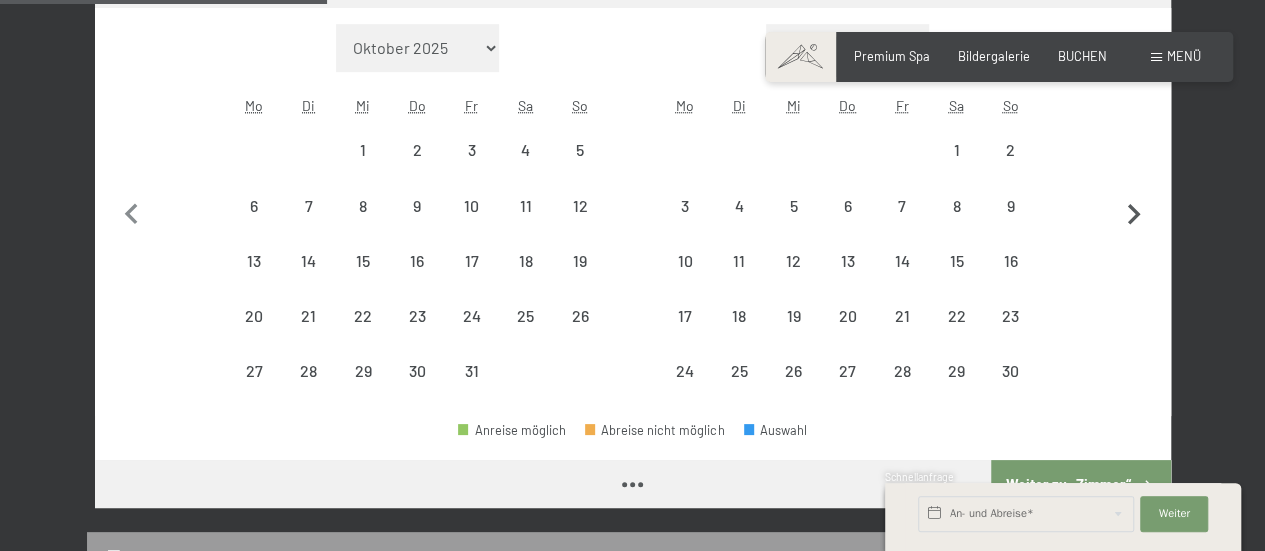 select on "2025-11-01" 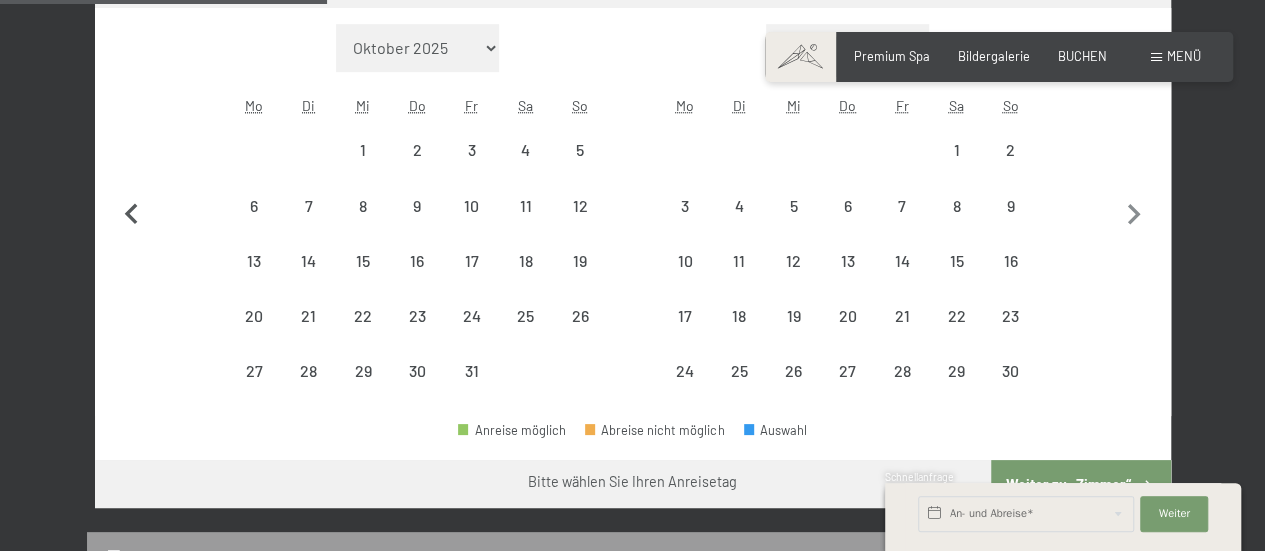 click 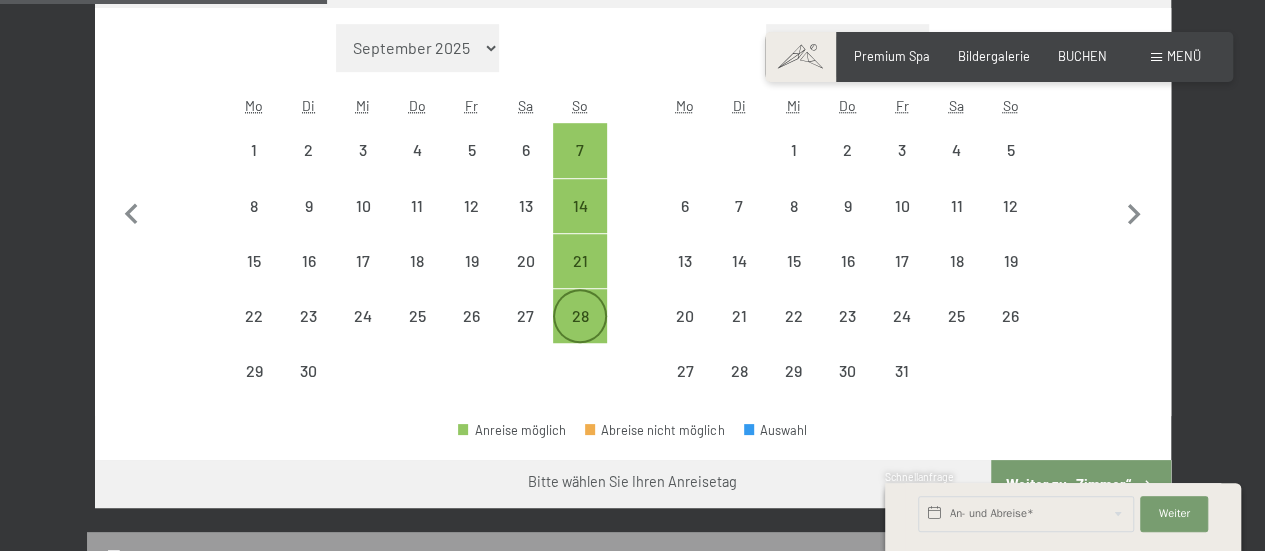 click on "28" at bounding box center [580, 333] 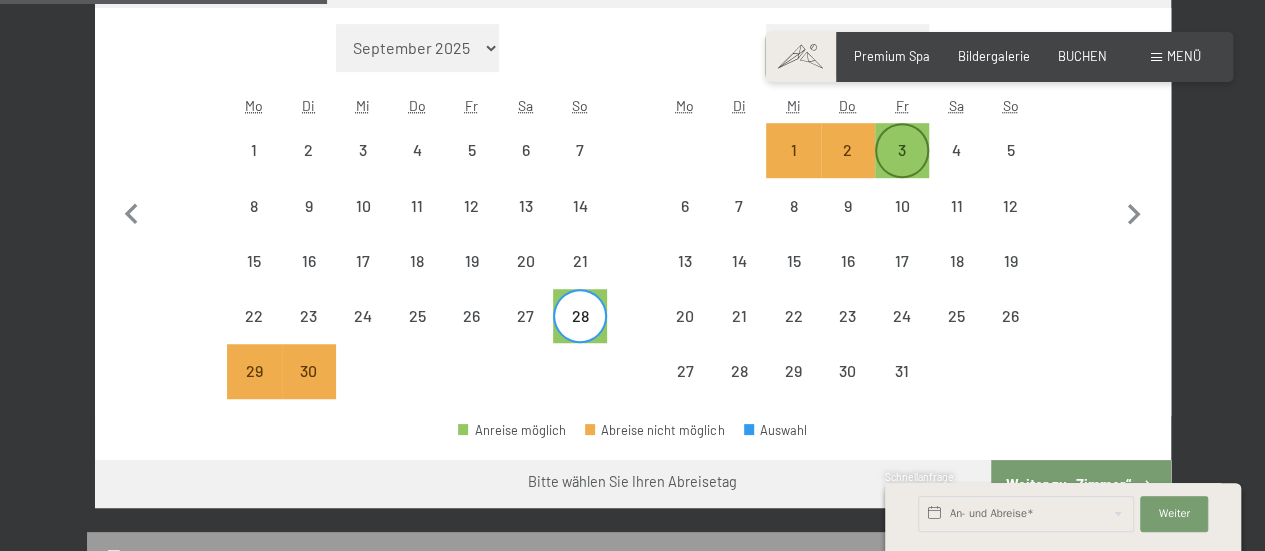 click on "3" at bounding box center (902, 167) 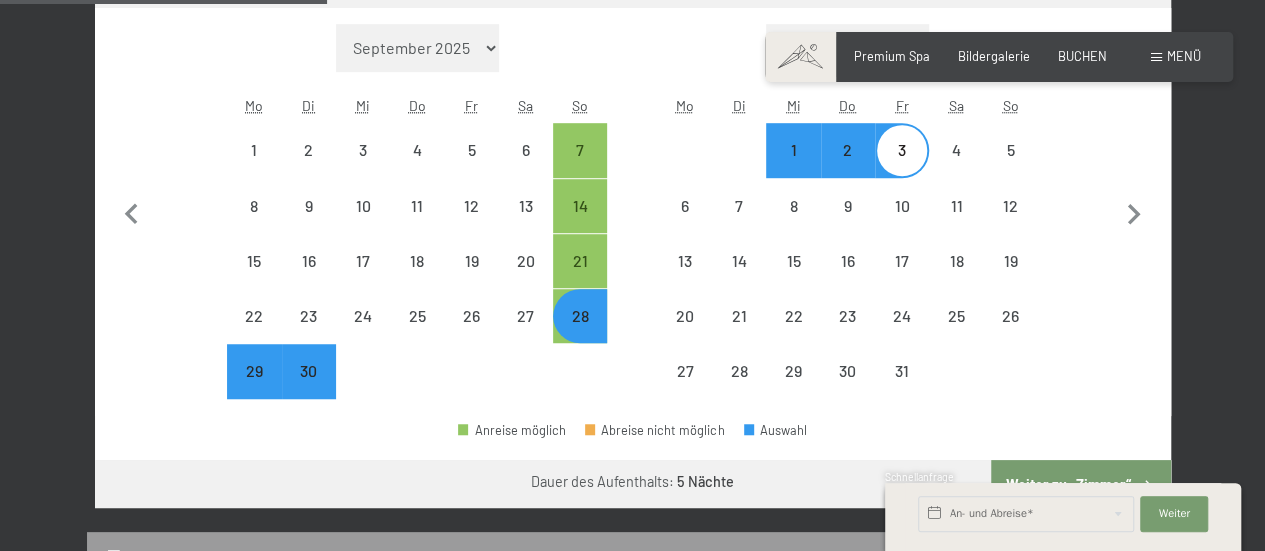 select on "2025-09-01" 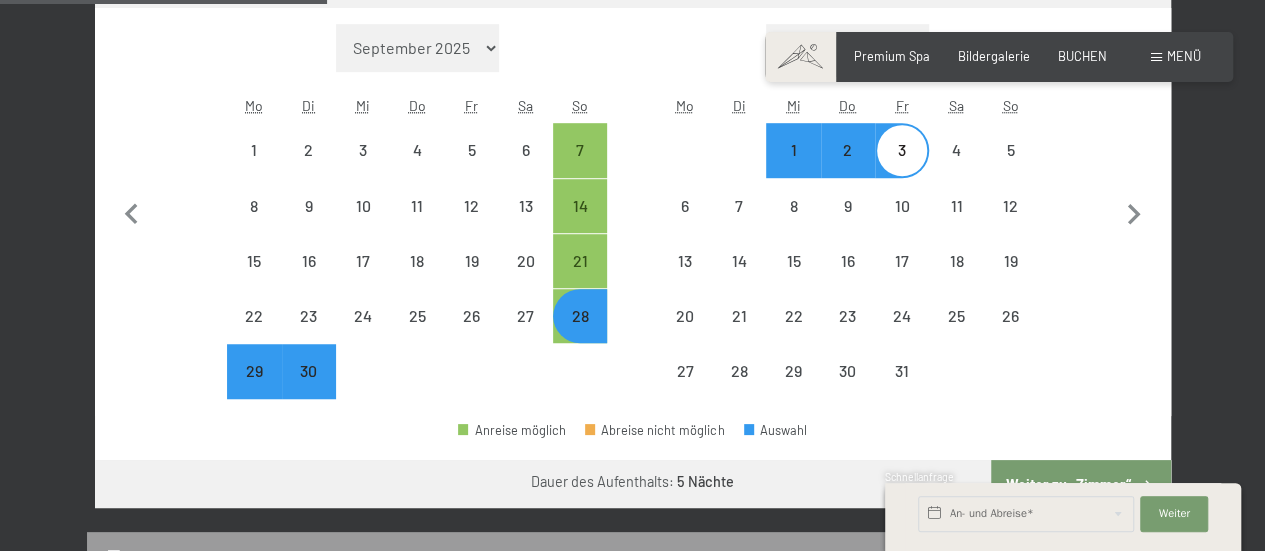 scroll, scrollTop: 0, scrollLeft: 0, axis: both 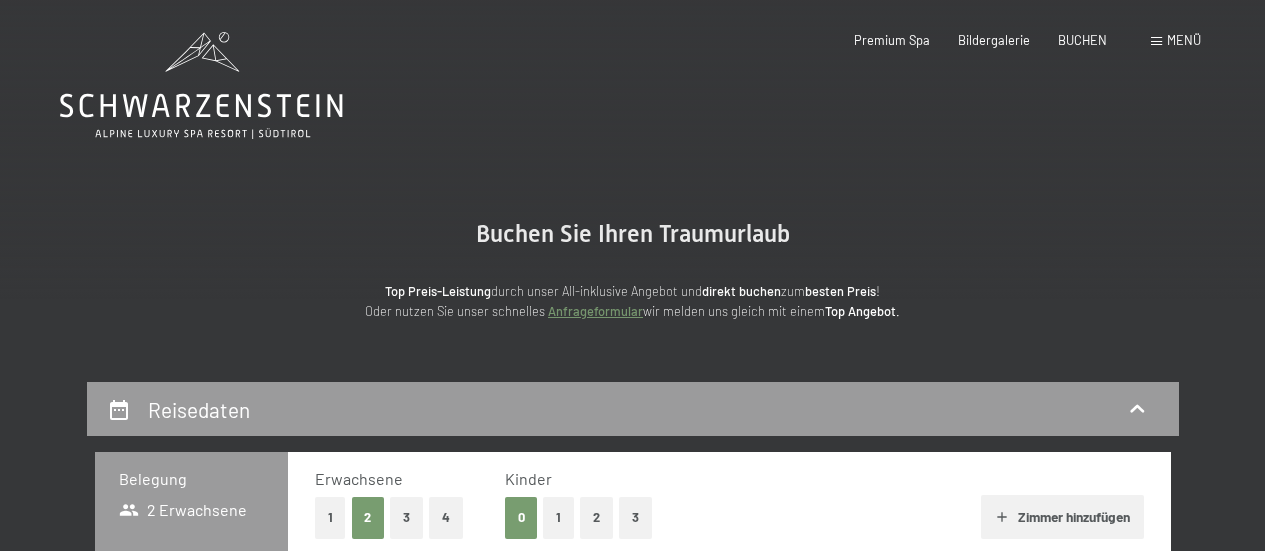 select on "2025-09-01" 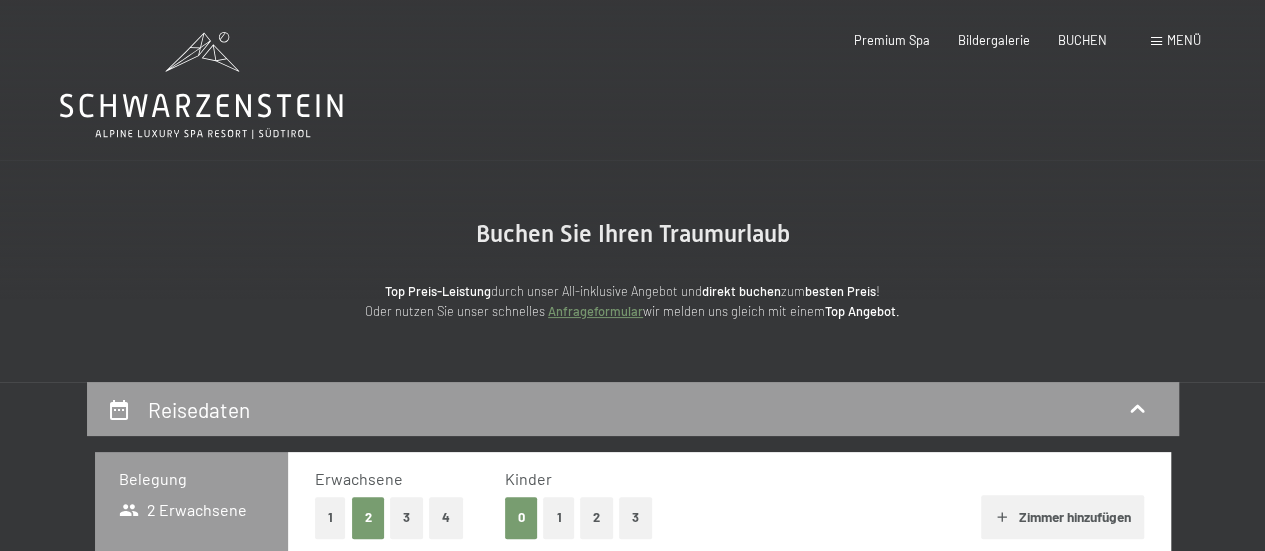 scroll, scrollTop: 0, scrollLeft: 0, axis: both 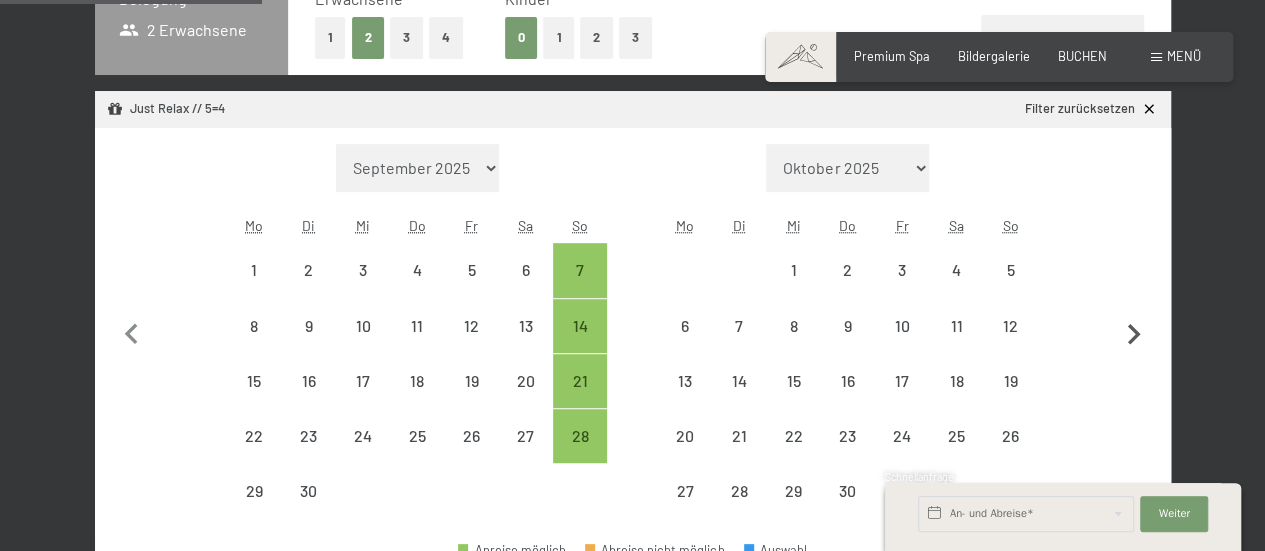 click 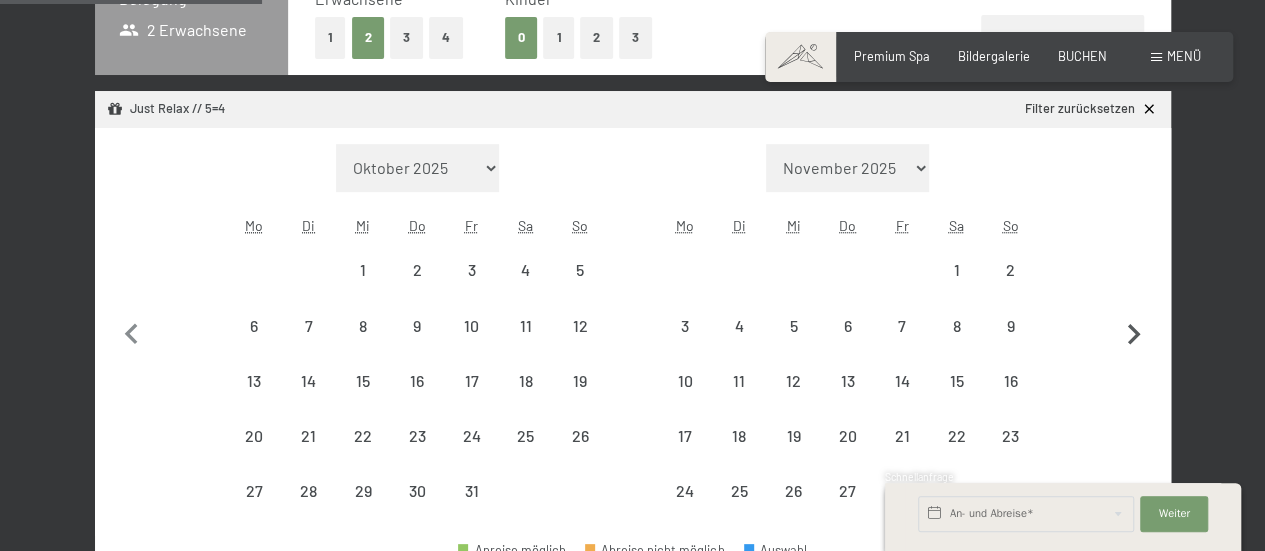 select on "2025-10-01" 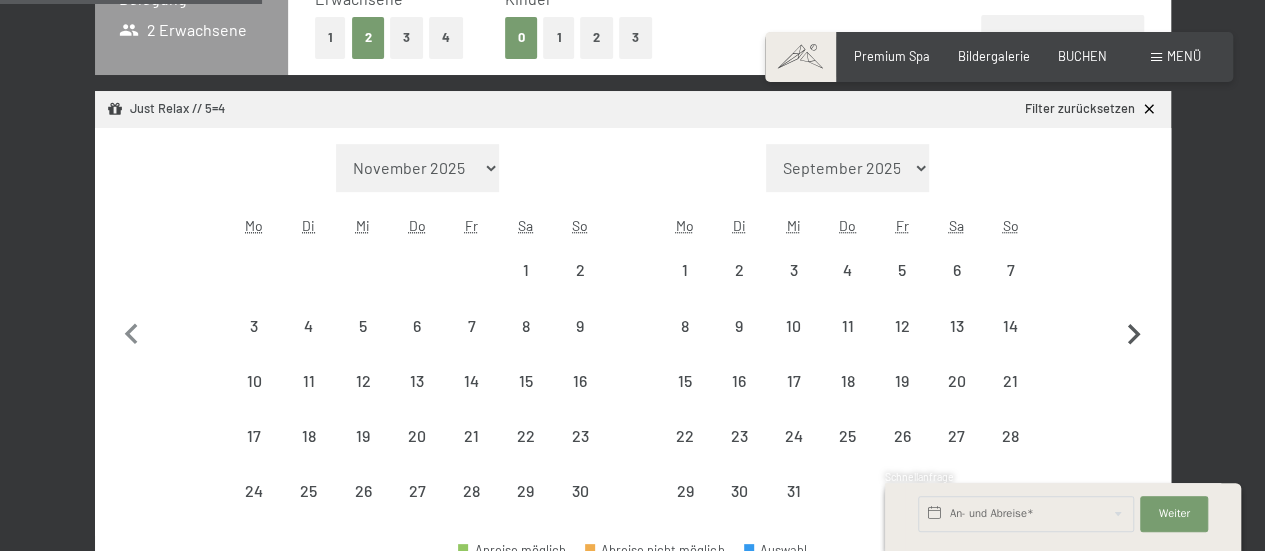select on "2025-11-01" 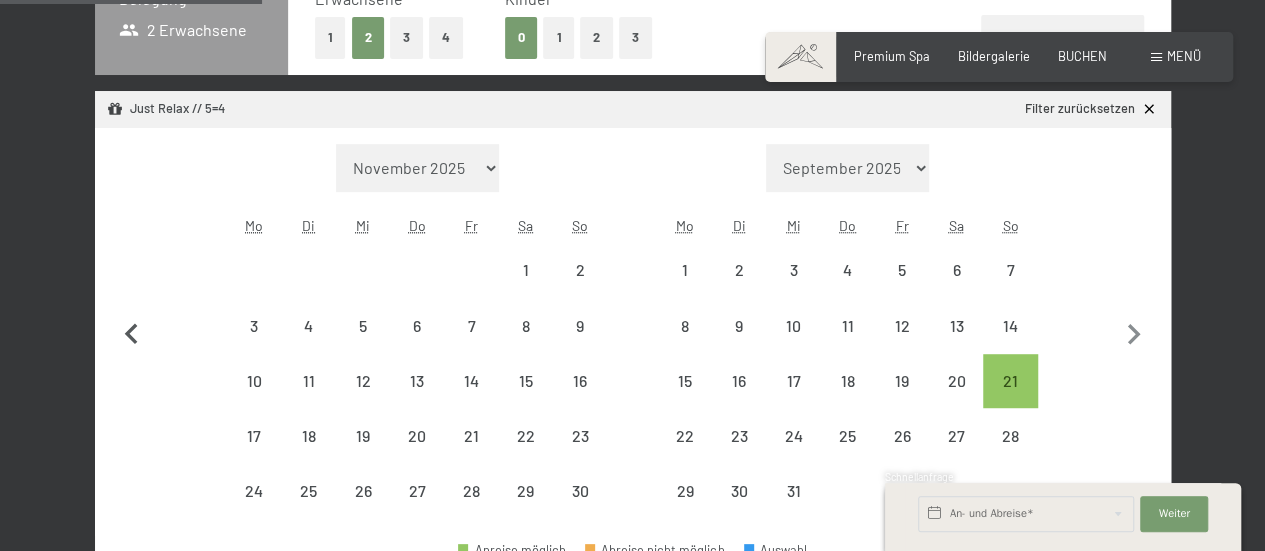 click 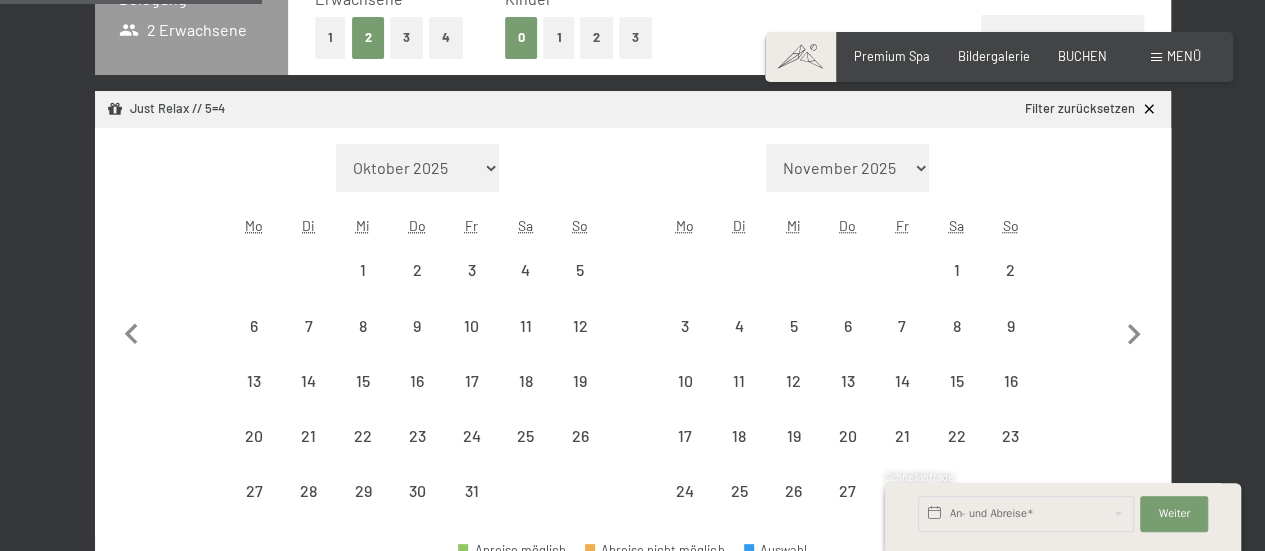 click on "2" at bounding box center (596, 37) 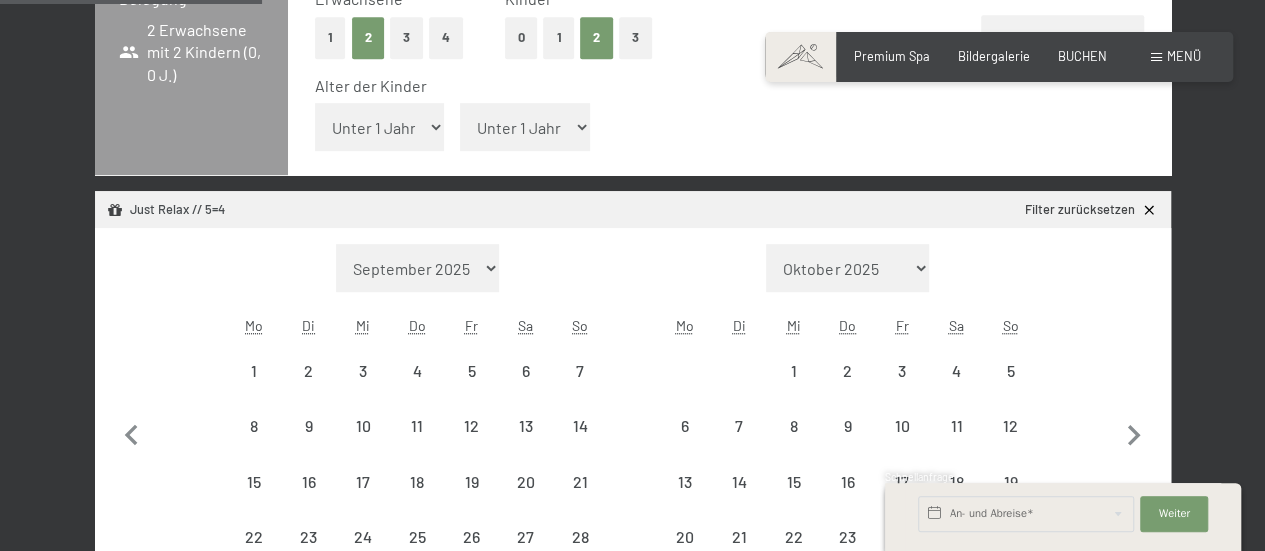 select on "2025-09-01" 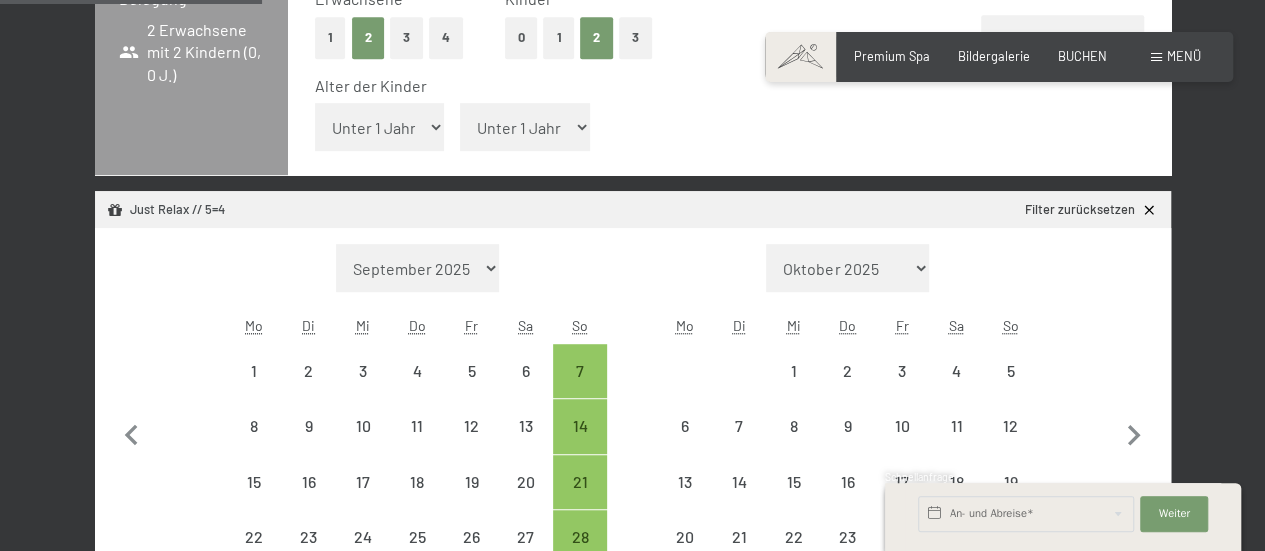 click on "Unter 1 Jahr 1 Jahr 2 Jahre 3 Jahre 4 Jahre 5 Jahre 6 Jahre 7 Jahre 8 Jahre 9 Jahre 10 Jahre 11 Jahre 12 Jahre 13 Jahre 14 Jahre 15 Jahre 16 Jahre 17 Jahre" at bounding box center [380, 127] 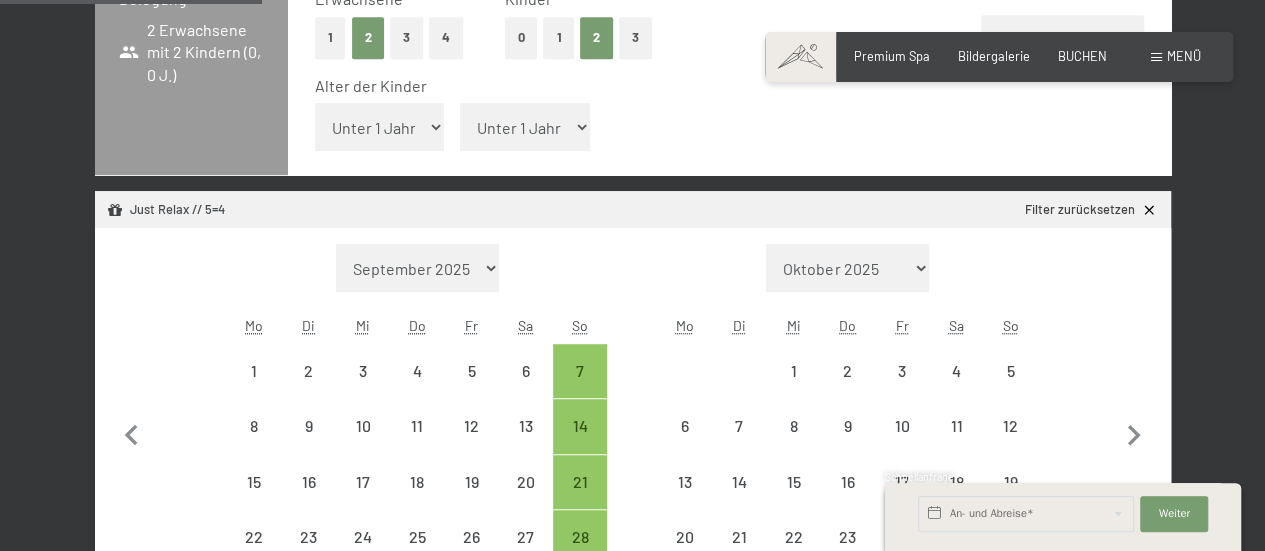 select on "1" 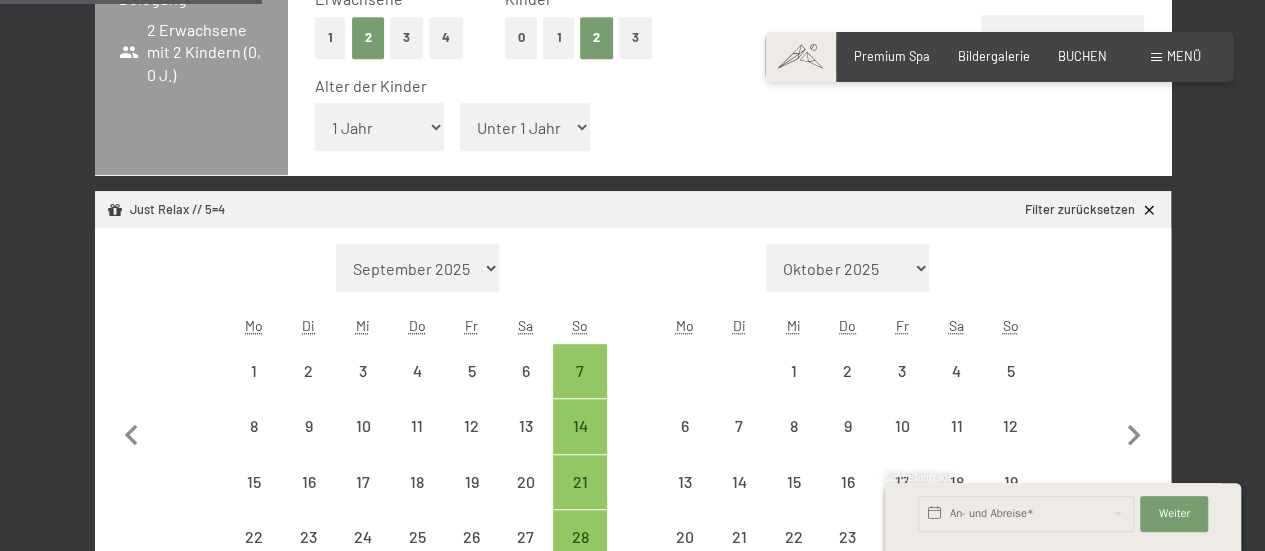 click on "Unter 1 Jahr 1 Jahr 2 Jahre 3 Jahre 4 Jahre 5 Jahre 6 Jahre 7 Jahre 8 Jahre 9 Jahre 10 Jahre 11 Jahre 12 Jahre 13 Jahre 14 Jahre 15 Jahre 16 Jahre 17 Jahre" at bounding box center [380, 127] 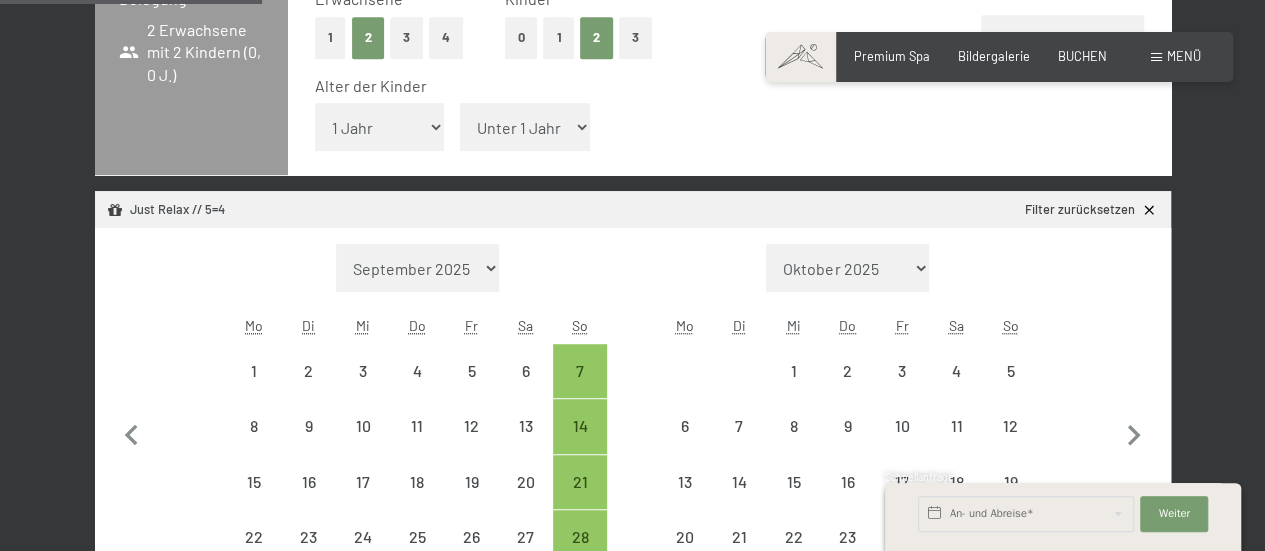 select on "2025-09-01" 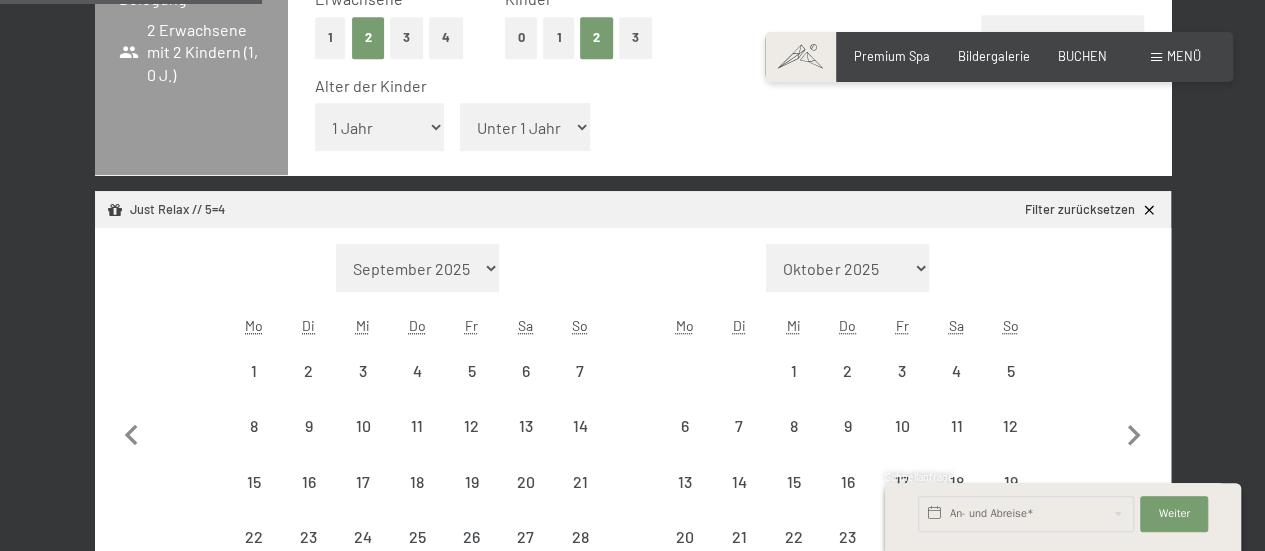 select on "2025-09-01" 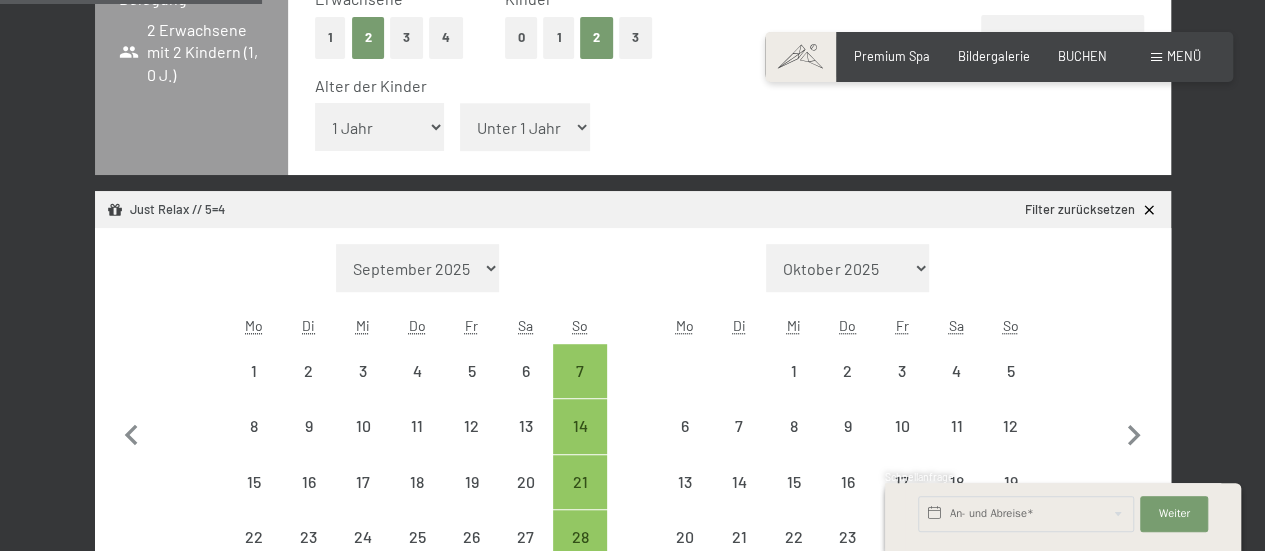 click on "Unter 1 Jahr 1 Jahr 2 Jahre 3 Jahre 4 Jahre 5 Jahre 6 Jahre 7 Jahre 8 Jahre 9 Jahre 10 Jahre 11 Jahre 12 Jahre 13 Jahre 14 Jahre 15 Jahre 16 Jahre 17 Jahre" at bounding box center (525, 127) 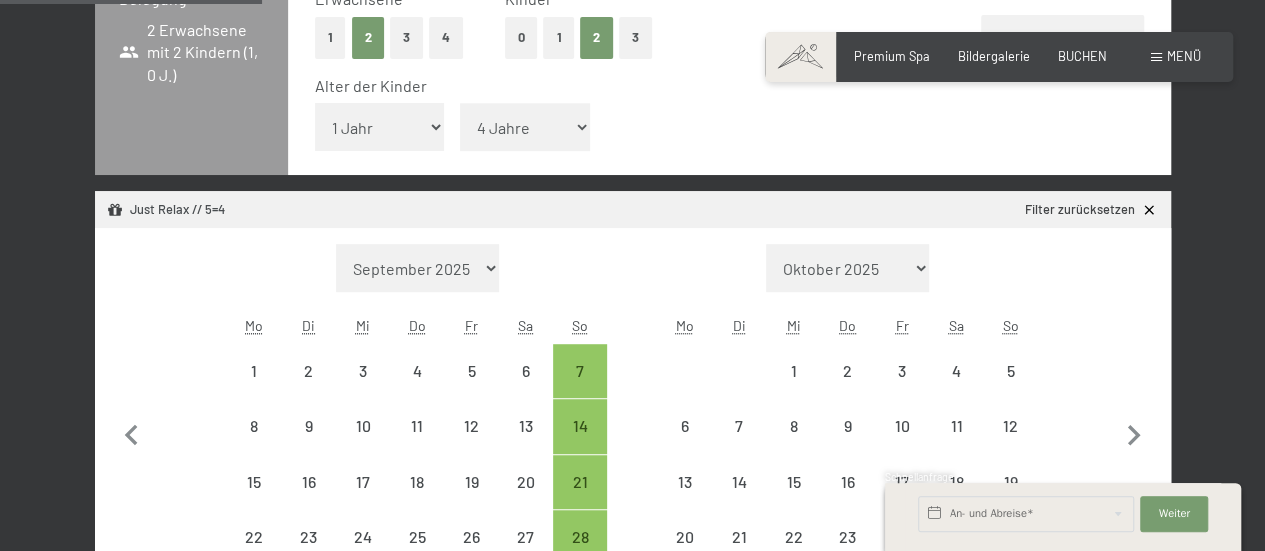 click on "Unter 1 Jahr 1 Jahr 2 Jahre 3 Jahre 4 Jahre 5 Jahre 6 Jahre 7 Jahre 8 Jahre 9 Jahre 10 Jahre 11 Jahre 12 Jahre 13 Jahre 14 Jahre 15 Jahre 16 Jahre 17 Jahre" at bounding box center [525, 127] 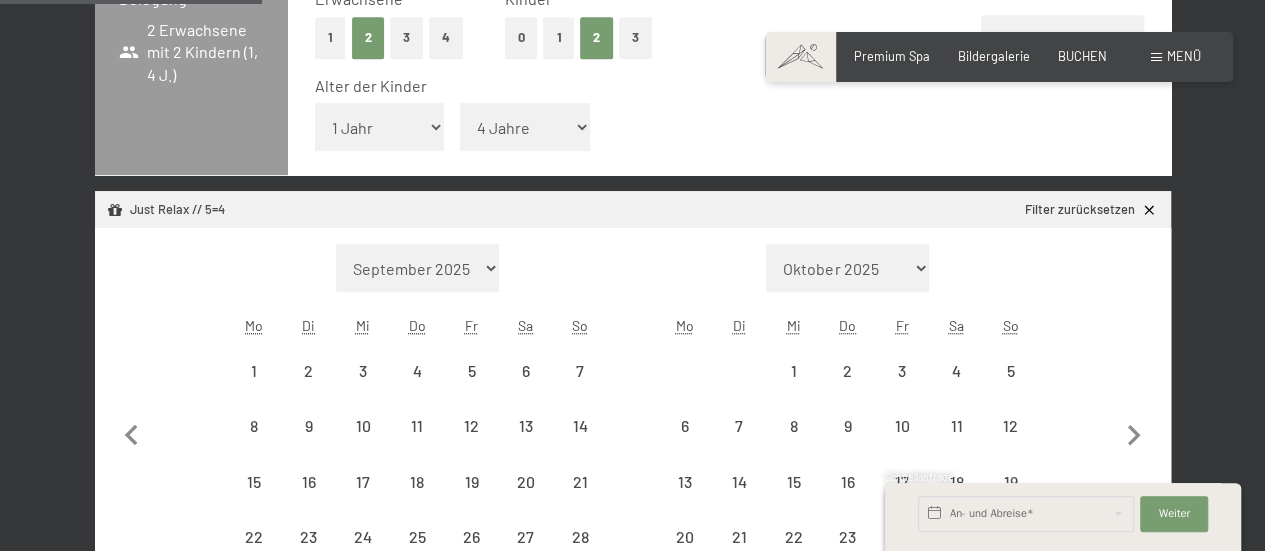 select on "2025-09-01" 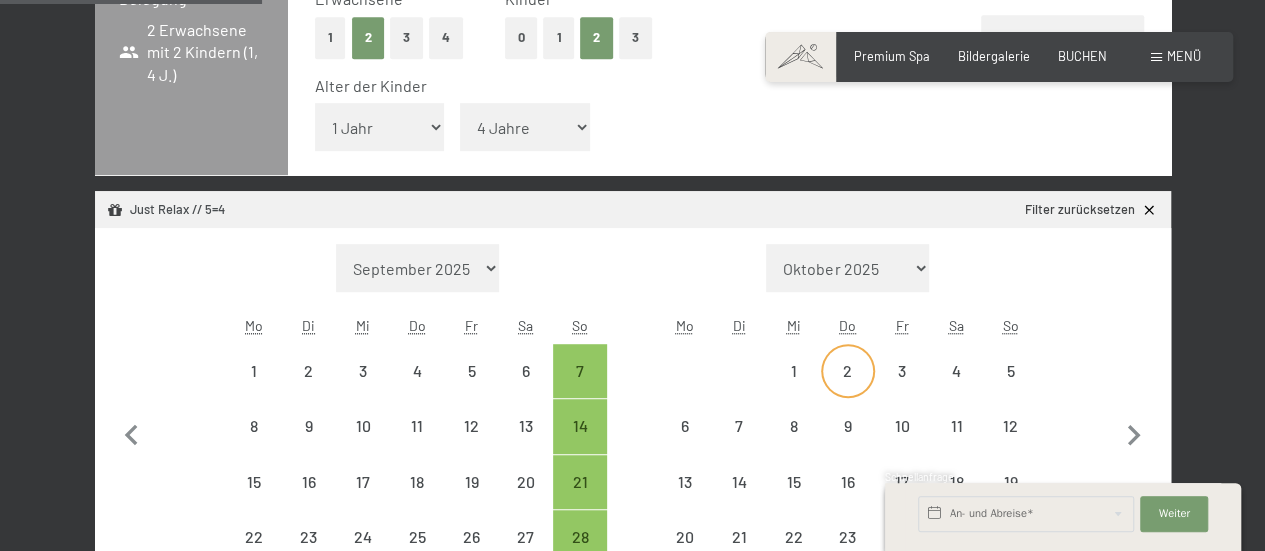 click on "2" at bounding box center [848, 388] 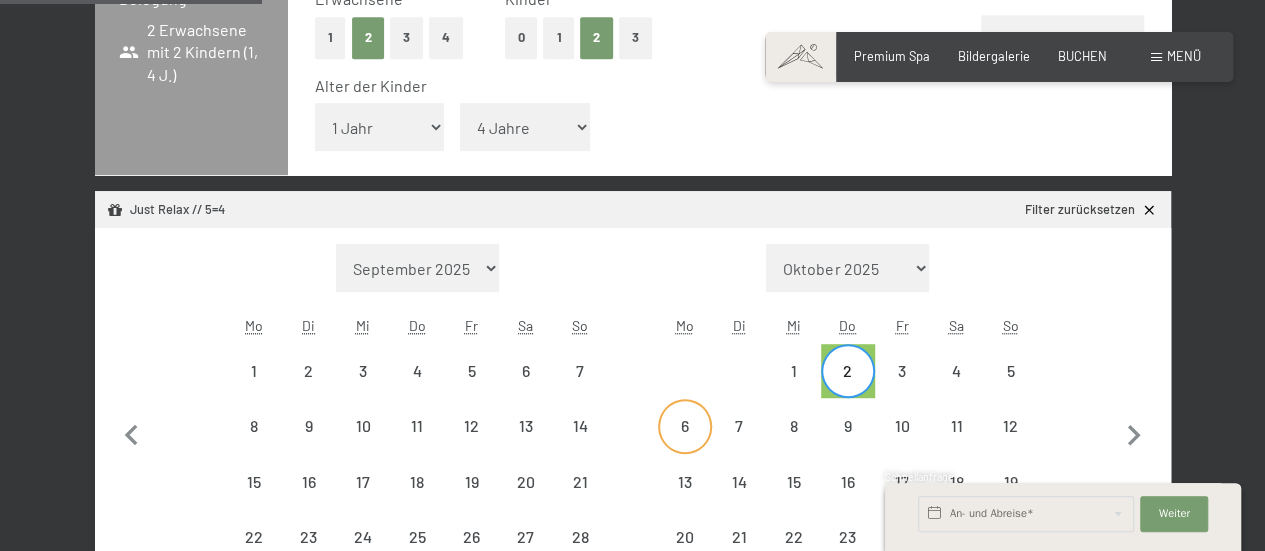 click on "6" at bounding box center (685, 443) 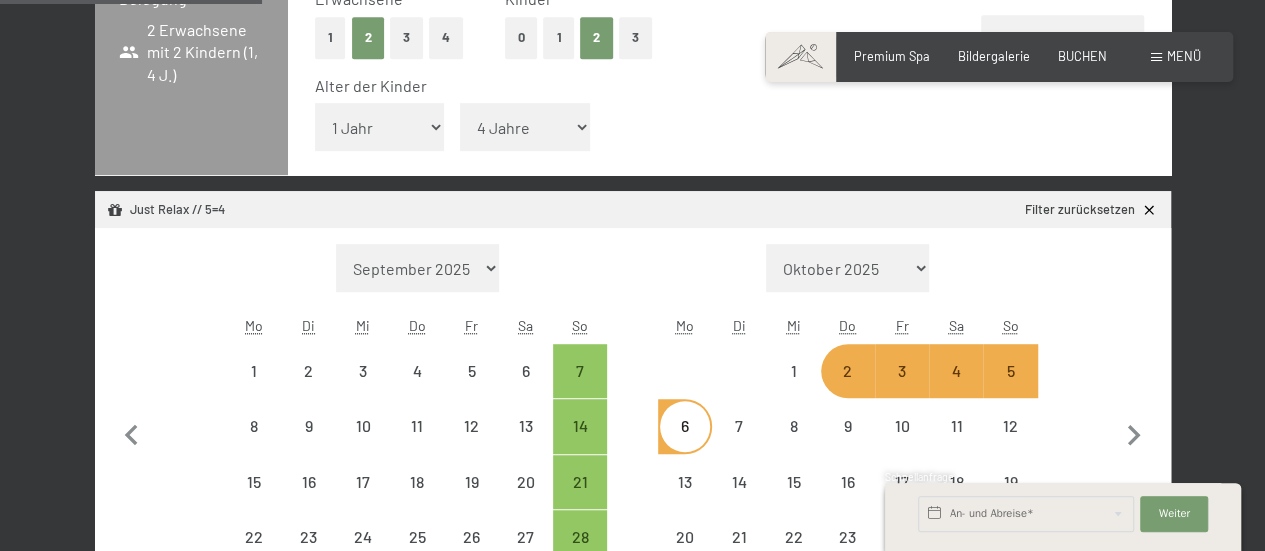 select on "2025-09-01" 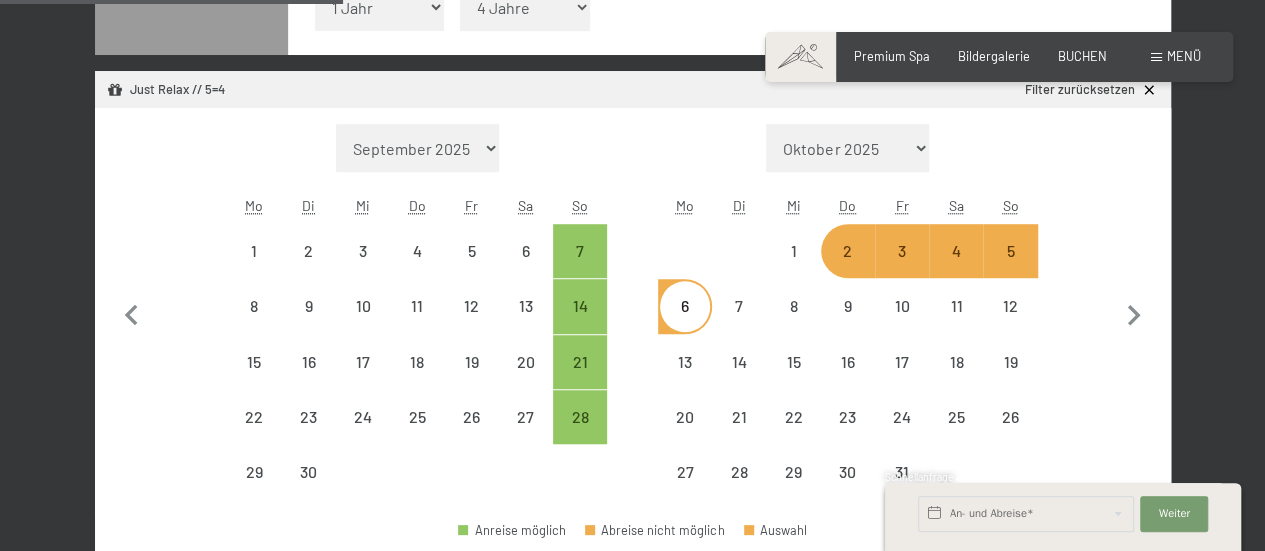 scroll, scrollTop: 640, scrollLeft: 0, axis: vertical 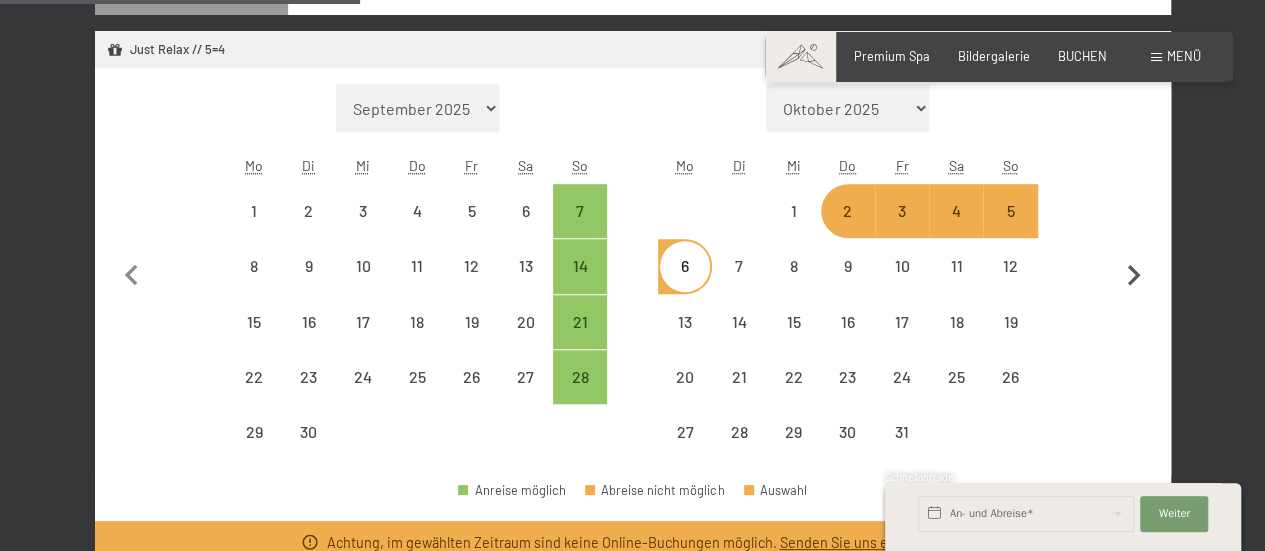 click 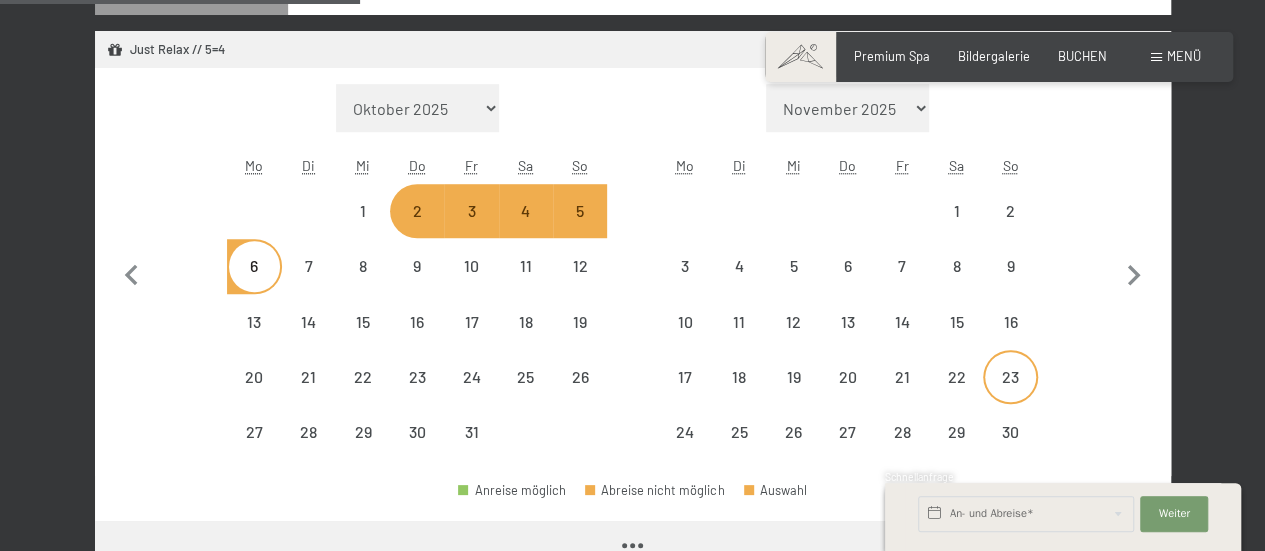 select on "2025-10-01" 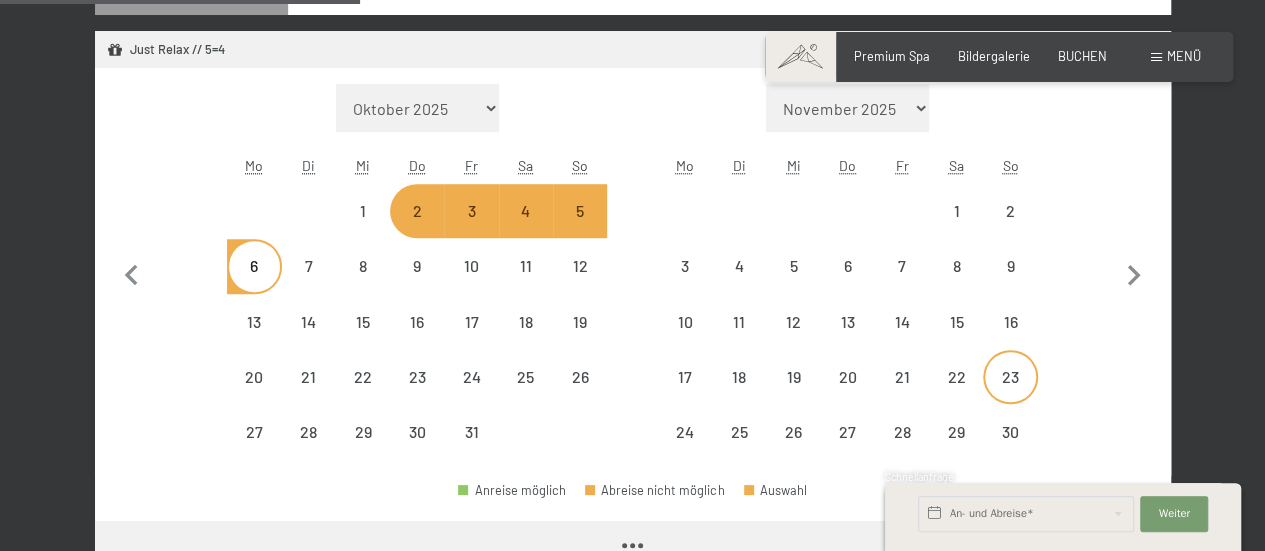 select on "2025-11-01" 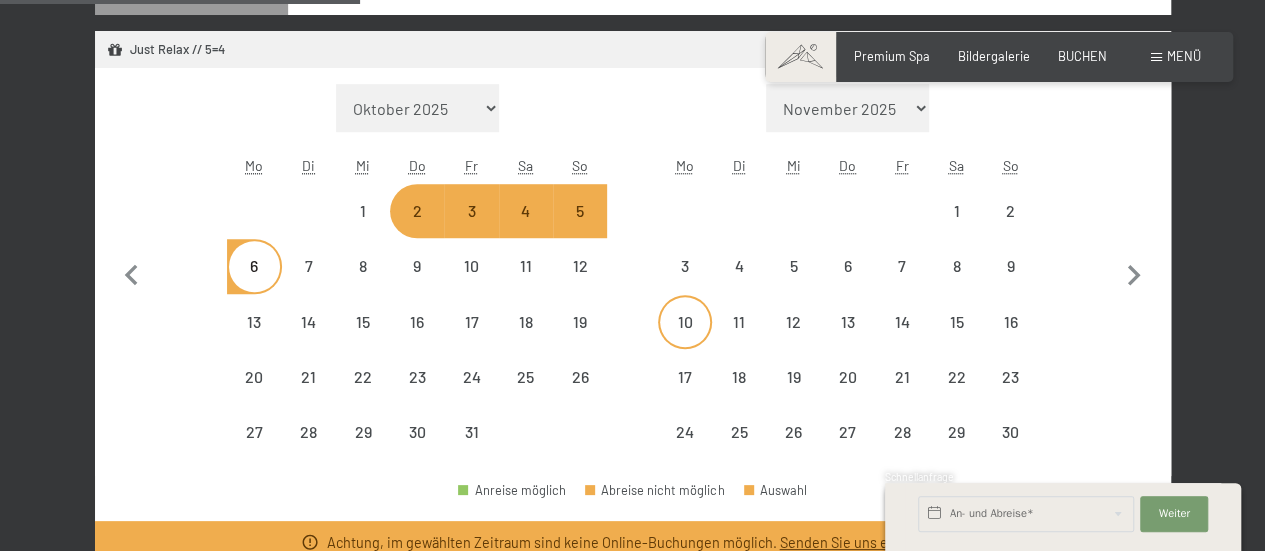 click on "10" at bounding box center [685, 339] 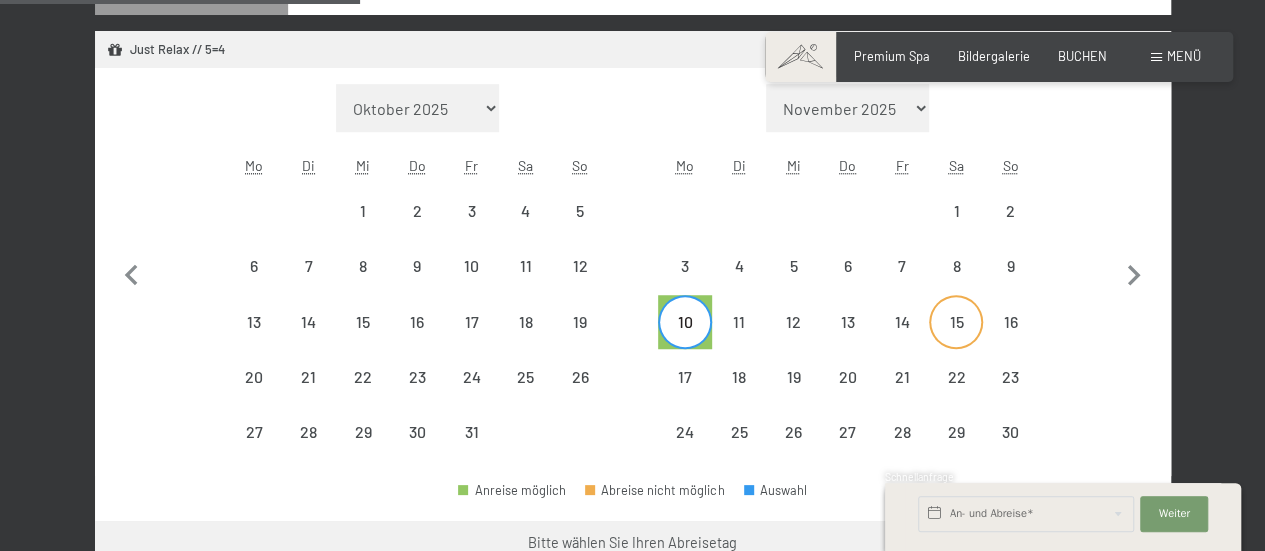 click on "15" at bounding box center (956, 322) 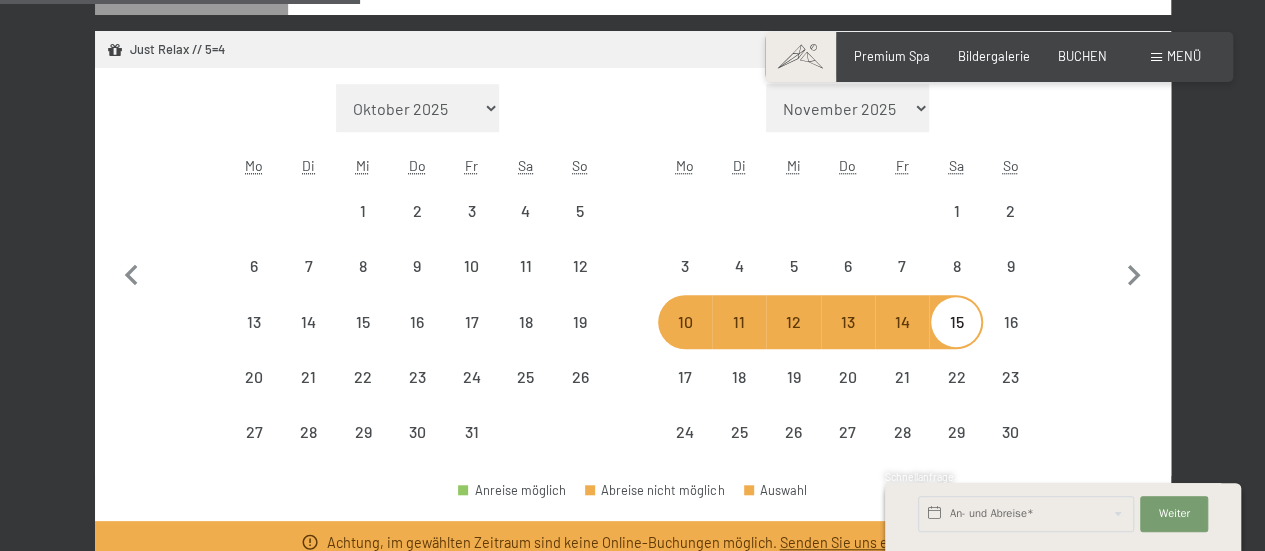 select on "2025-09-01" 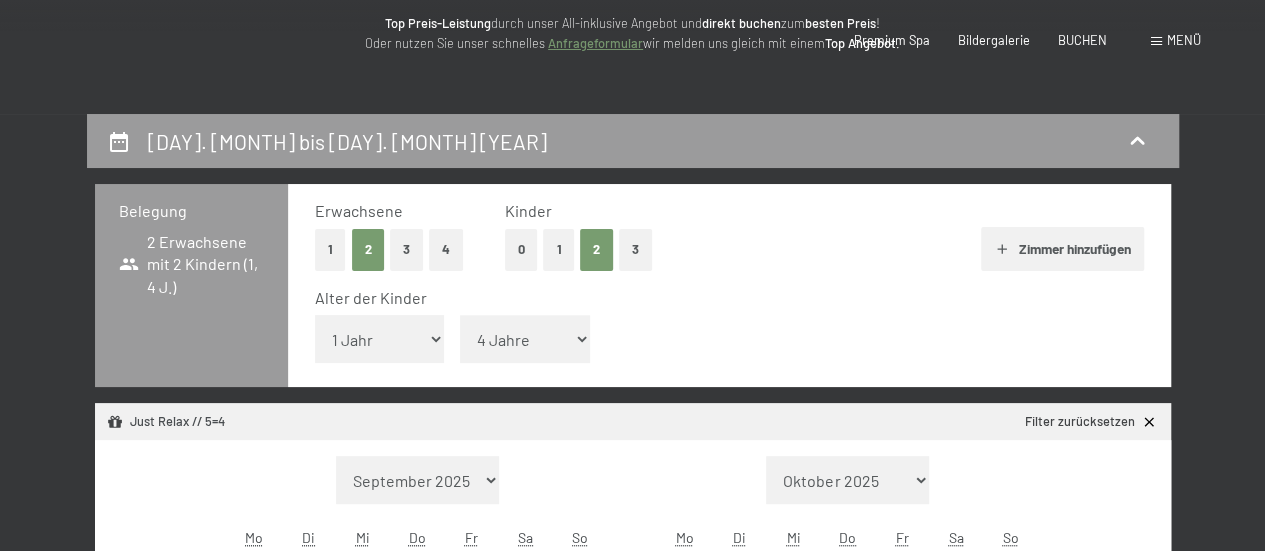 scroll, scrollTop: 0, scrollLeft: 0, axis: both 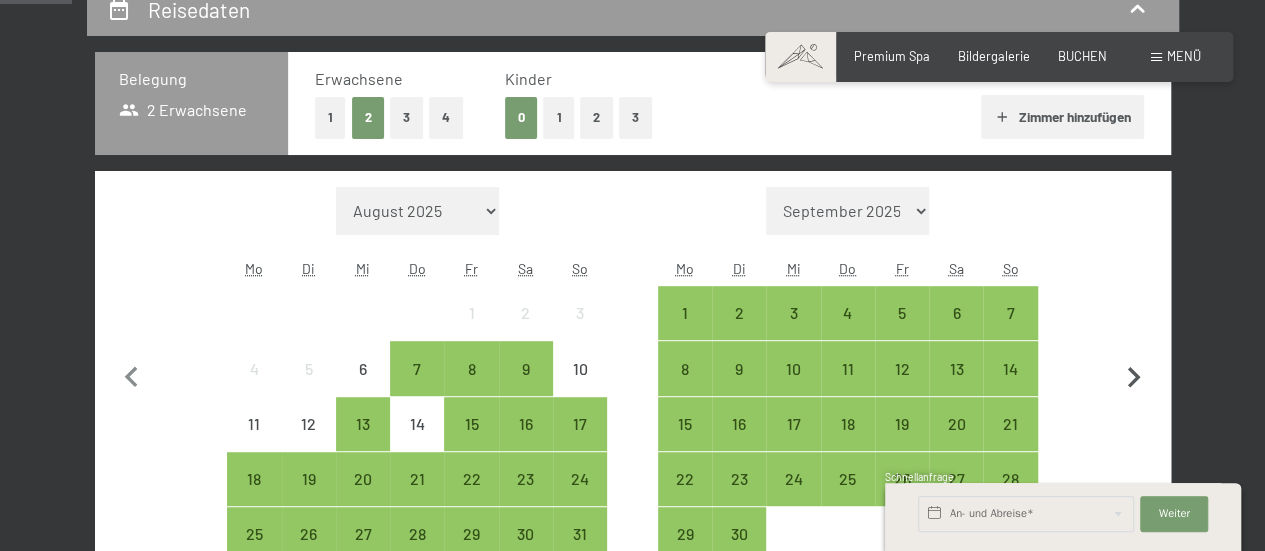 click 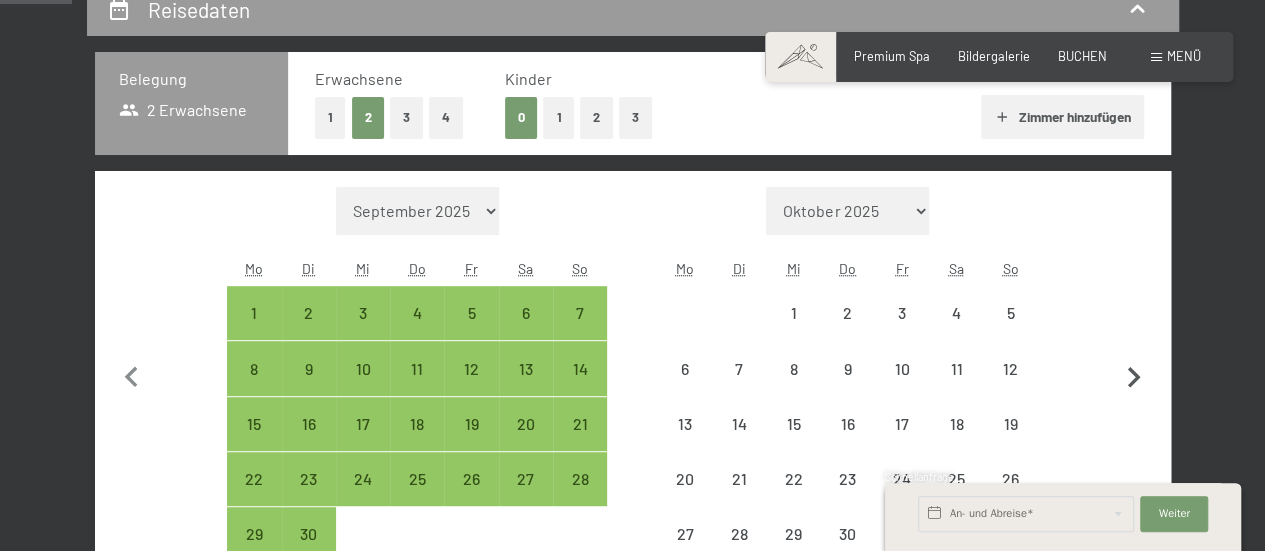 select on "2025-09-01" 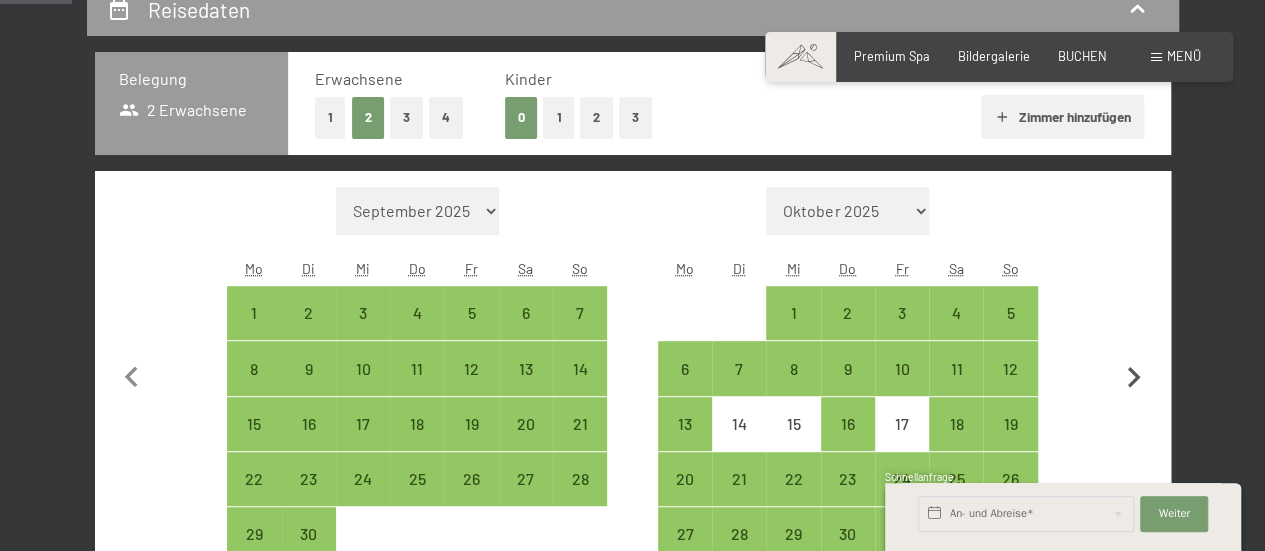 click 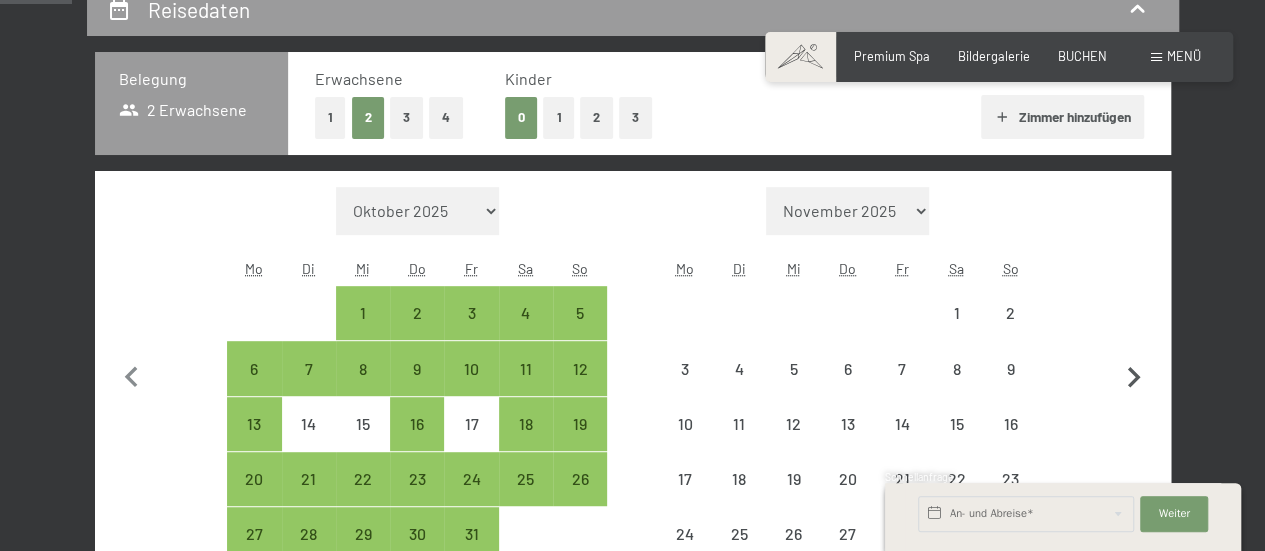 select on "2025-10-01" 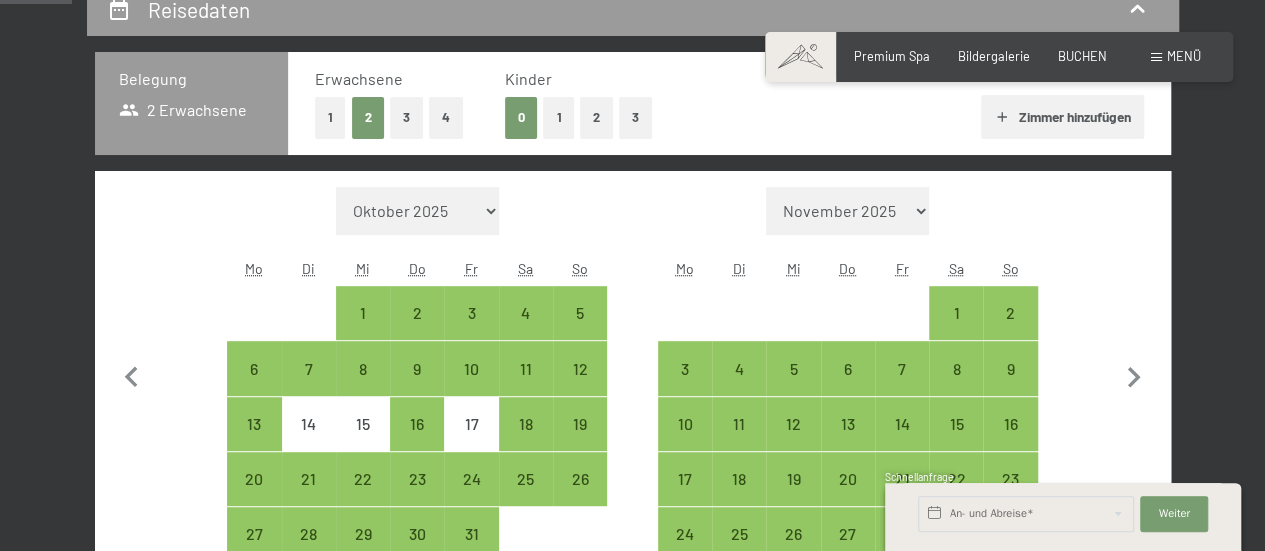 click on "2" at bounding box center (596, 117) 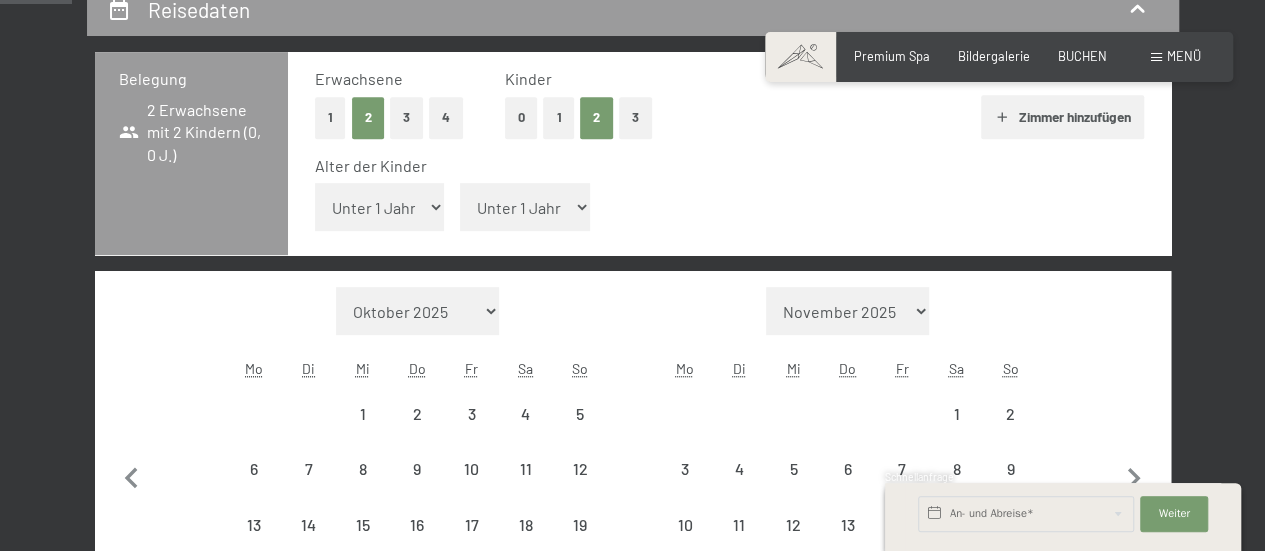 select on "2025-10-01" 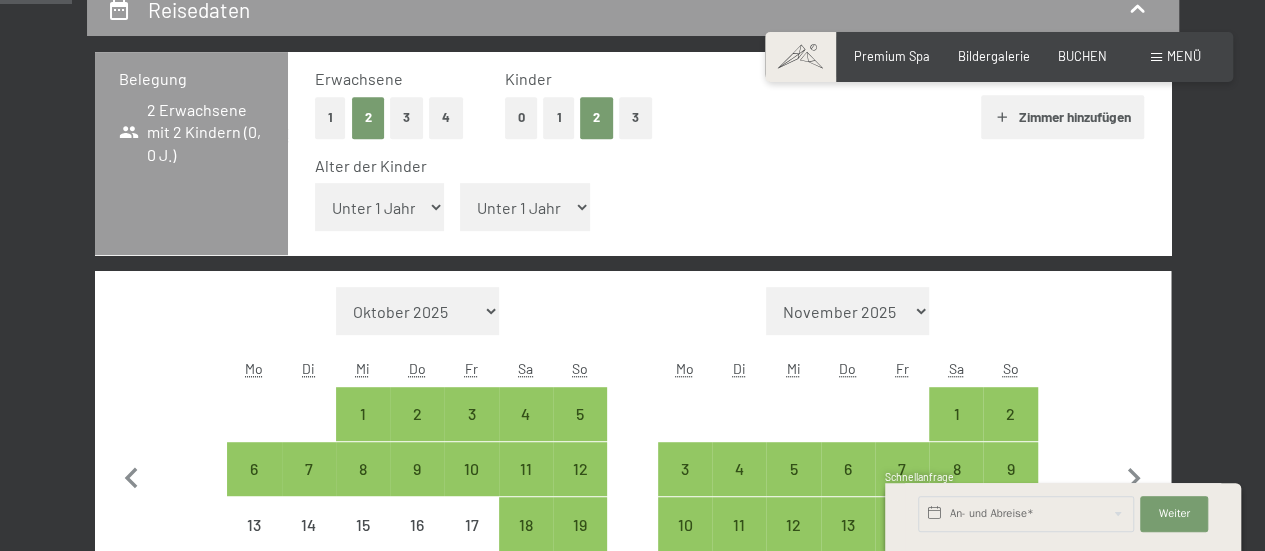 click on "Unter 1 Jahr 1 Jahr 2 Jahre 3 Jahre 4 Jahre 5 Jahre 6 Jahre 7 Jahre 8 Jahre 9 Jahre 10 Jahre 11 Jahre 12 Jahre 13 Jahre 14 Jahre 15 Jahre 16 Jahre 17 Jahre" at bounding box center (380, 207) 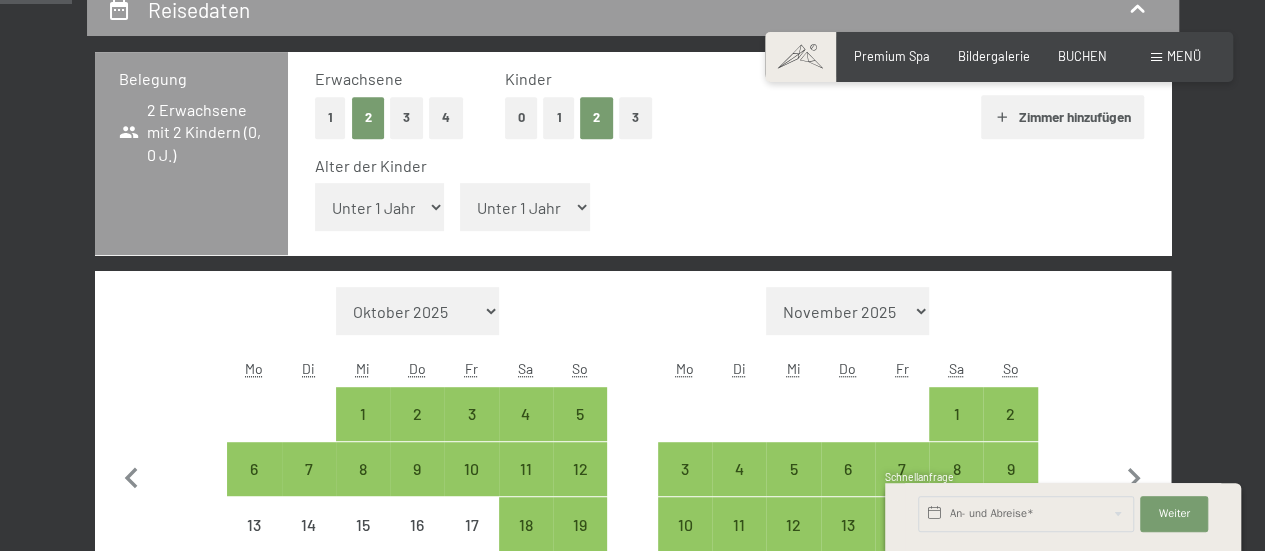 select on "4" 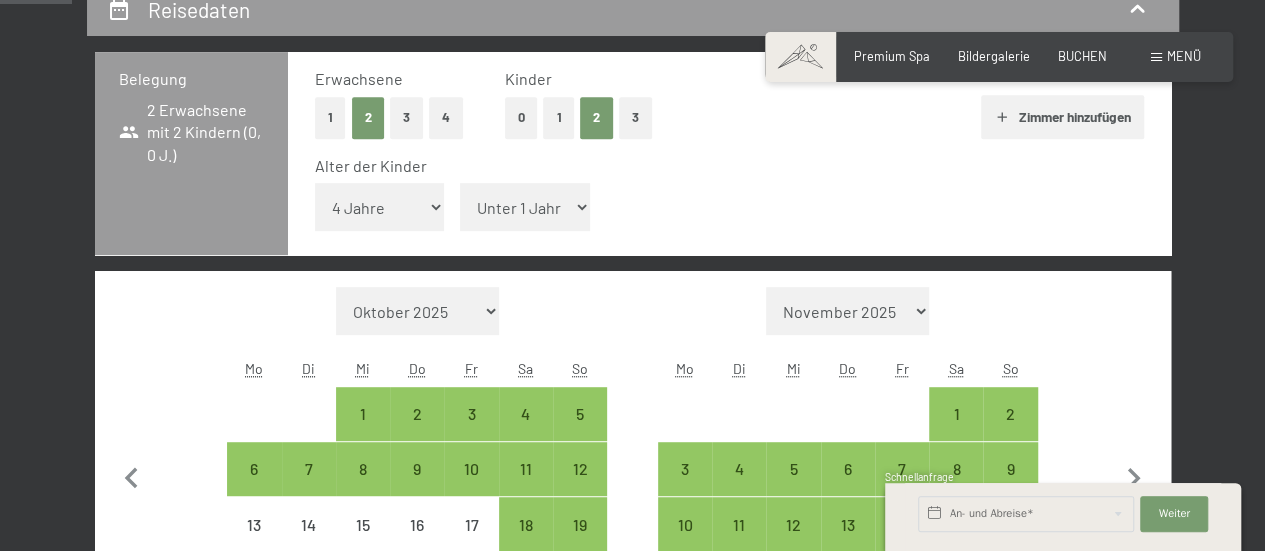 click on "Unter 1 Jahr 1 Jahr 2 Jahre 3 Jahre 4 Jahre 5 Jahre 6 Jahre 7 Jahre 8 Jahre 9 Jahre 10 Jahre 11 Jahre 12 Jahre 13 Jahre 14 Jahre 15 Jahre 16 Jahre 17 Jahre" at bounding box center (380, 207) 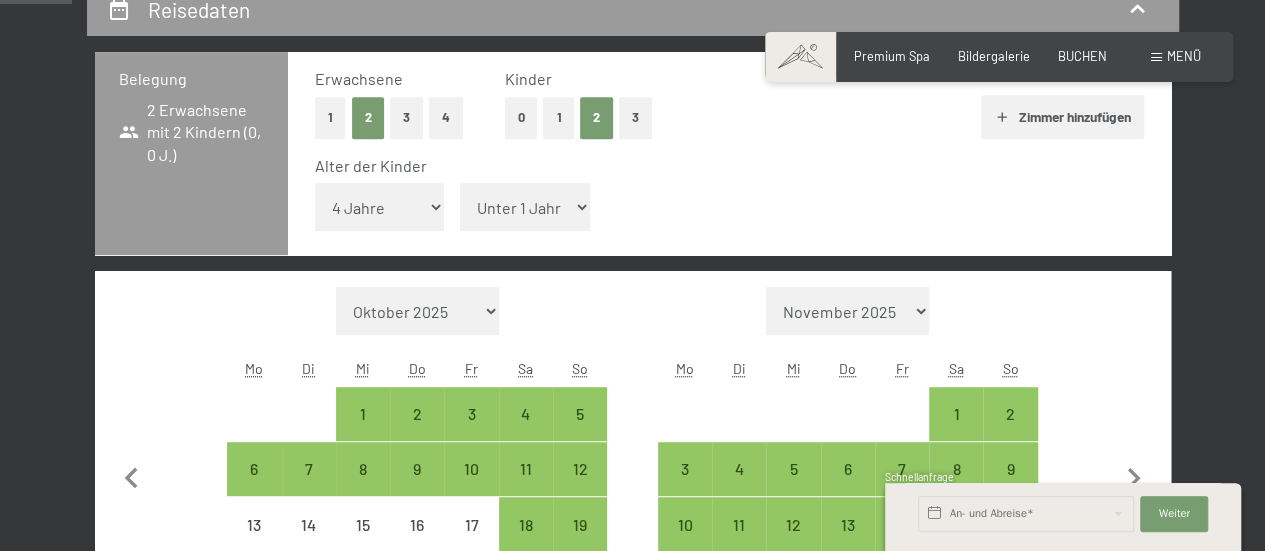 select on "2025-10-01" 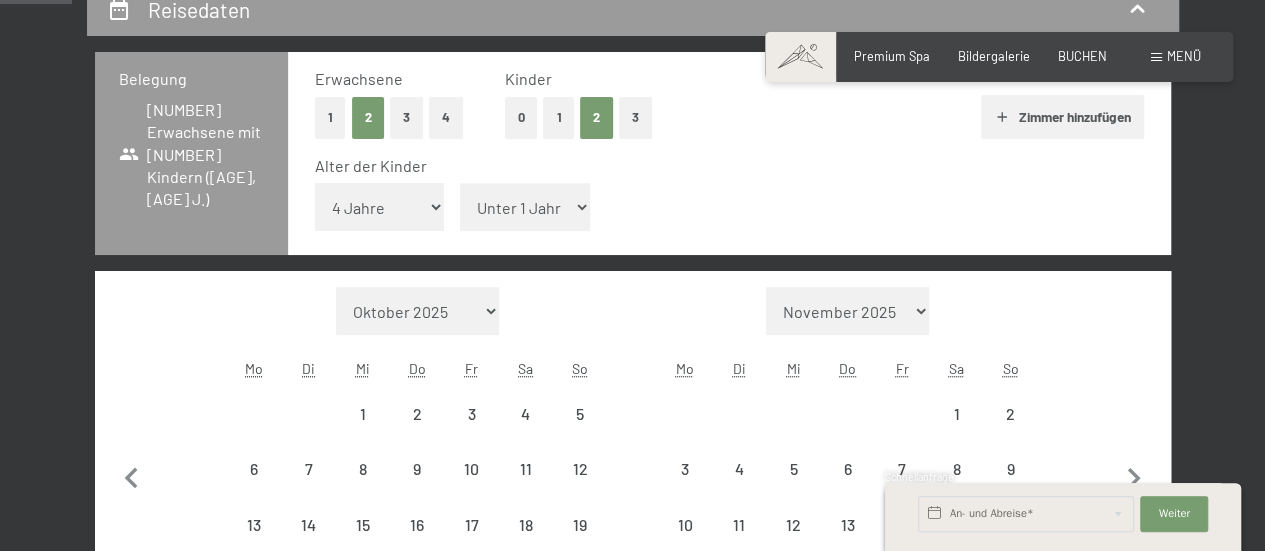 click on "Unter 1 Jahr 1 Jahr 2 Jahre 3 Jahre 4 Jahre 5 Jahre 6 Jahre 7 Jahre 8 Jahre 9 Jahre 10 Jahre 11 Jahre 12 Jahre 13 Jahre 14 Jahre 15 Jahre 16 Jahre 17 Jahre" at bounding box center (525, 207) 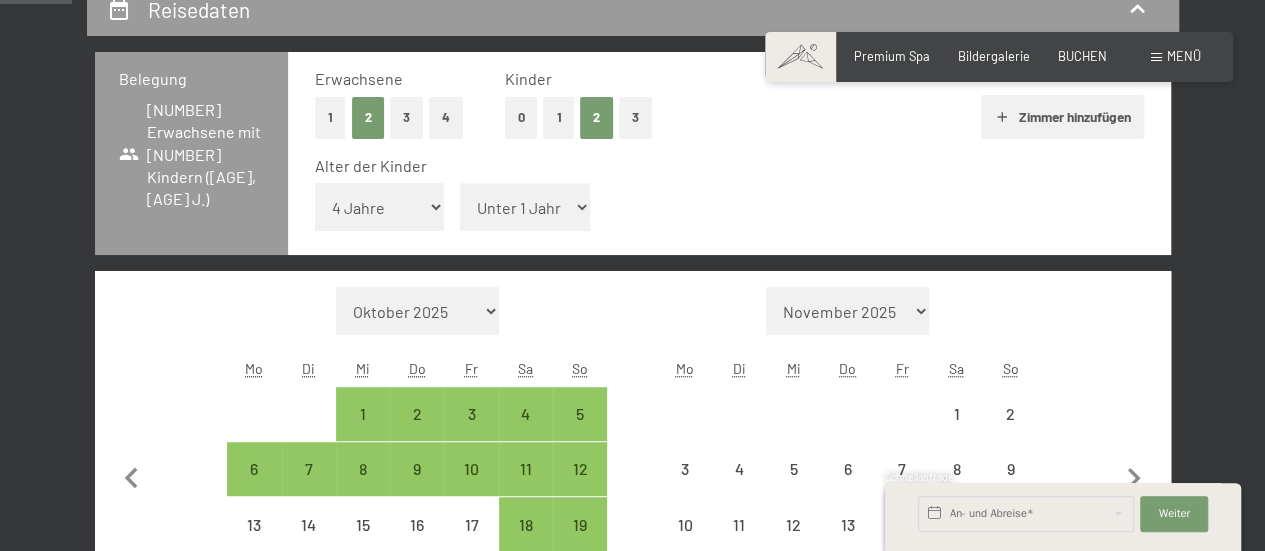 select on "2025-10-01" 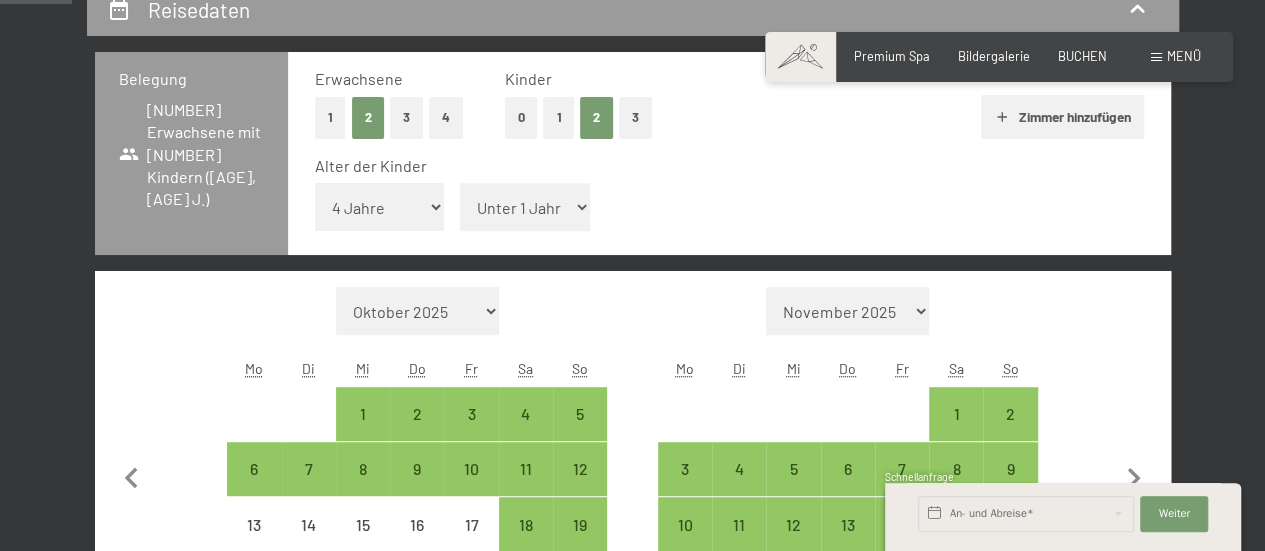 select on "1" 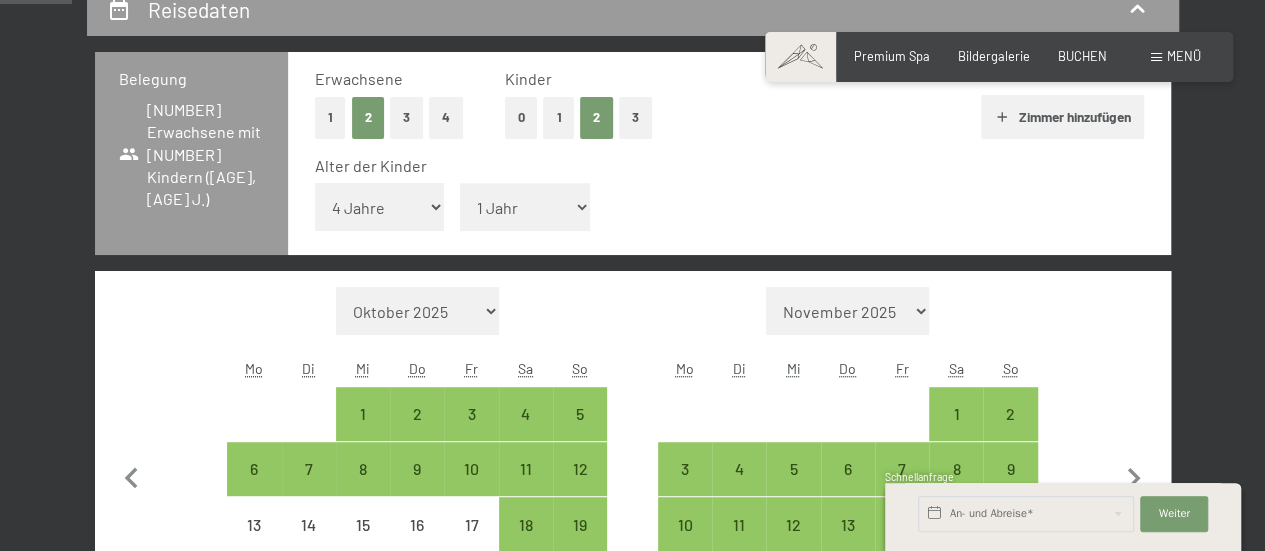 click on "Unter 1 Jahr 1 Jahr 2 Jahre 3 Jahre 4 Jahre 5 Jahre 6 Jahre 7 Jahre 8 Jahre 9 Jahre 10 Jahre 11 Jahre 12 Jahre 13 Jahre 14 Jahre 15 Jahre 16 Jahre 17 Jahre" at bounding box center (525, 207) 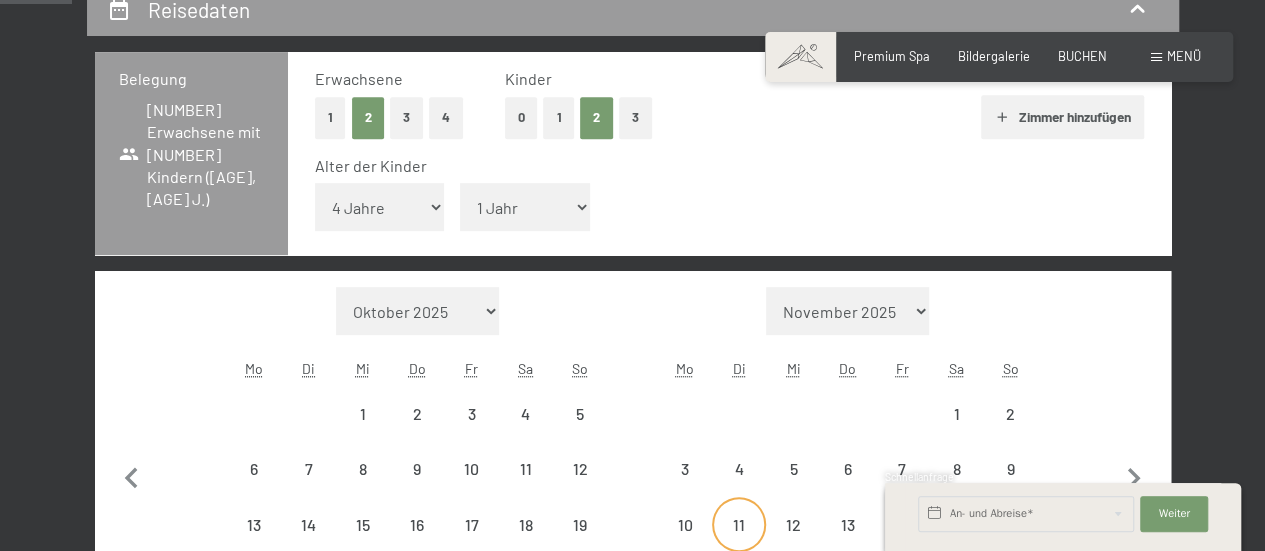 select on "2025-10-01" 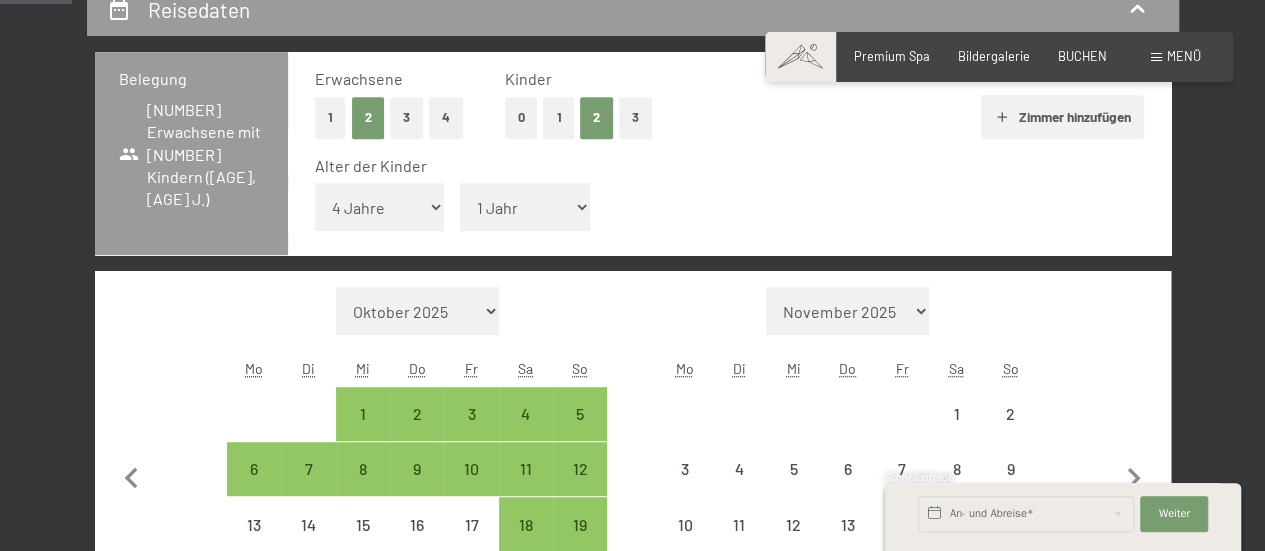 select on "2025-10-01" 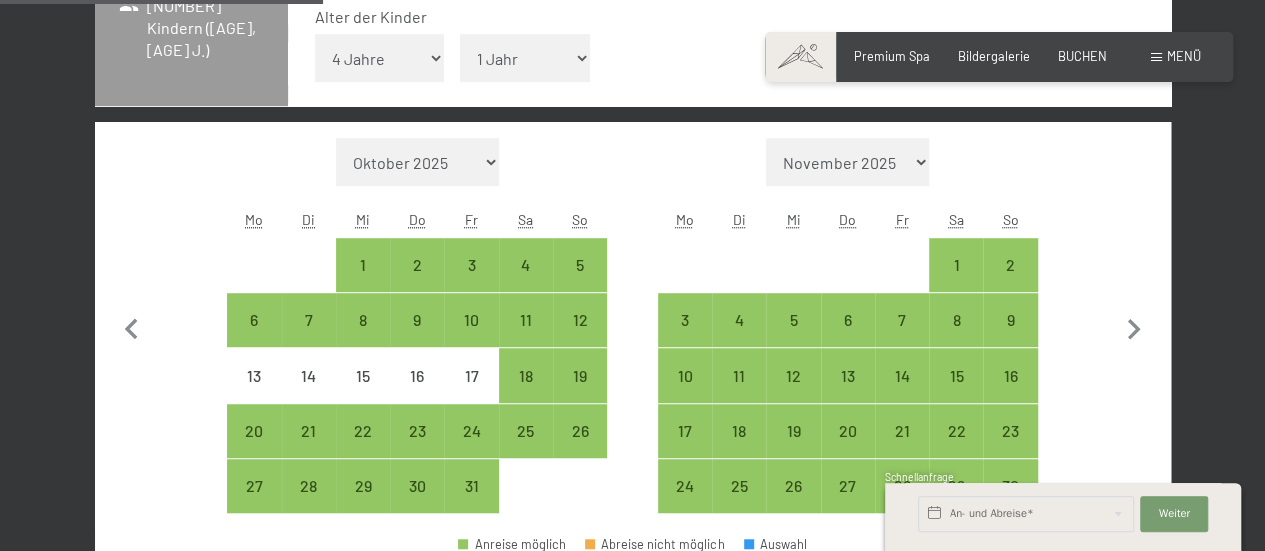scroll, scrollTop: 560, scrollLeft: 0, axis: vertical 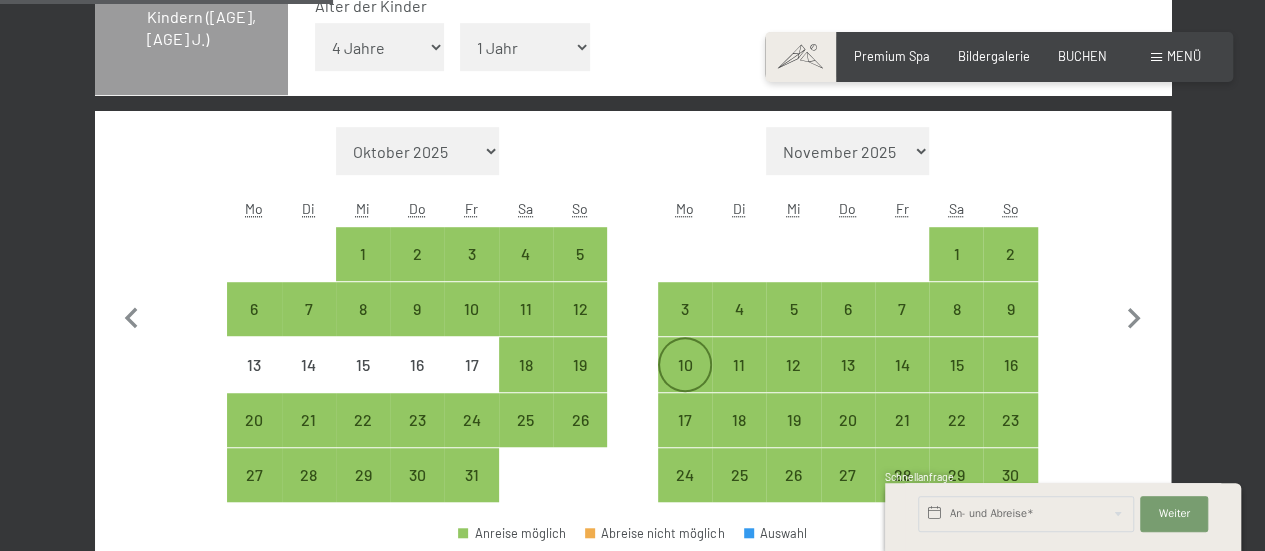 click on "10" at bounding box center (685, 364) 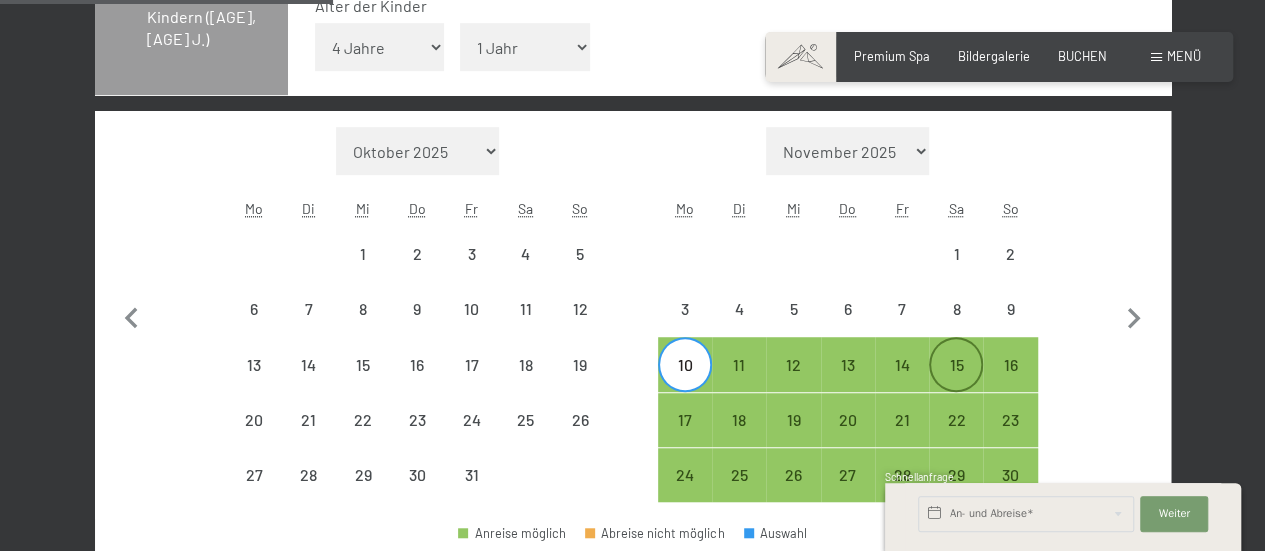 click on "15" at bounding box center (956, 382) 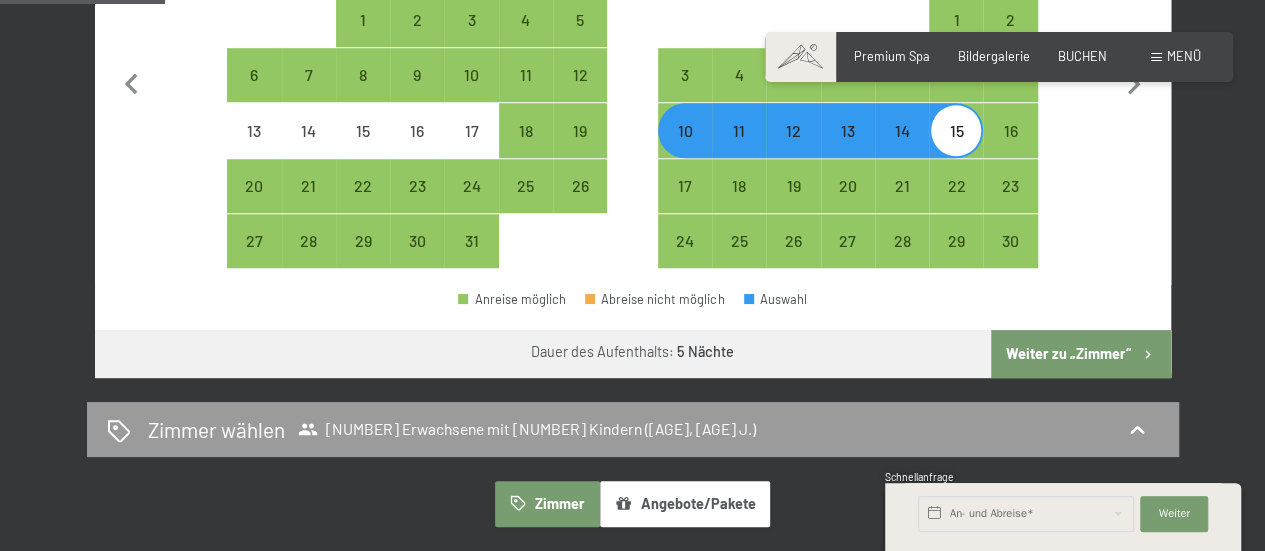 scroll, scrollTop: 840, scrollLeft: 0, axis: vertical 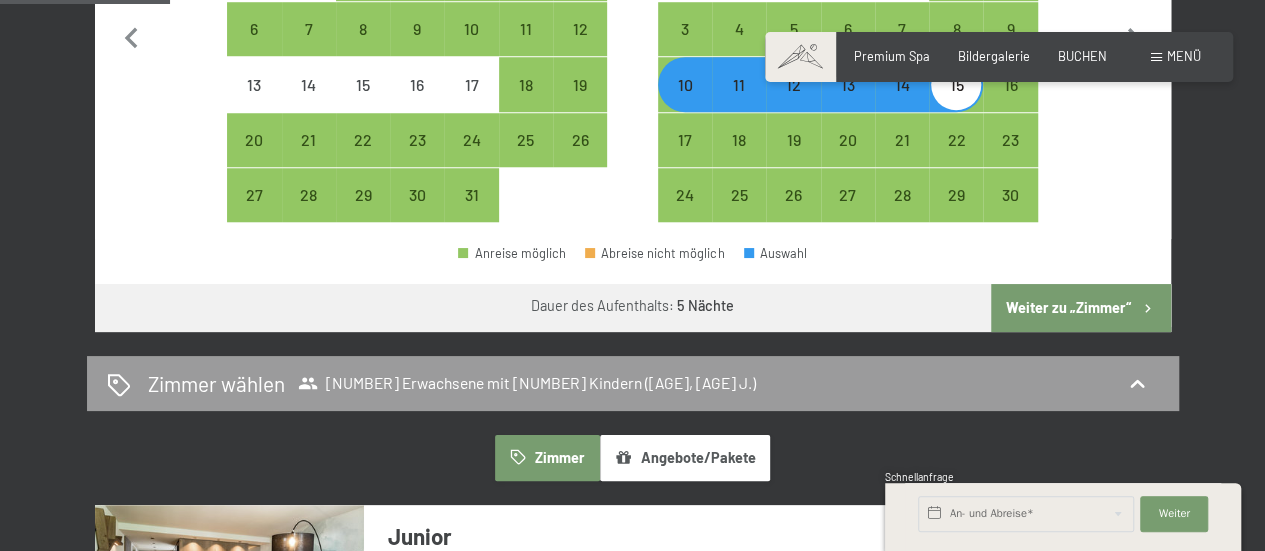 click on "Weiter zu „Zimmer“" at bounding box center (1080, 308) 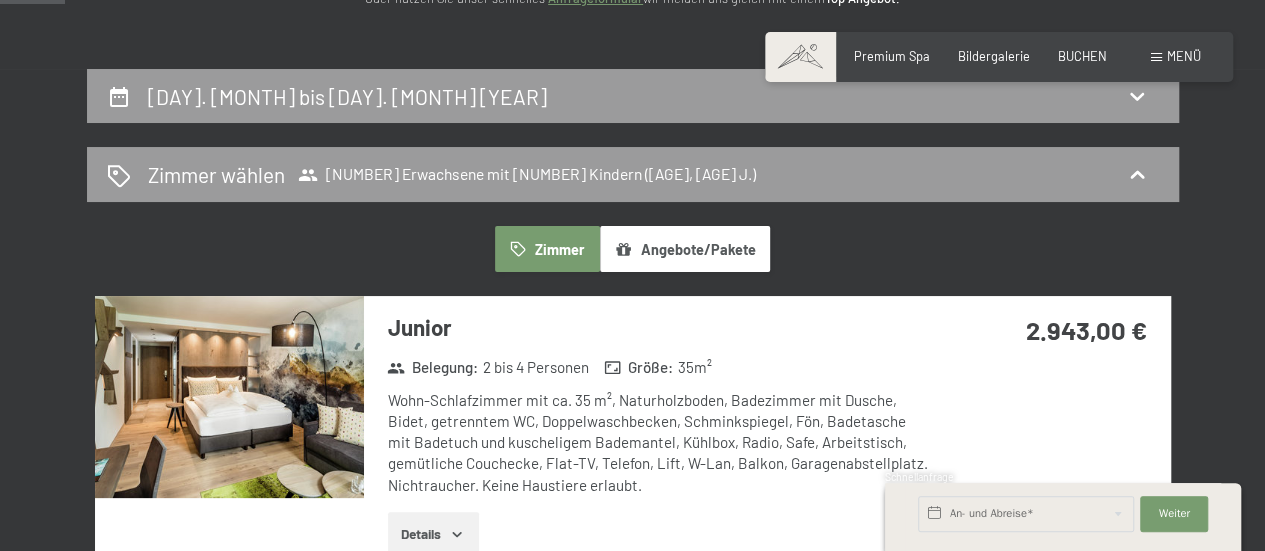 scroll, scrollTop: 227, scrollLeft: 0, axis: vertical 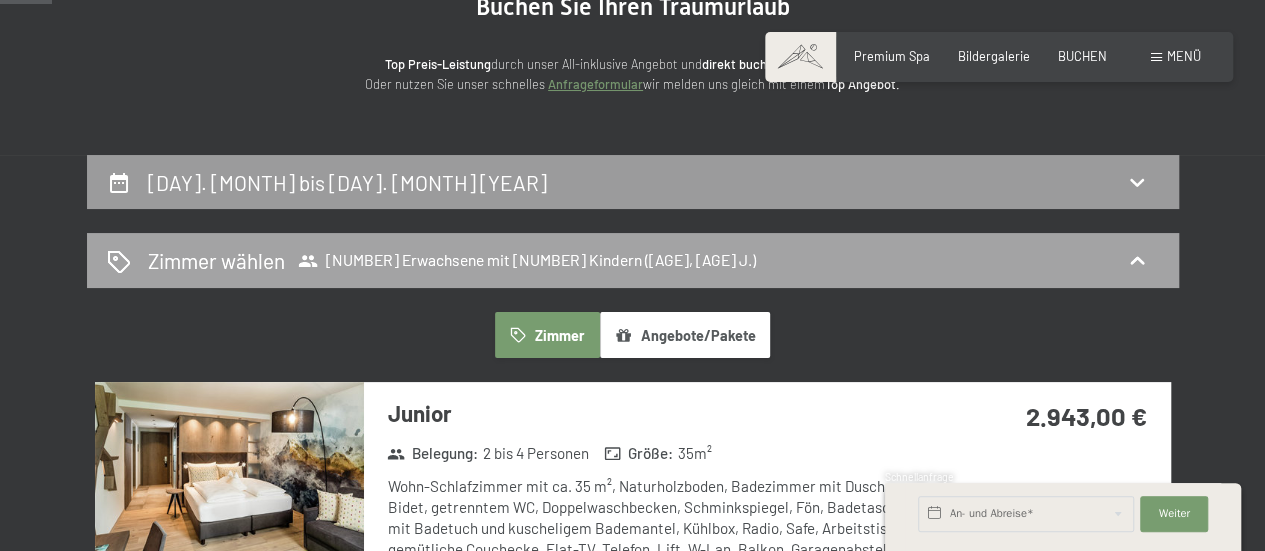 click 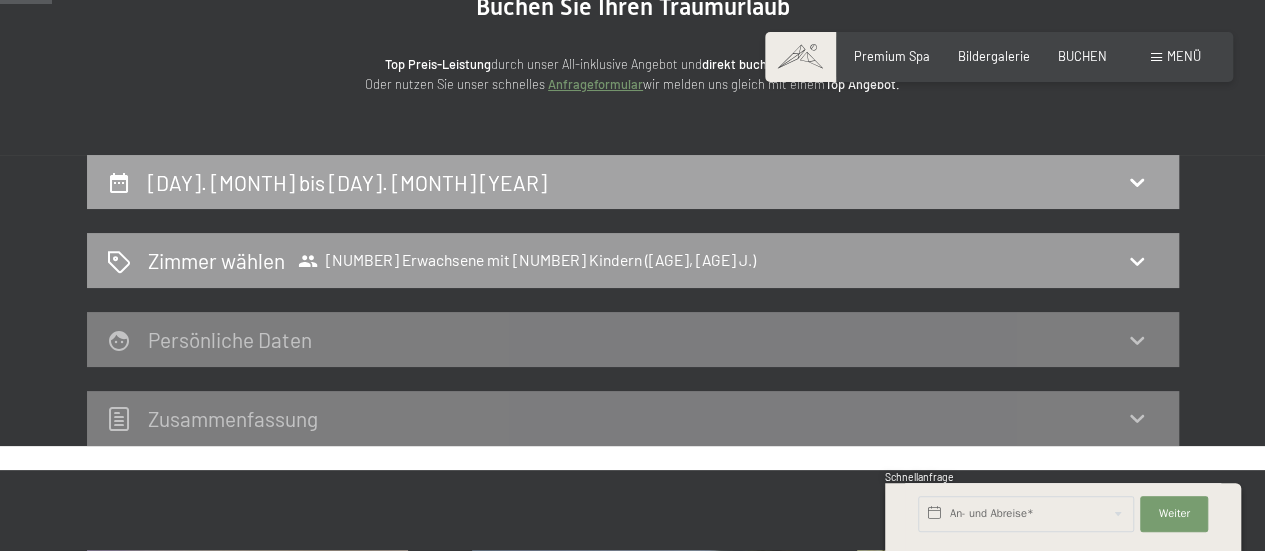 click 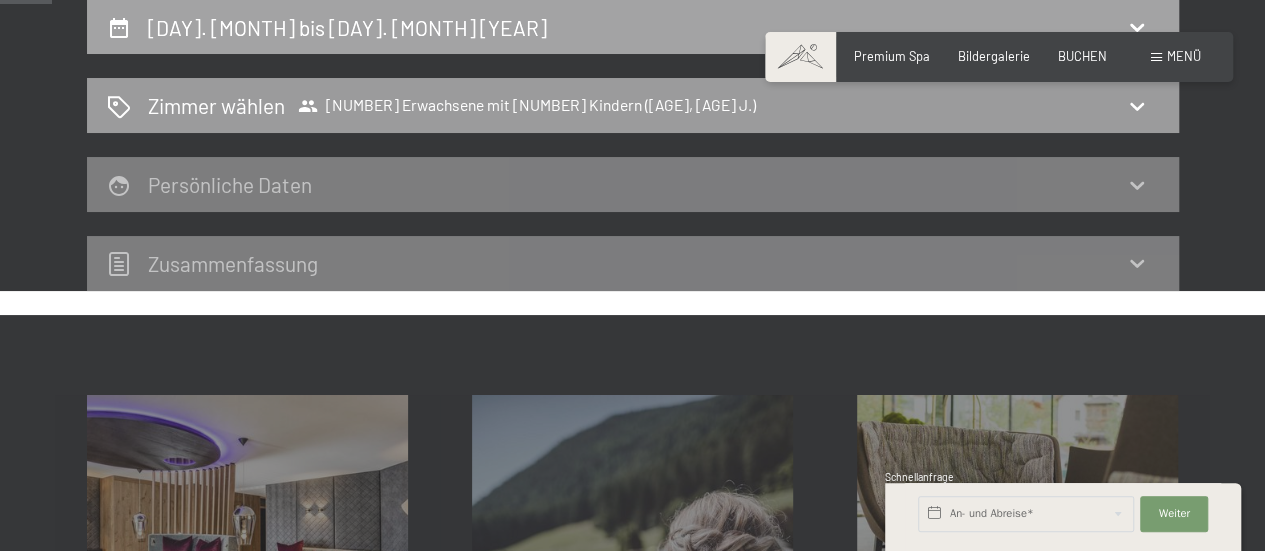 select on "4" 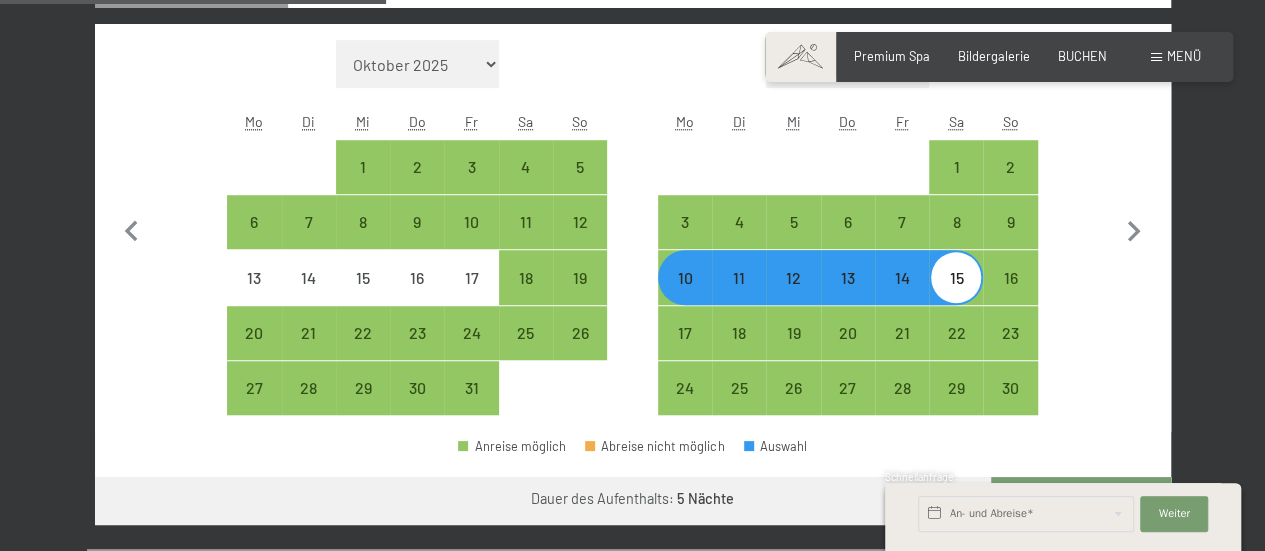 scroll, scrollTop: 662, scrollLeft: 0, axis: vertical 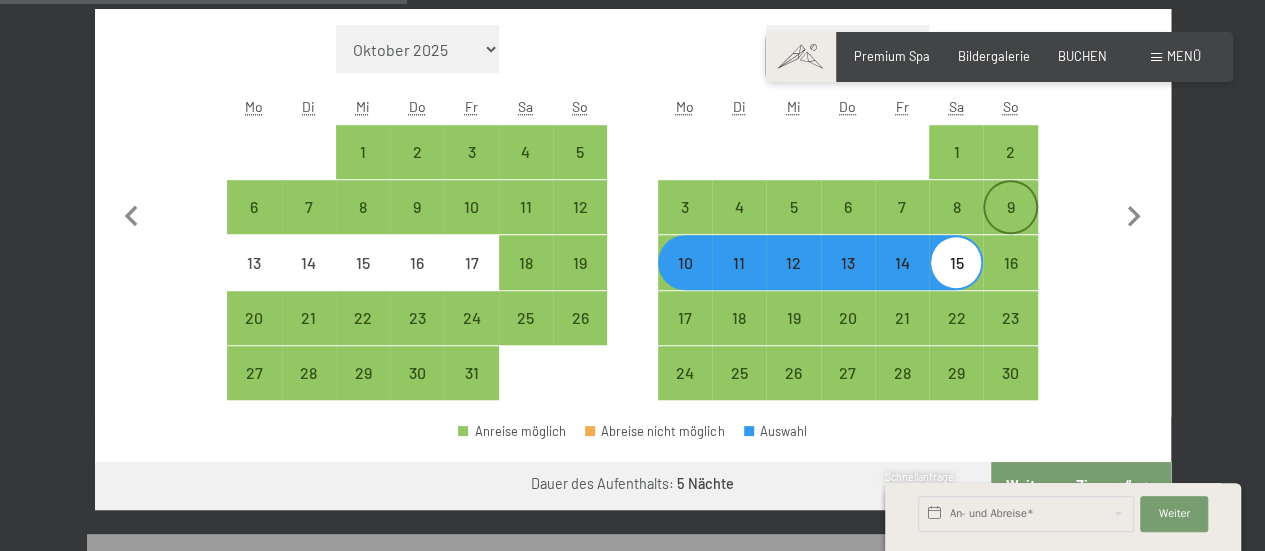 click on "9" at bounding box center [1010, 224] 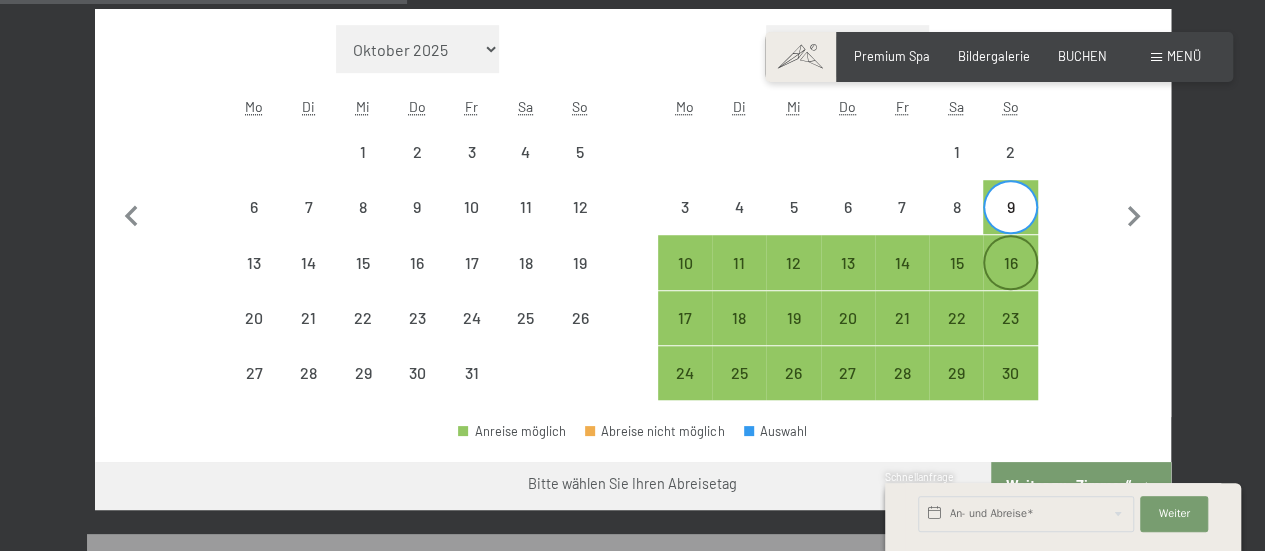 click on "16" at bounding box center [1010, 280] 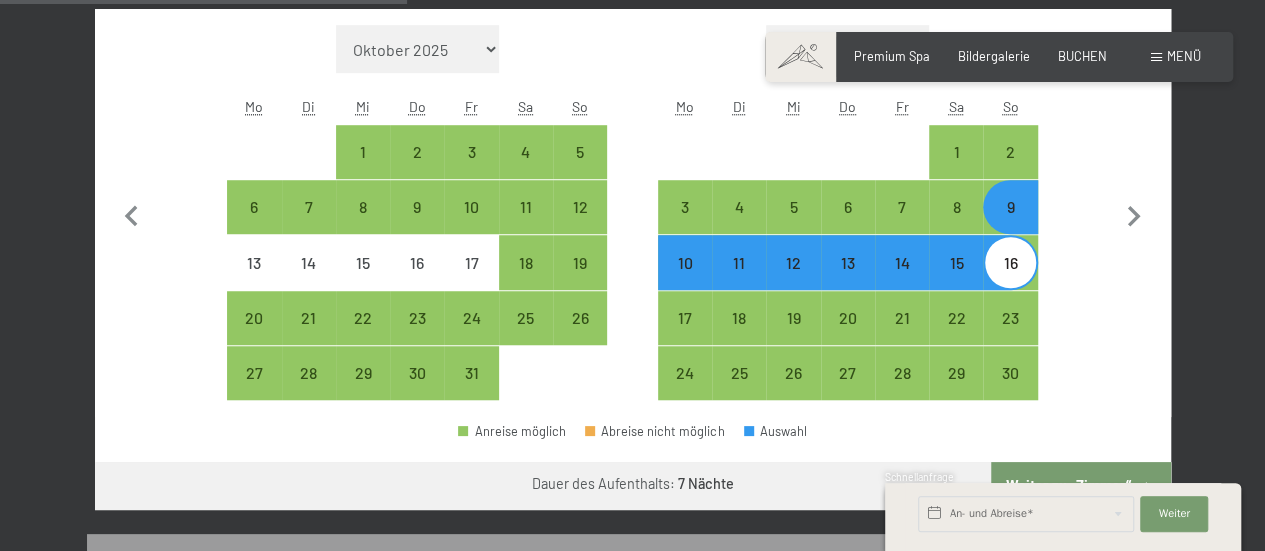 click on "Schnellanfrage" at bounding box center [1063, 478] 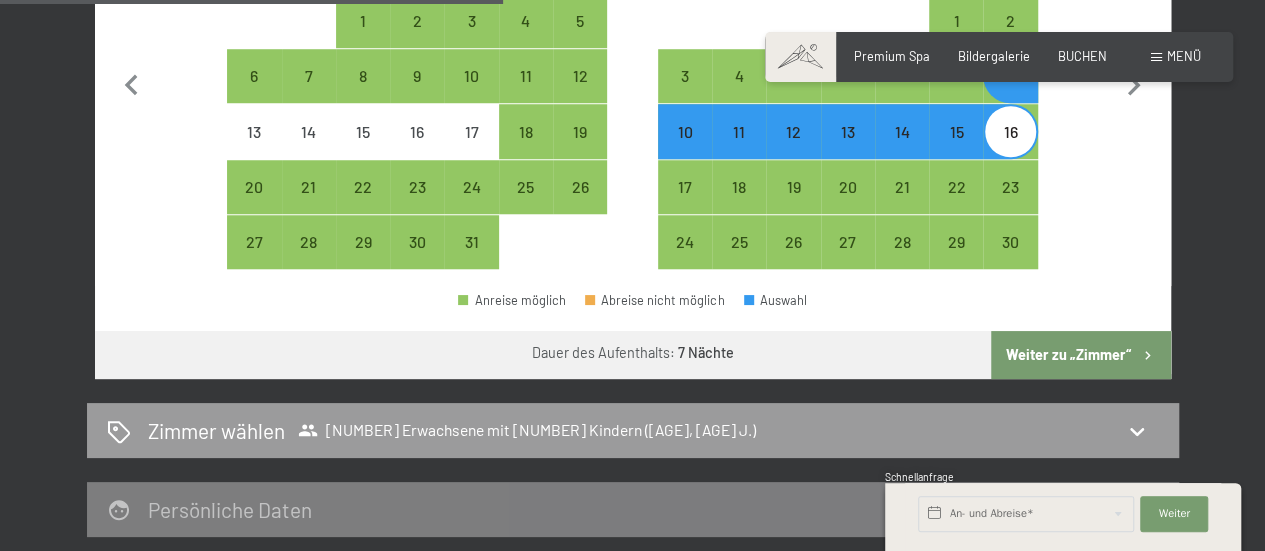 scroll, scrollTop: 822, scrollLeft: 0, axis: vertical 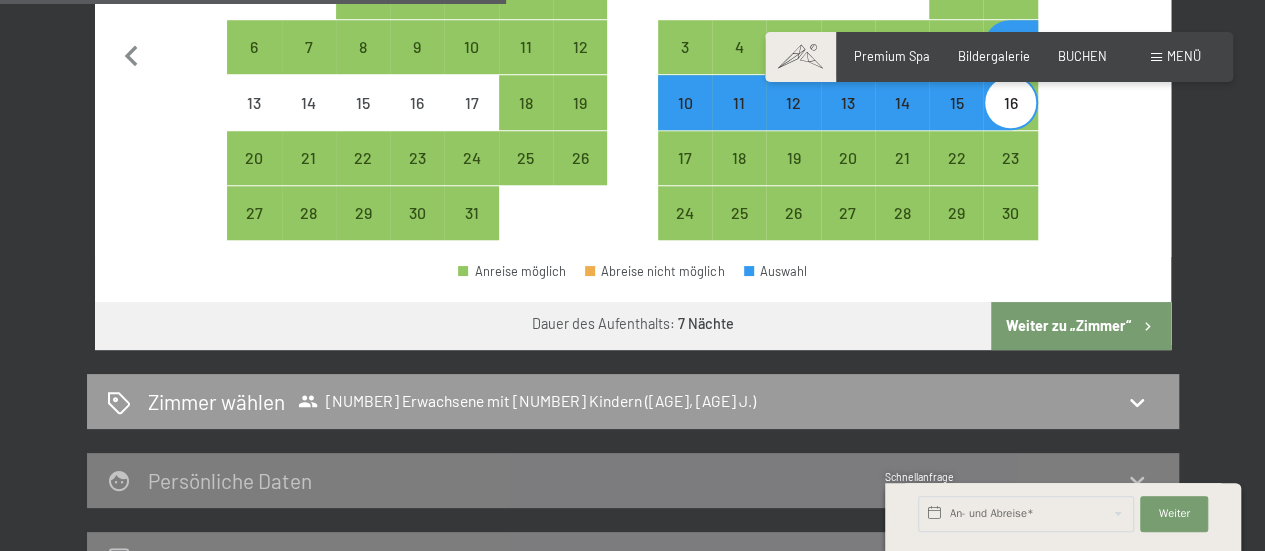 click on "Weiter zu „Zimmer“" at bounding box center [1080, 326] 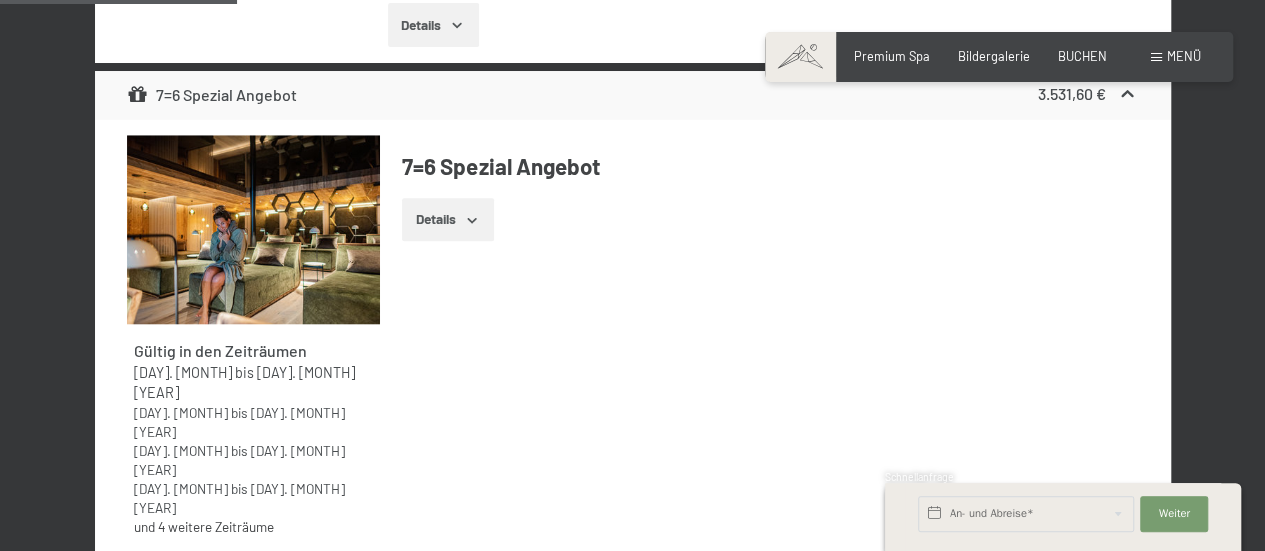 scroll, scrollTop: 382, scrollLeft: 0, axis: vertical 